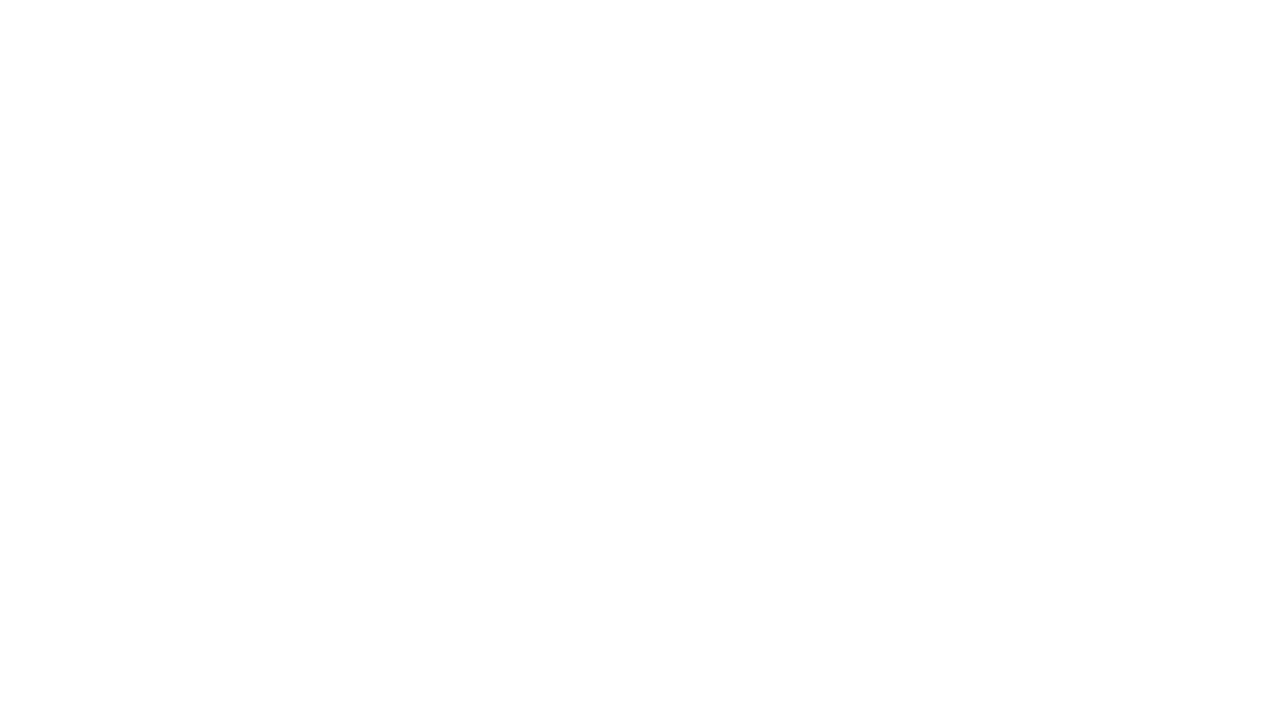 scroll, scrollTop: 0, scrollLeft: 0, axis: both 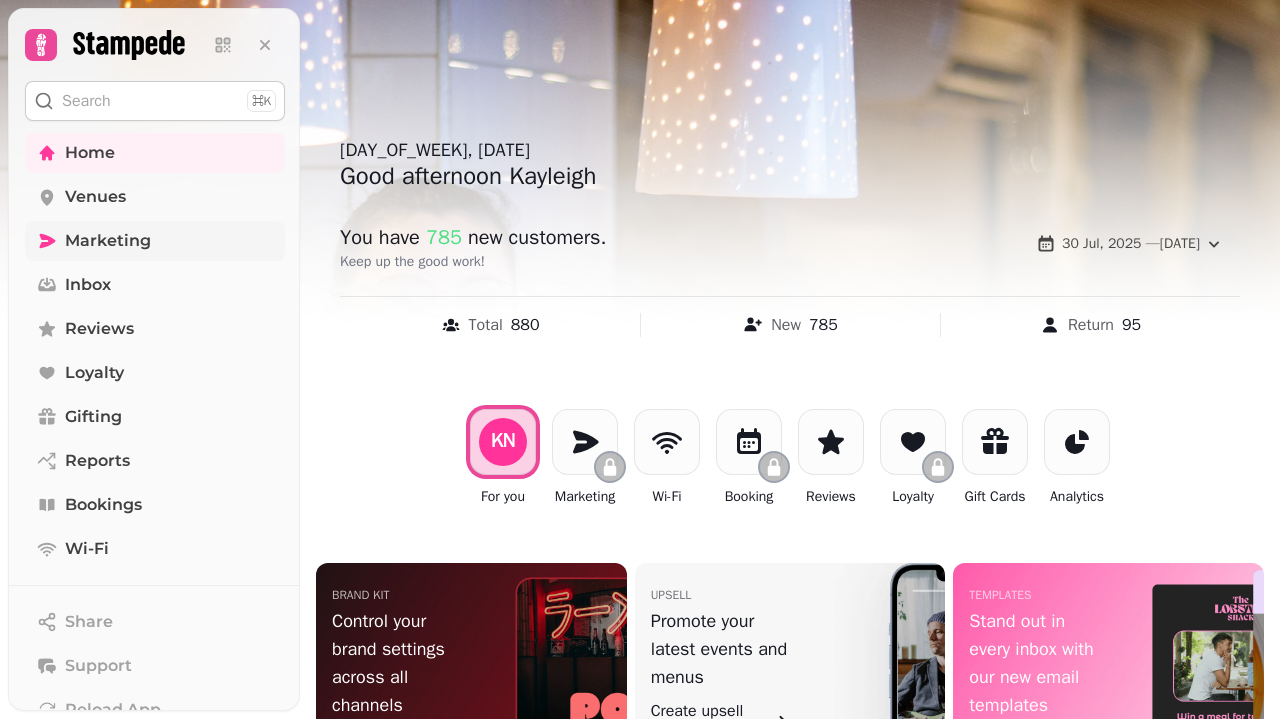 click on "Marketing" at bounding box center (155, 241) 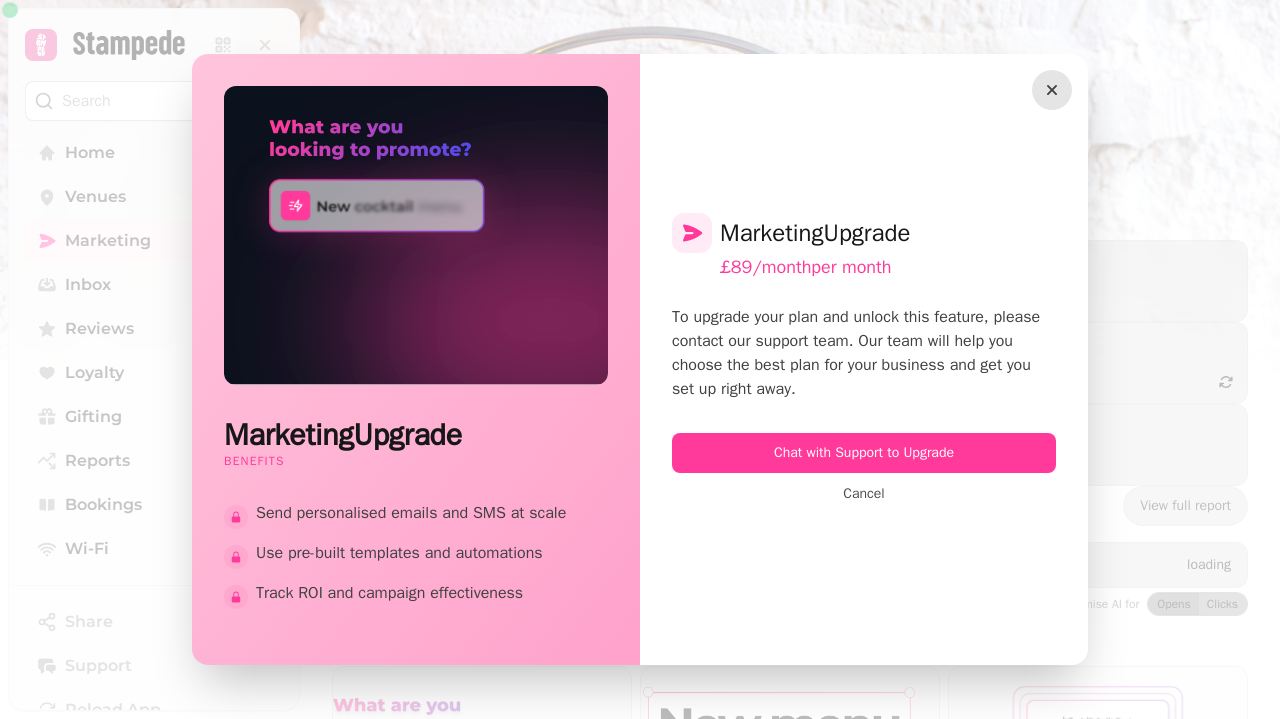click 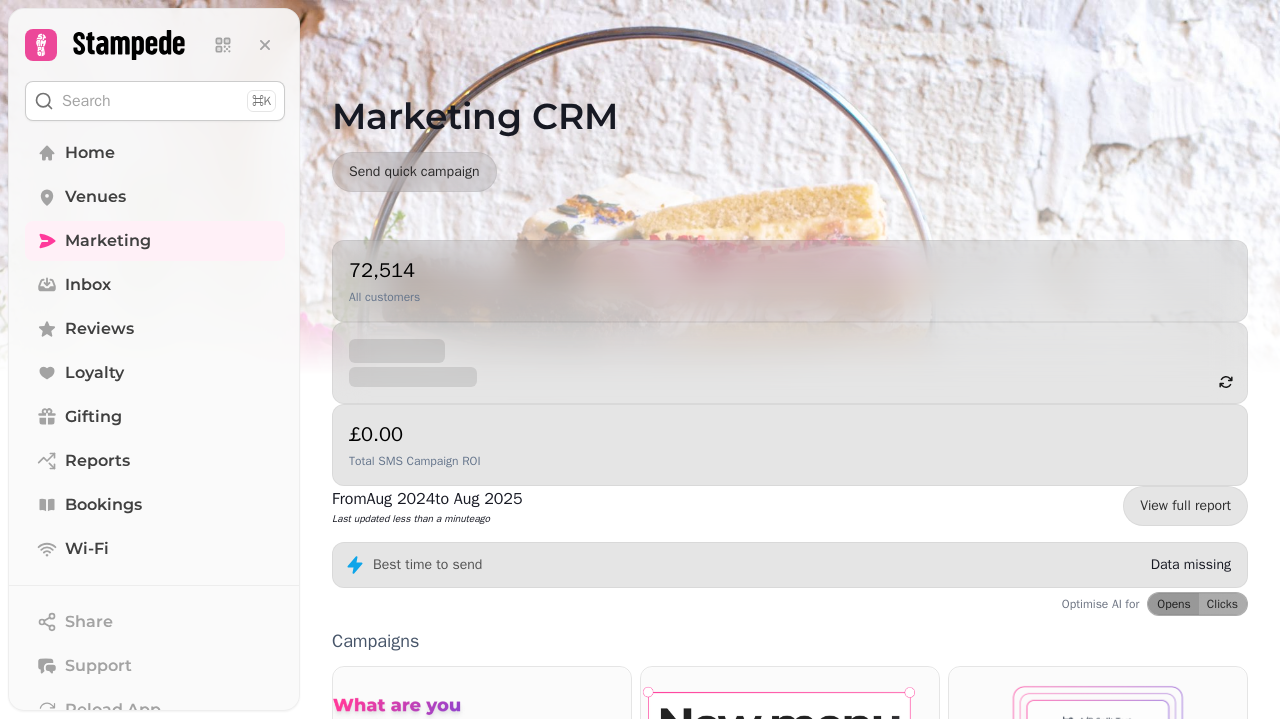 scroll, scrollTop: 0, scrollLeft: 0, axis: both 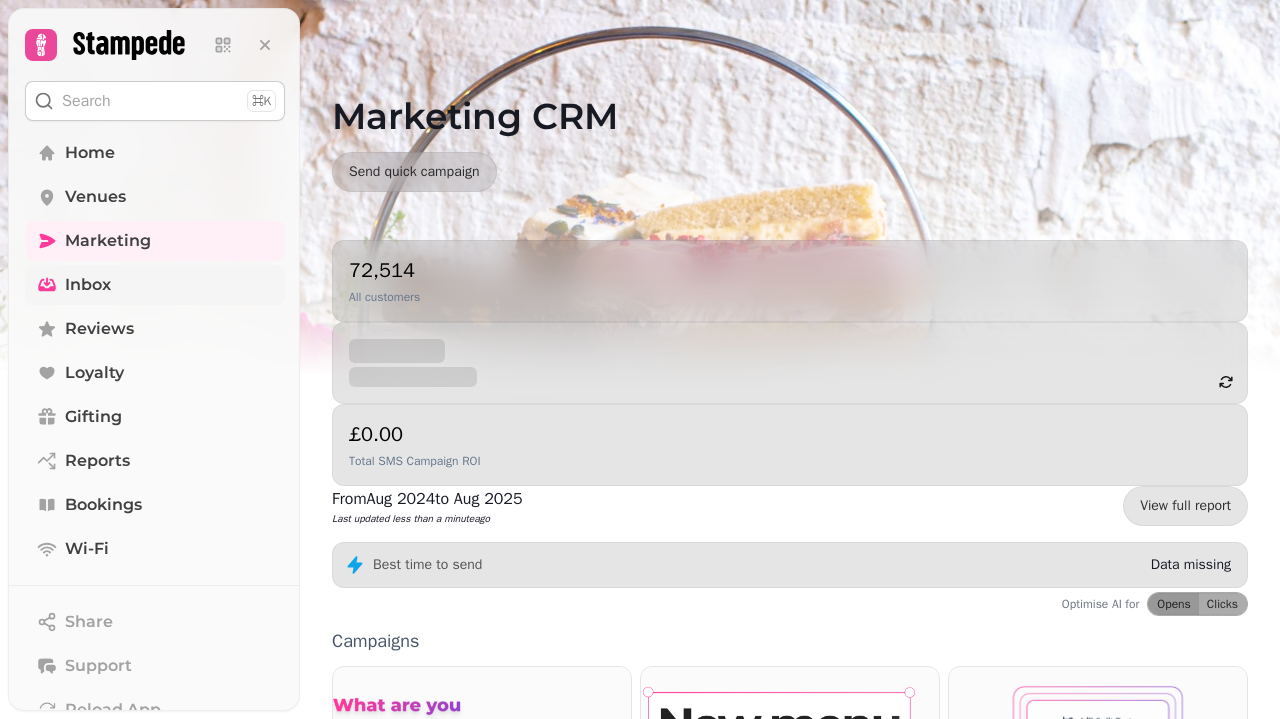 click on "Inbox" at bounding box center (155, 285) 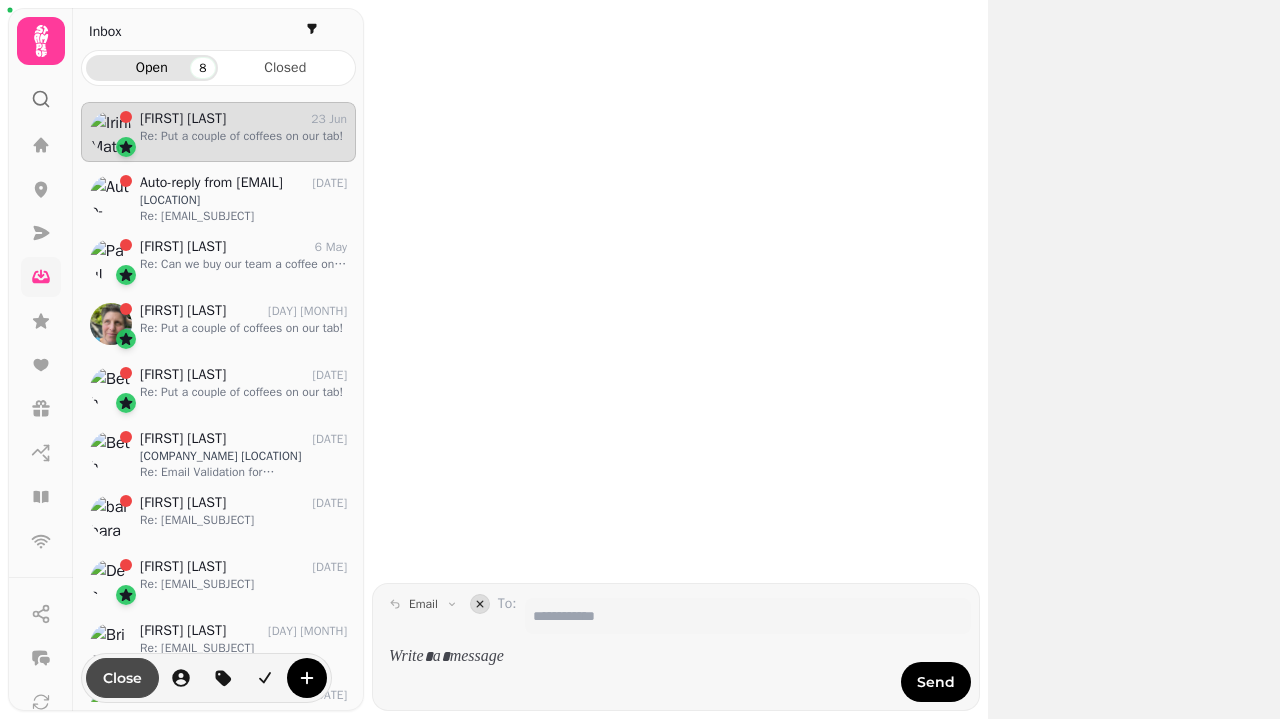 scroll, scrollTop: 1, scrollLeft: 1, axis: both 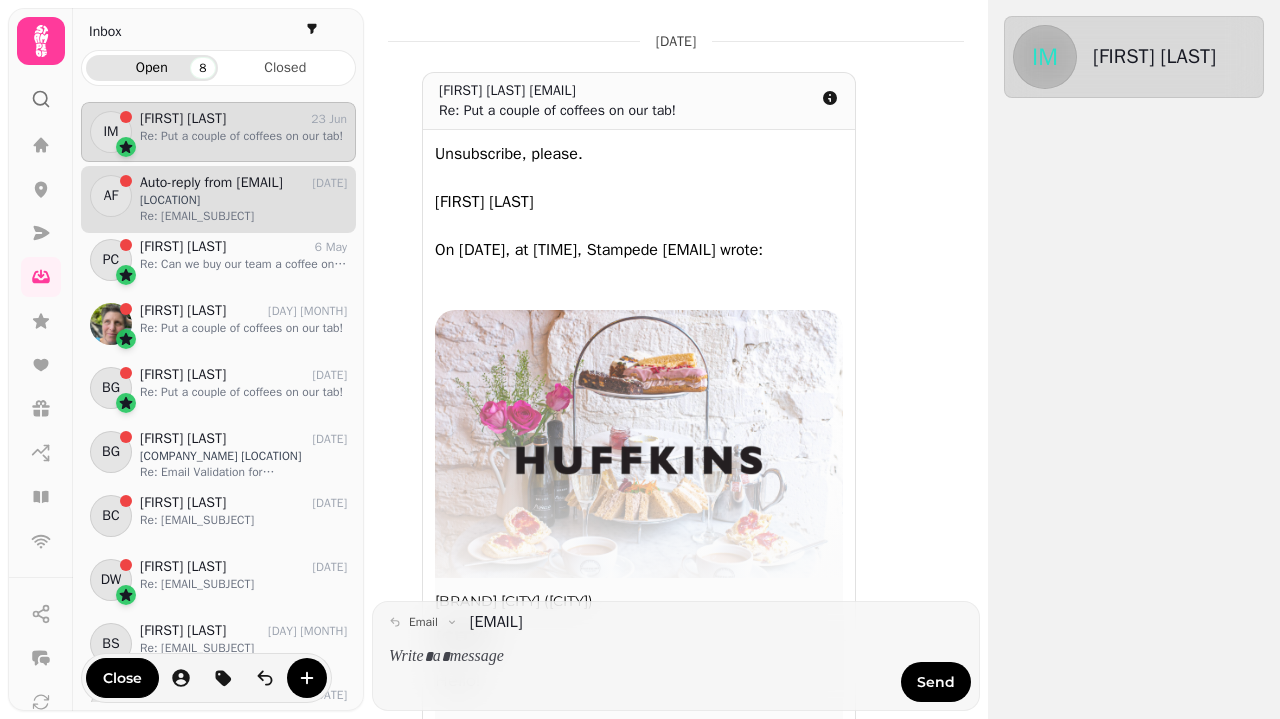 click on "[CITY]" at bounding box center [243, 200] 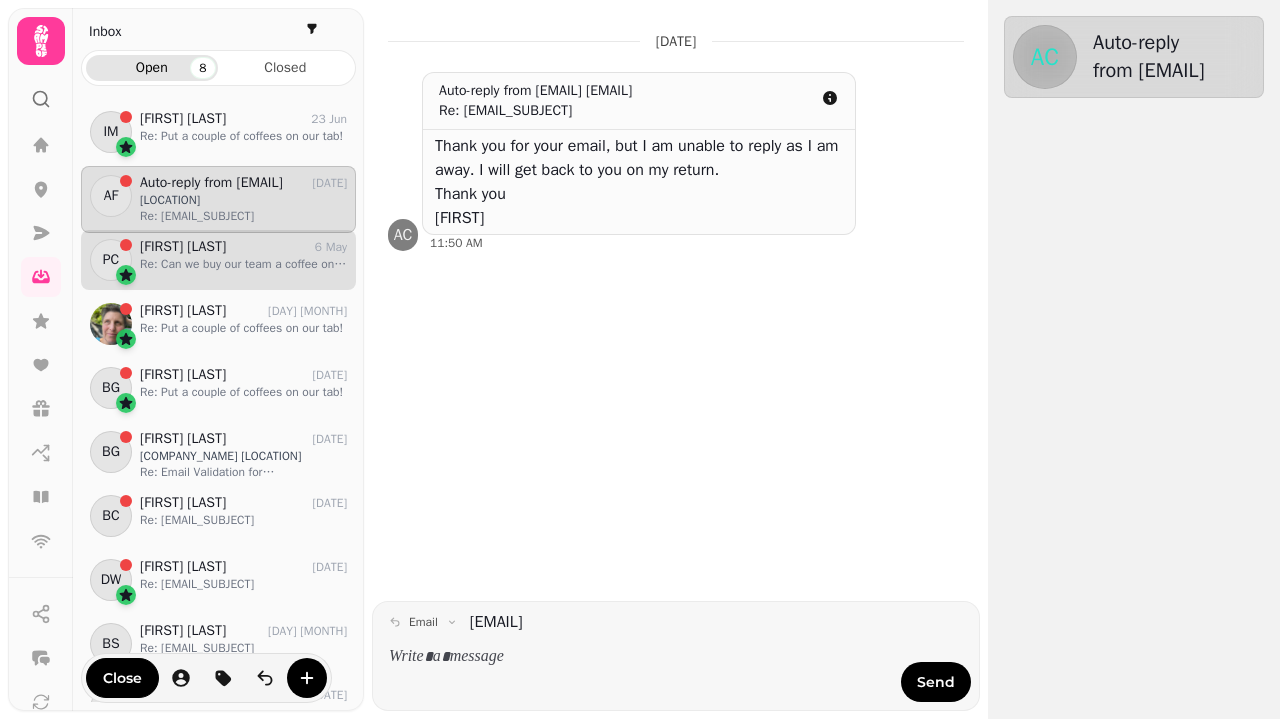 click on "Re: [SUBJECT]" at bounding box center [243, 264] 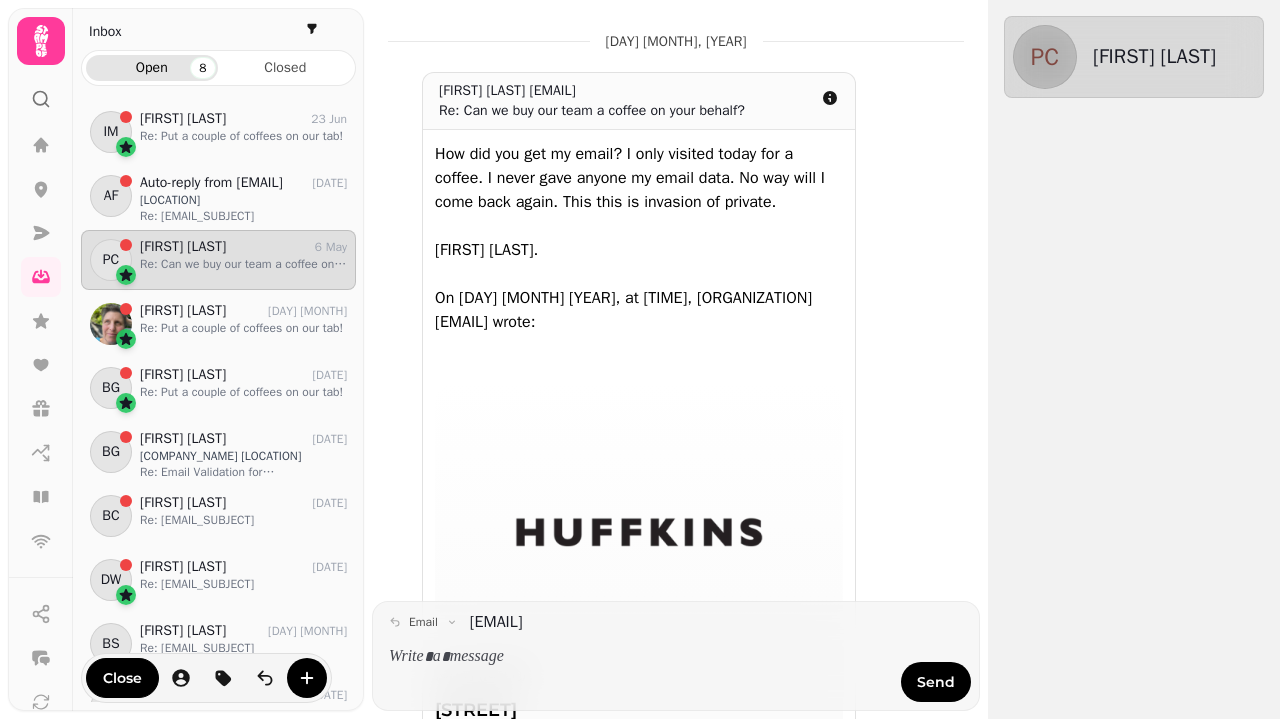 scroll, scrollTop: 0, scrollLeft: 0, axis: both 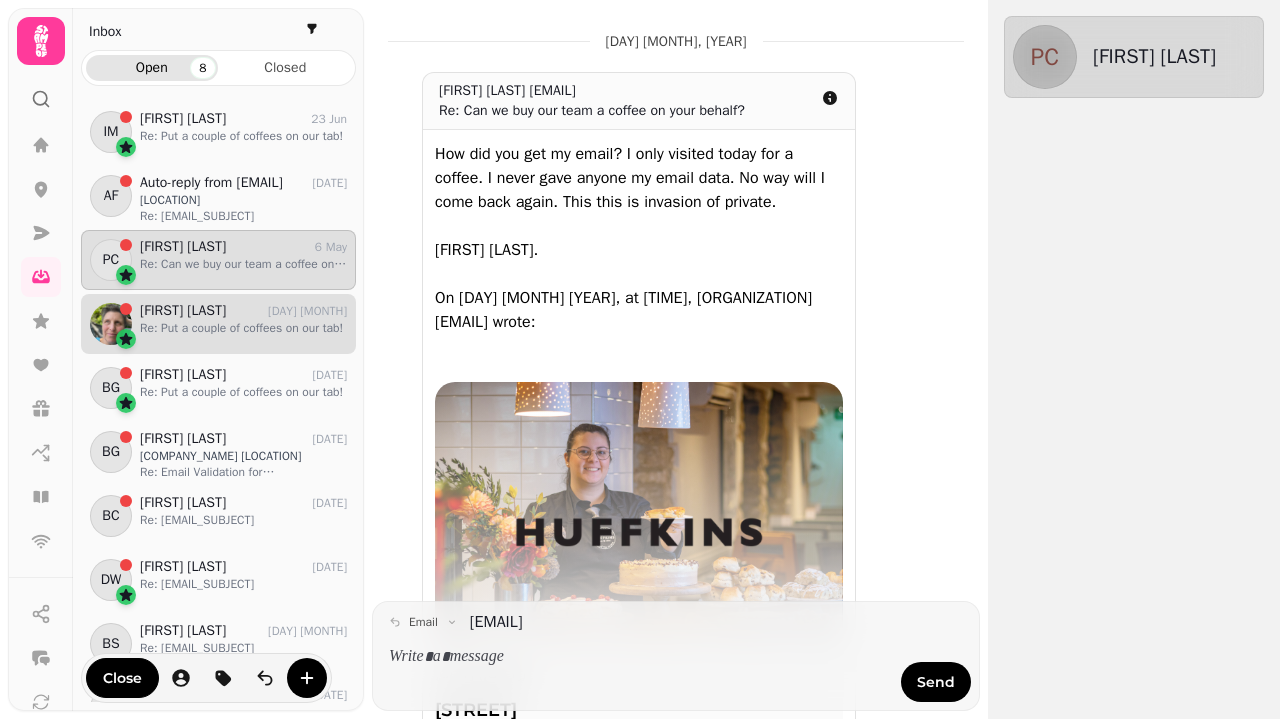 click on "Nicola Leyland" at bounding box center (183, 311) 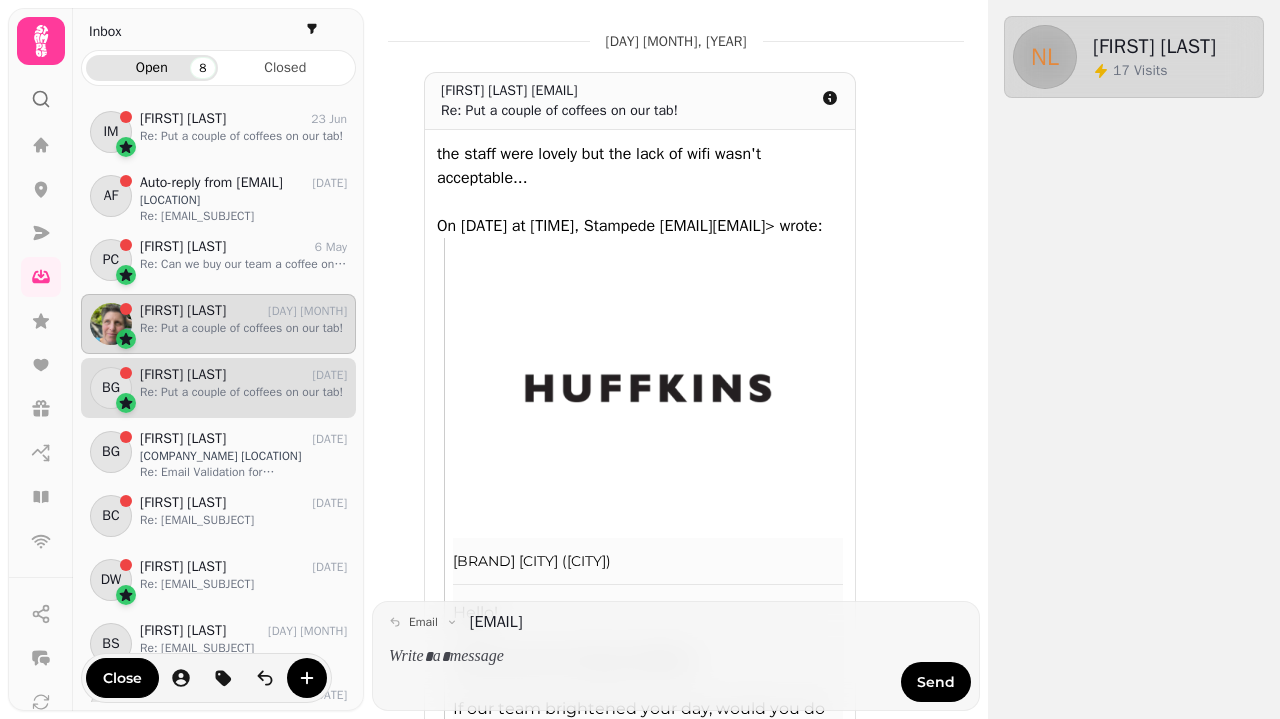 click on "BG Beth Gordon 10 Apr Re: Put a couple of coffees on our tab!" at bounding box center (218, 388) 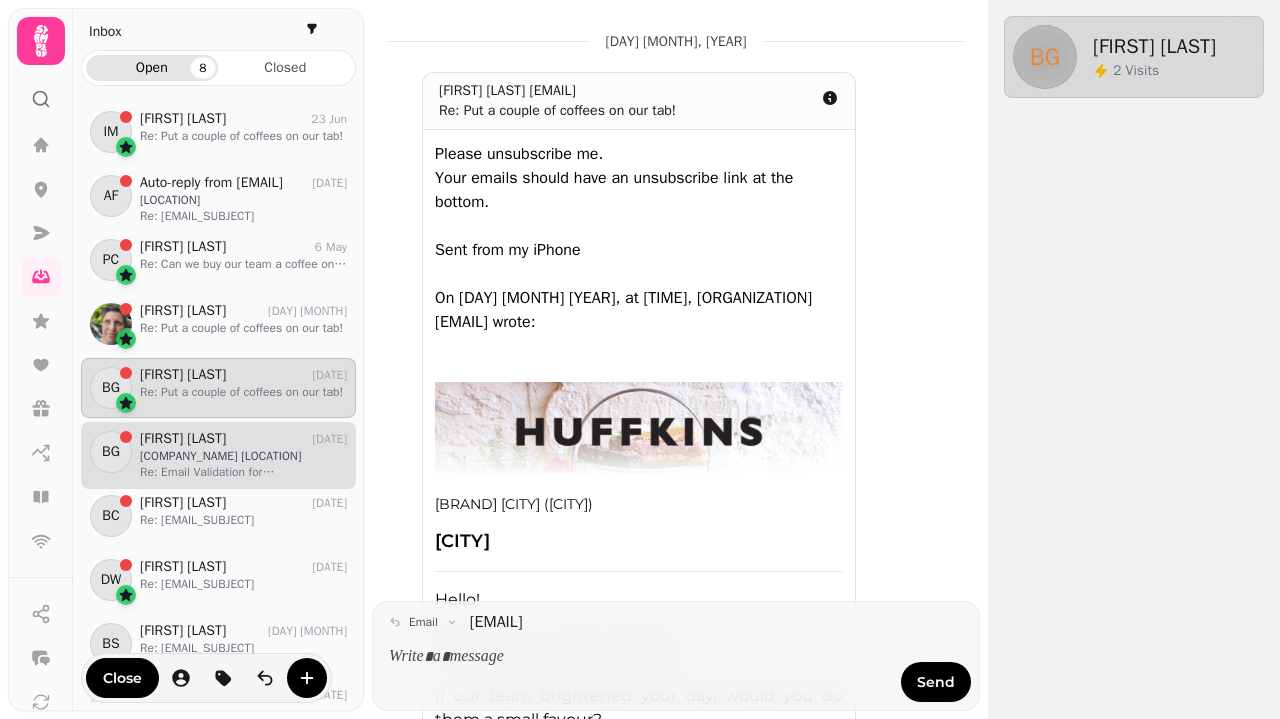 click on "[FIRST] [LAST]" at bounding box center (183, 439) 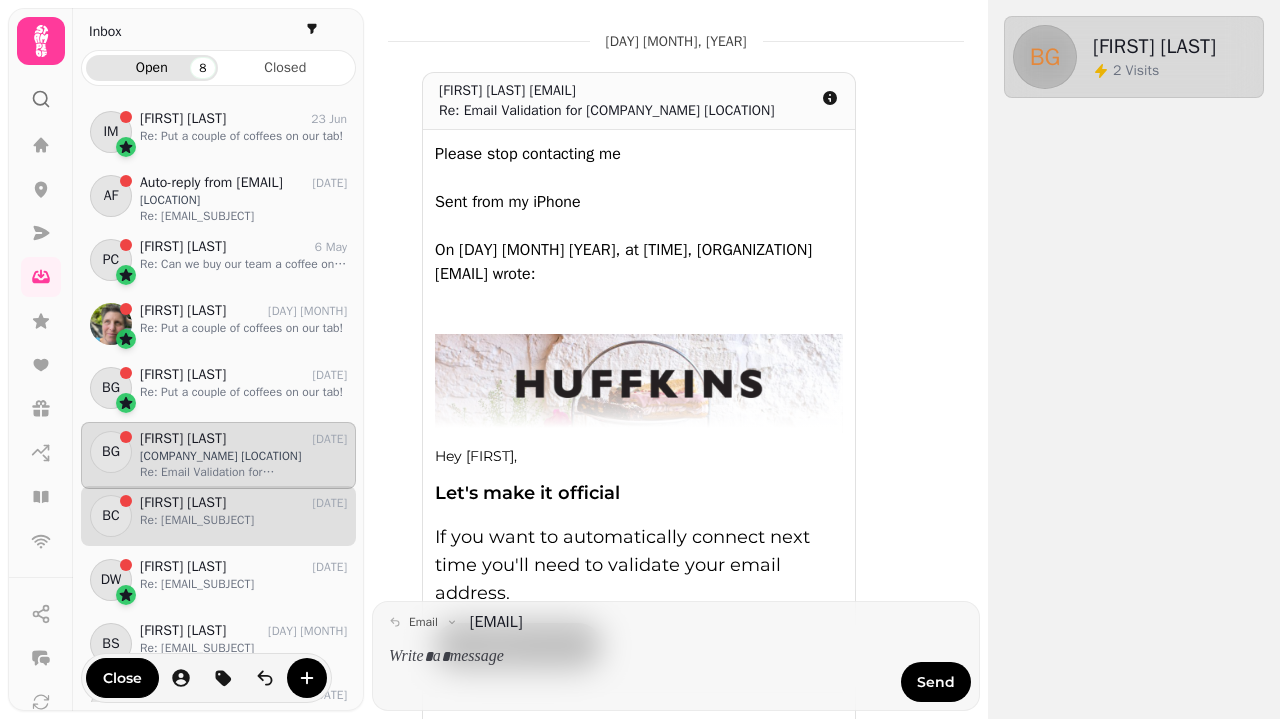 scroll, scrollTop: 0, scrollLeft: 0, axis: both 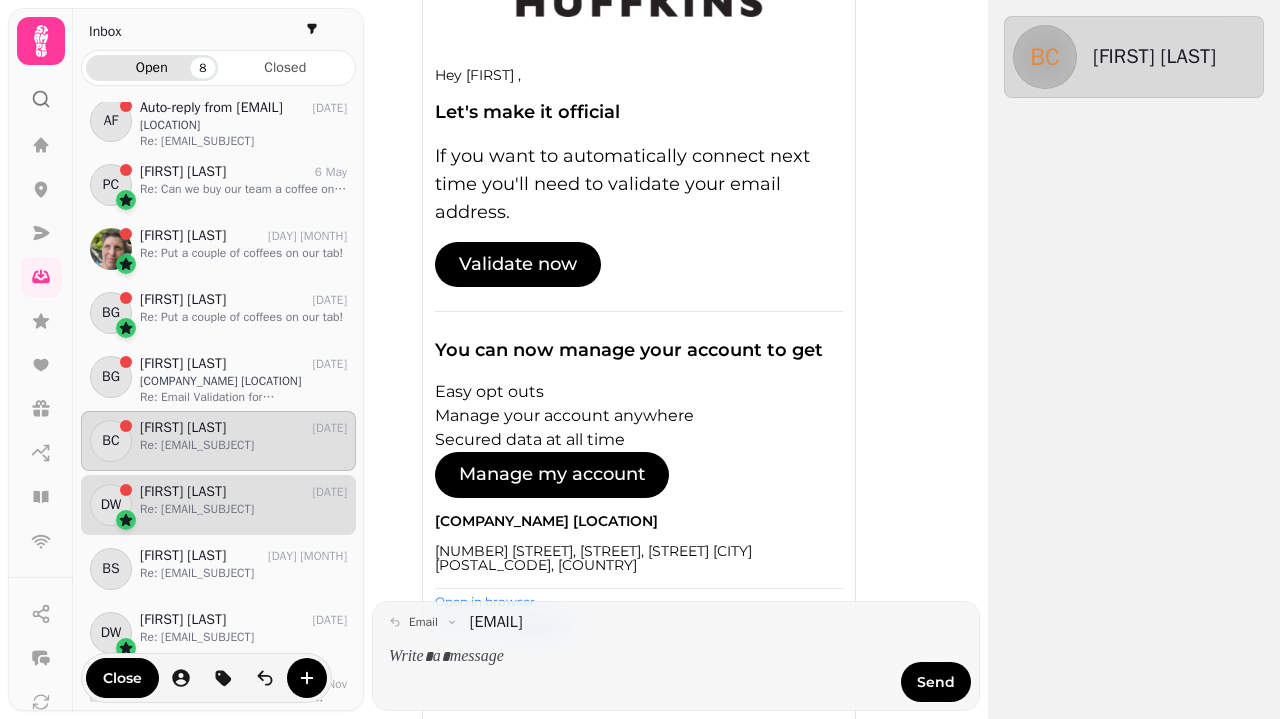 click on "Des Whetter 30 Mar" at bounding box center (243, 492) 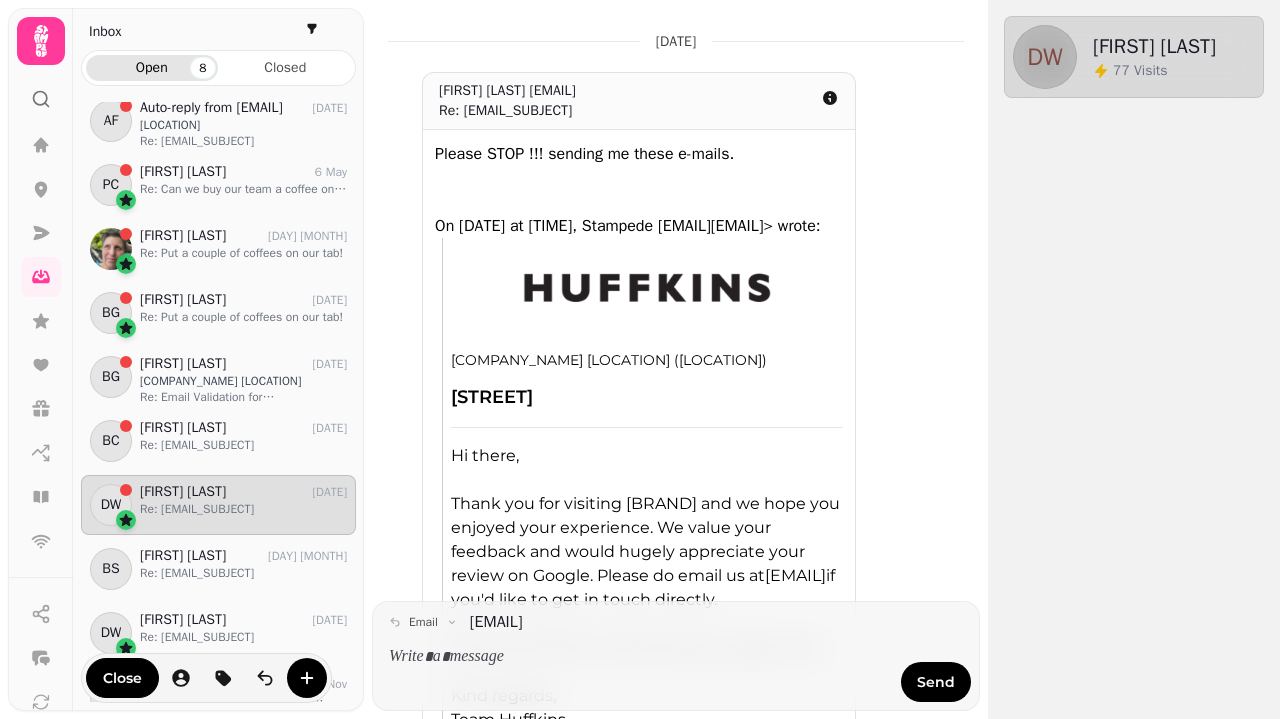scroll, scrollTop: 0, scrollLeft: 0, axis: both 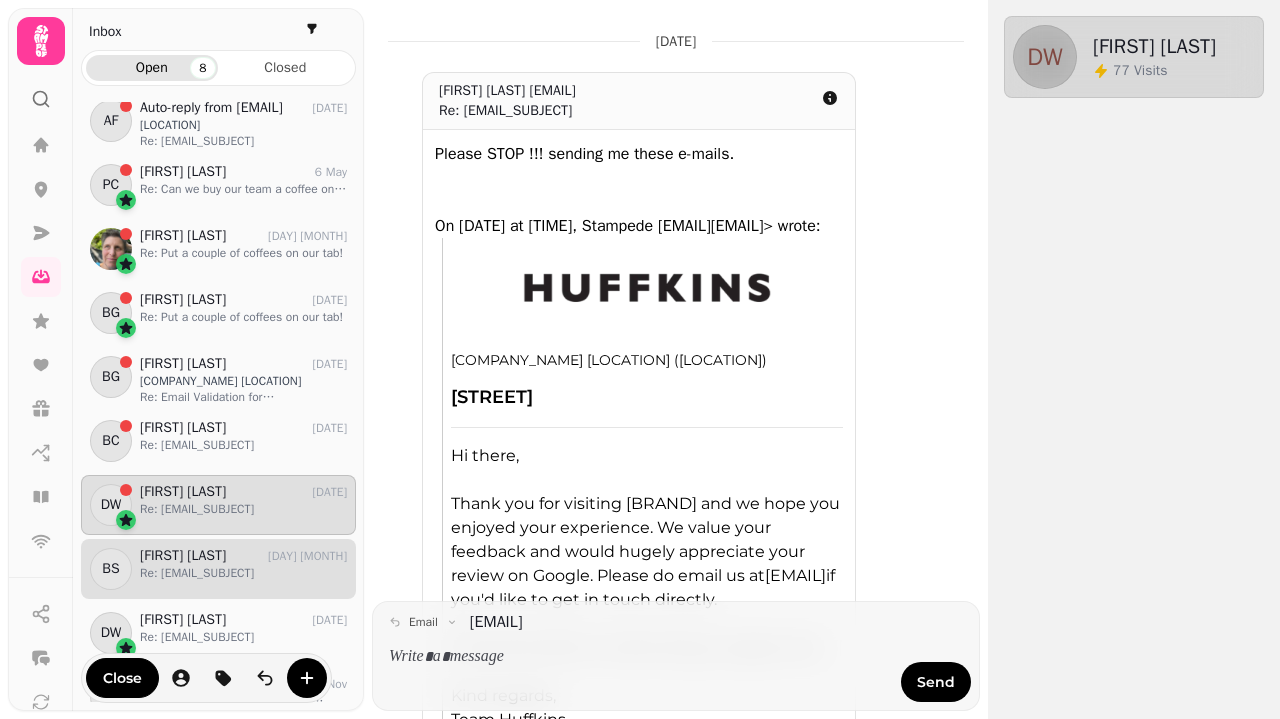click on "[FIRST] [LAST]" at bounding box center [183, 556] 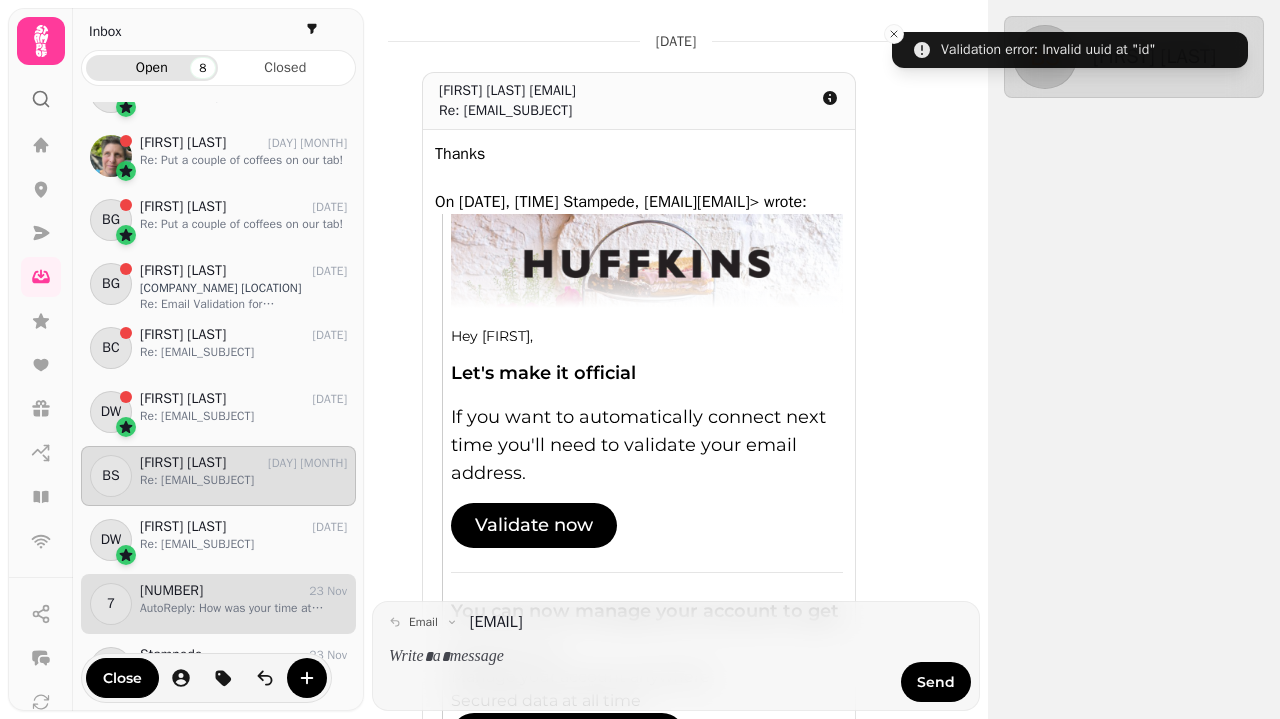 scroll, scrollTop: 169, scrollLeft: 0, axis: vertical 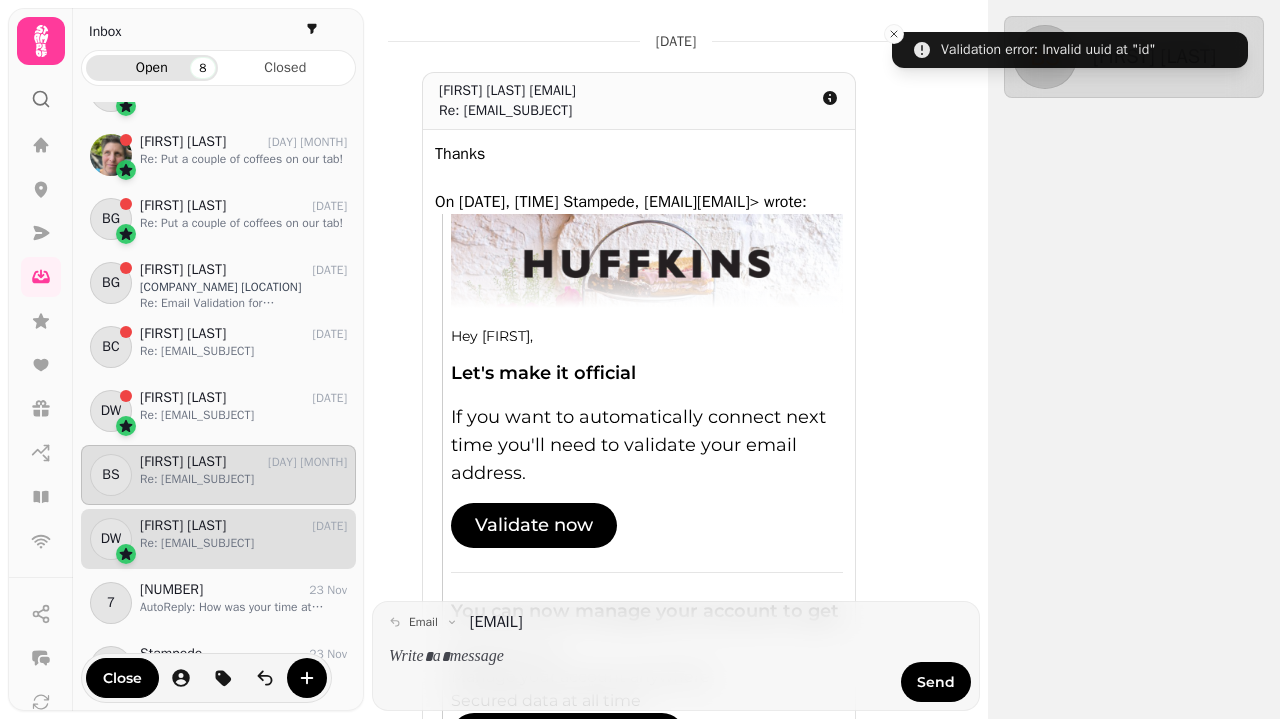 click on "Re: How was your time at Huffkins?" at bounding box center [243, 543] 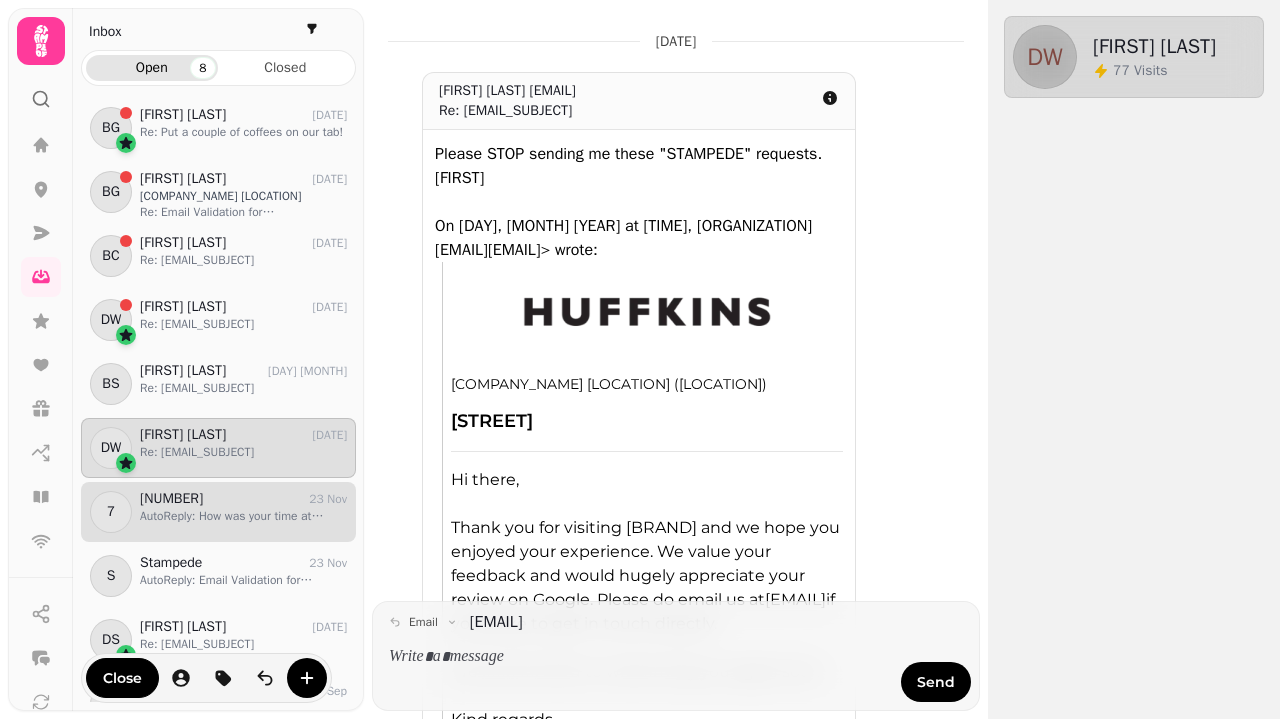 scroll, scrollTop: 261, scrollLeft: 0, axis: vertical 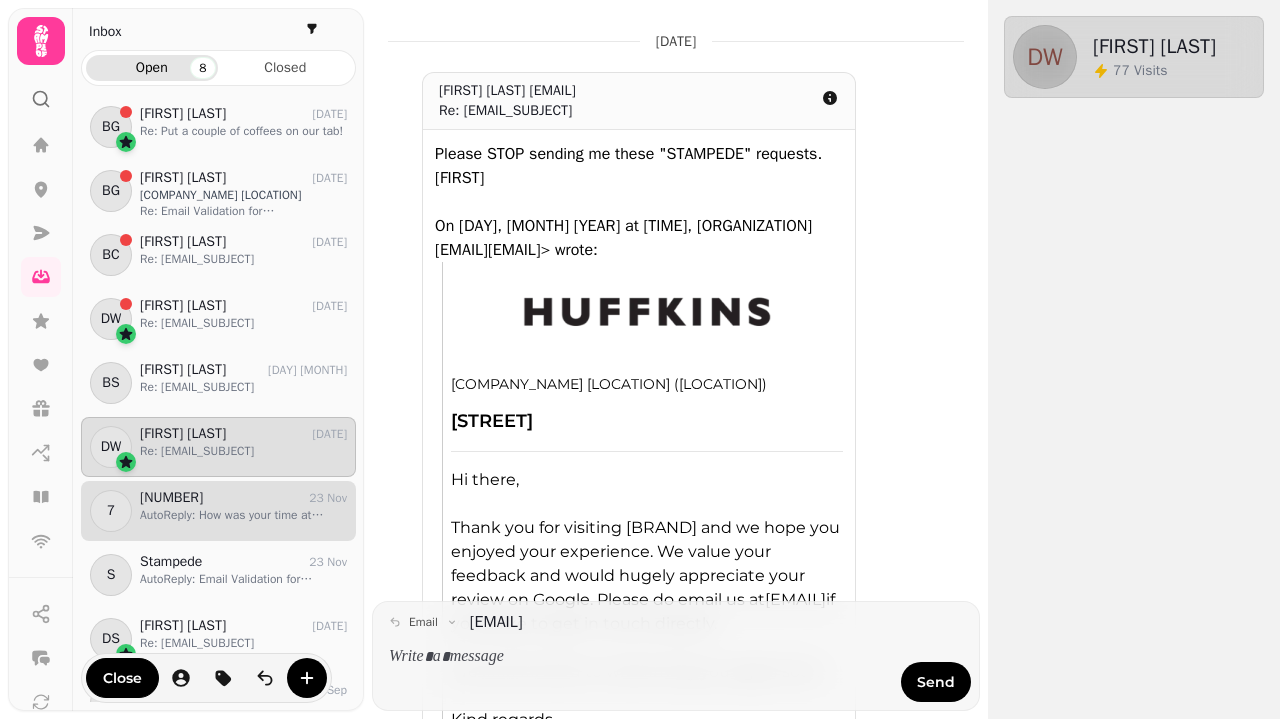 click on "AutoReply: How was your time at Huffkins?" at bounding box center (243, 515) 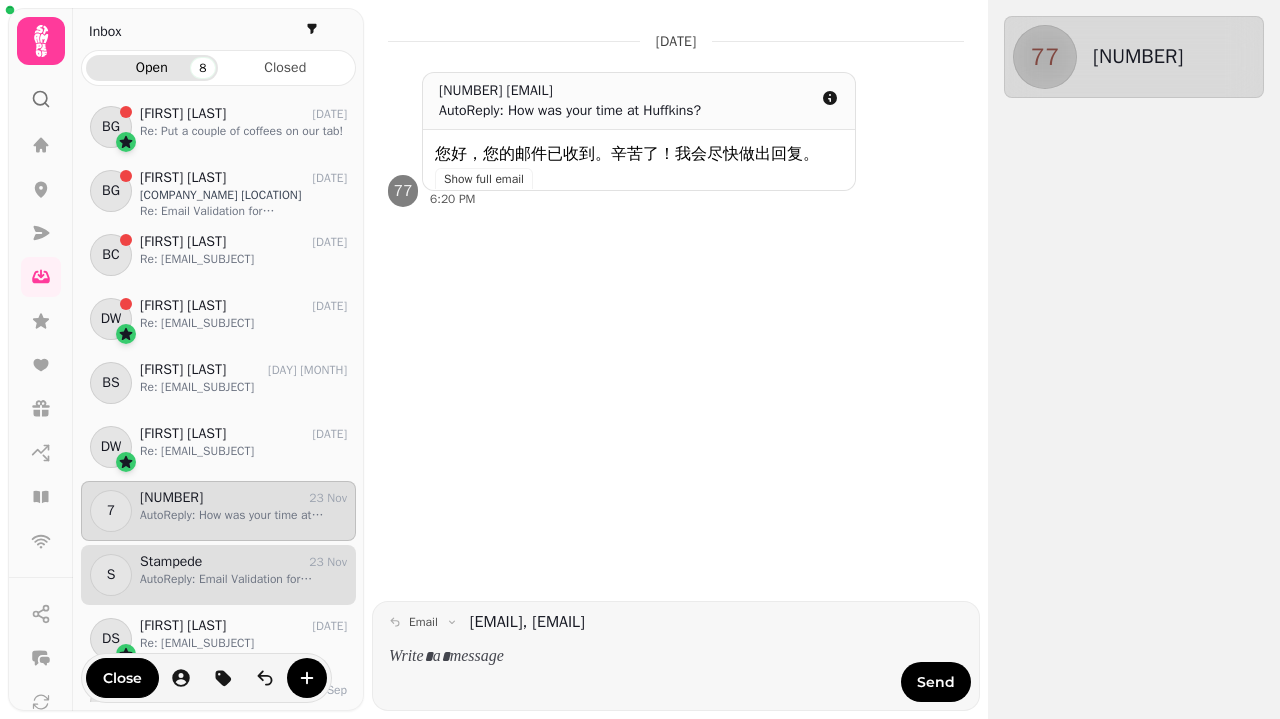 click on "Stampede 23 Nov" at bounding box center [243, 562] 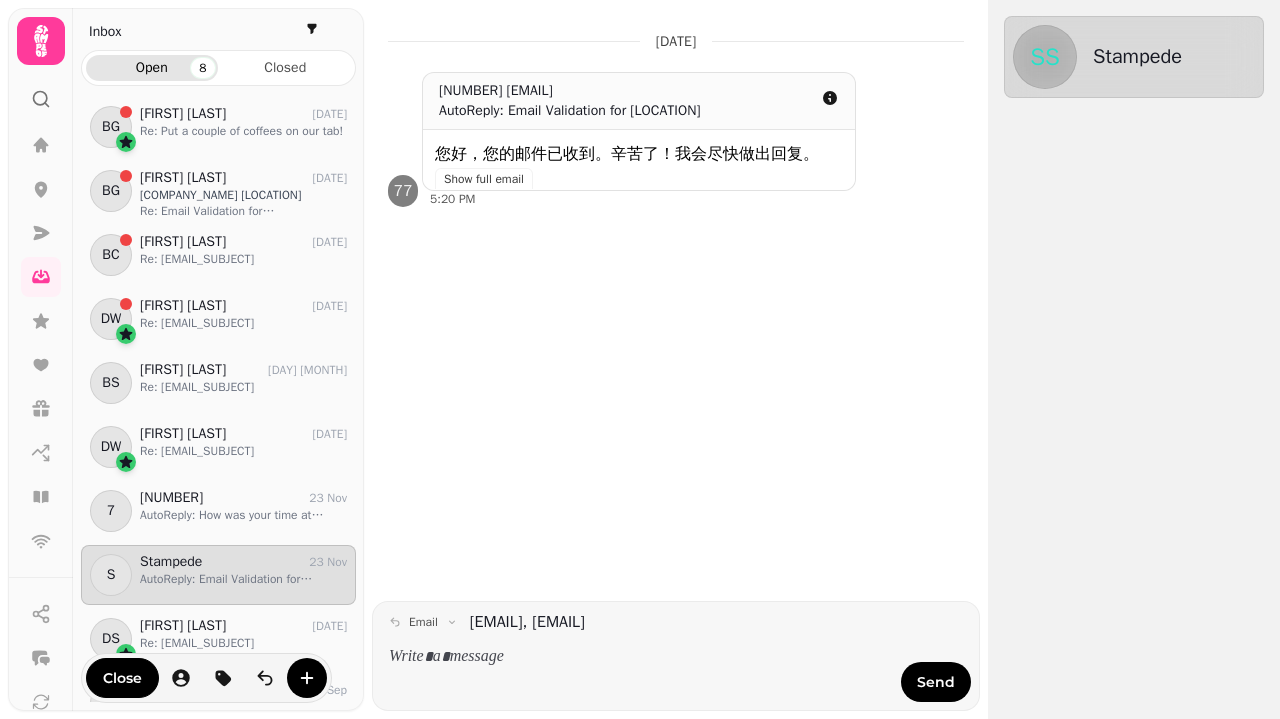 scroll, scrollTop: 350, scrollLeft: 0, axis: vertical 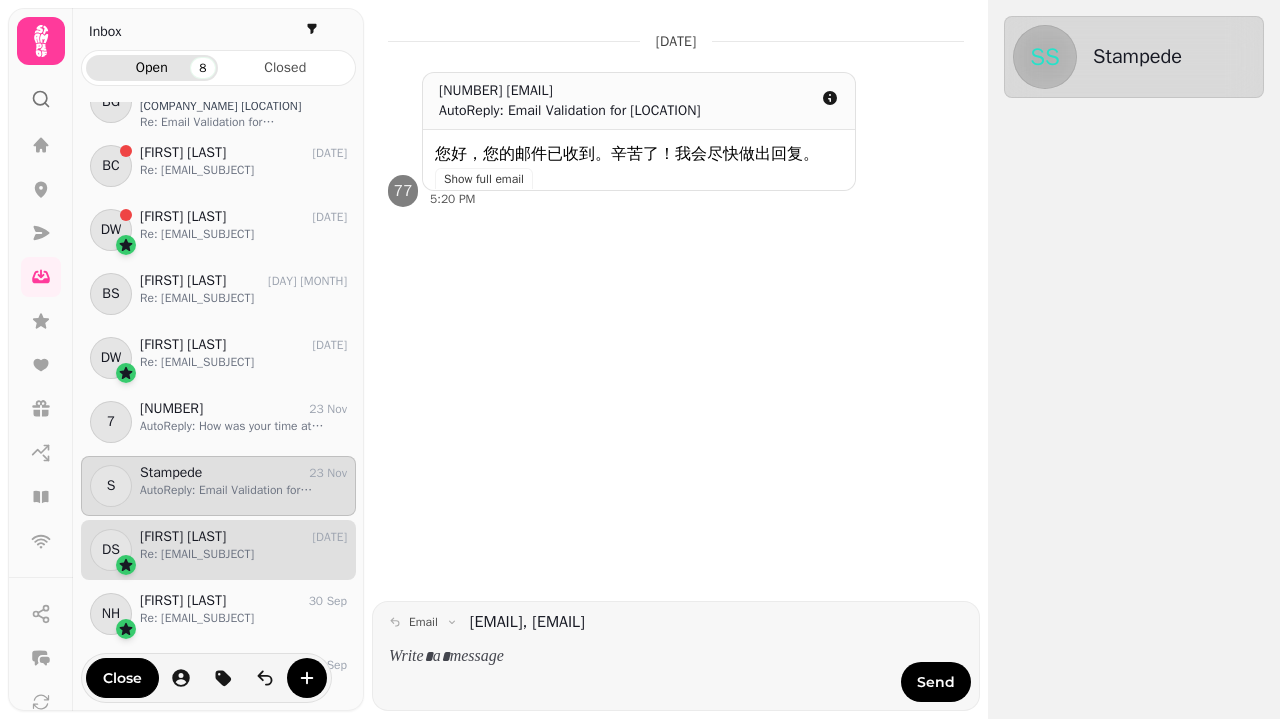 click on "Re: How was your time at Huffkins?" at bounding box center [243, 554] 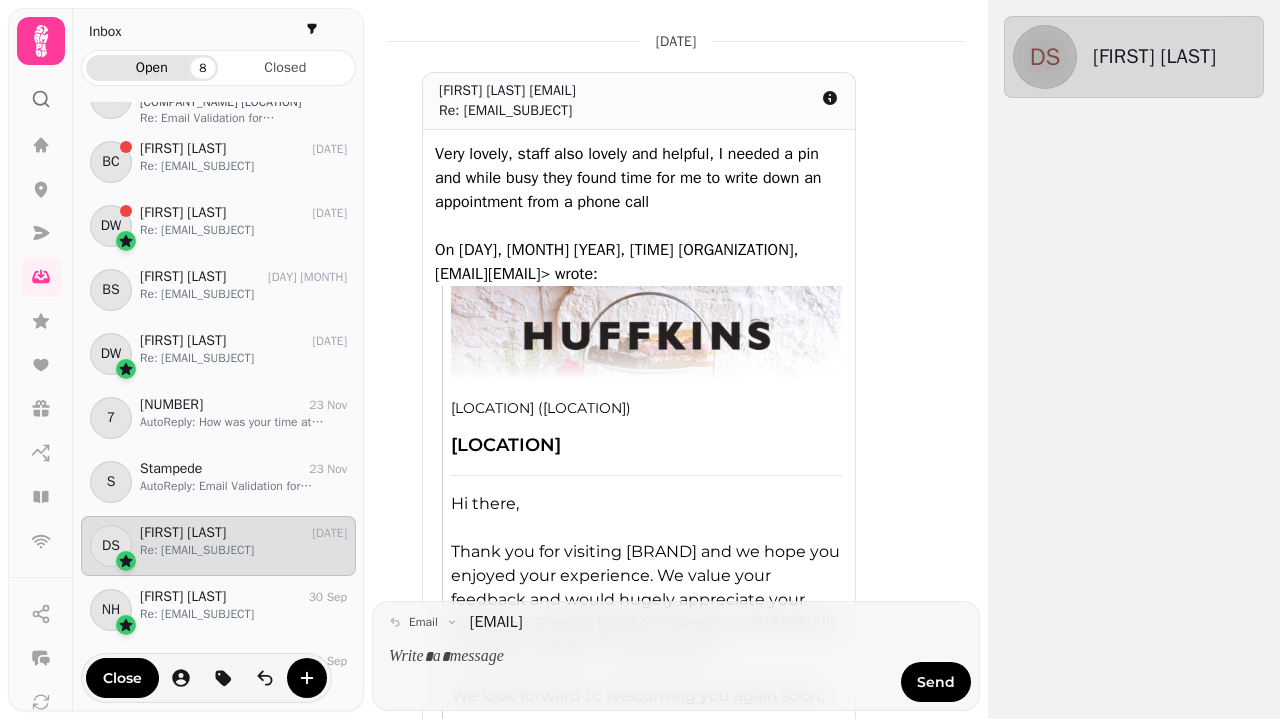 scroll, scrollTop: 396, scrollLeft: 0, axis: vertical 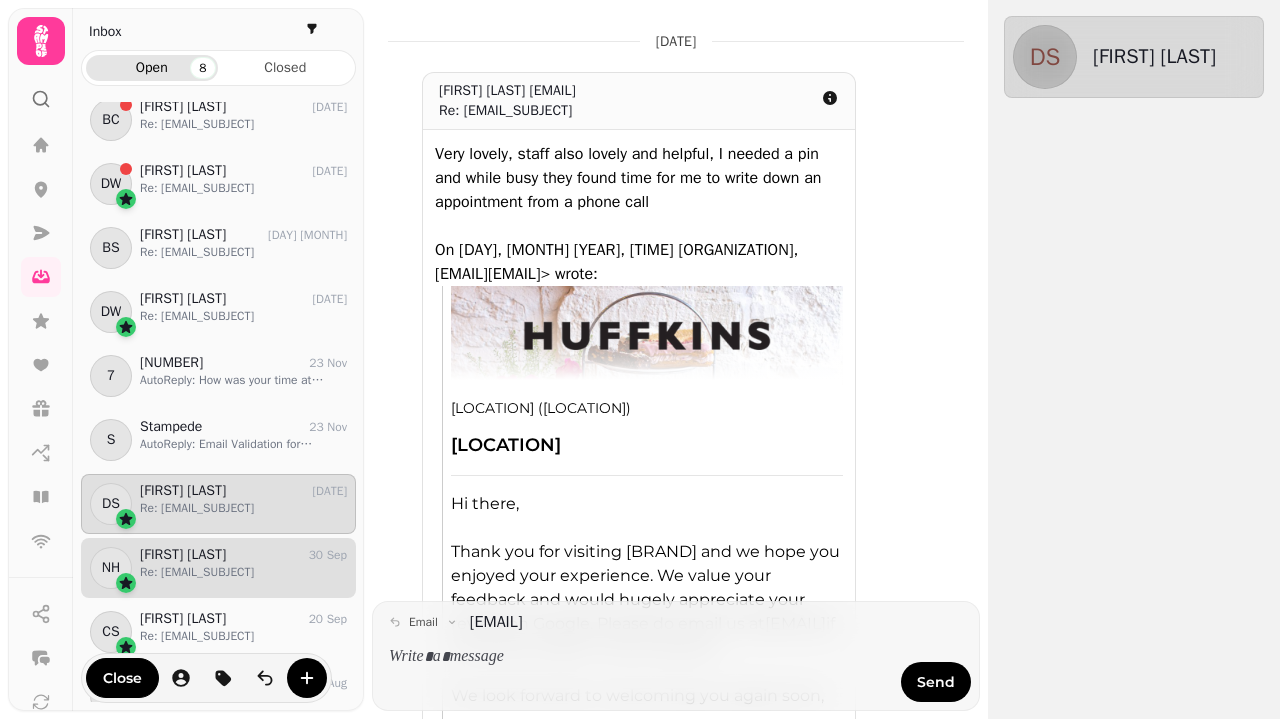 click on "Re: How was your time at Huffkins?" at bounding box center [243, 572] 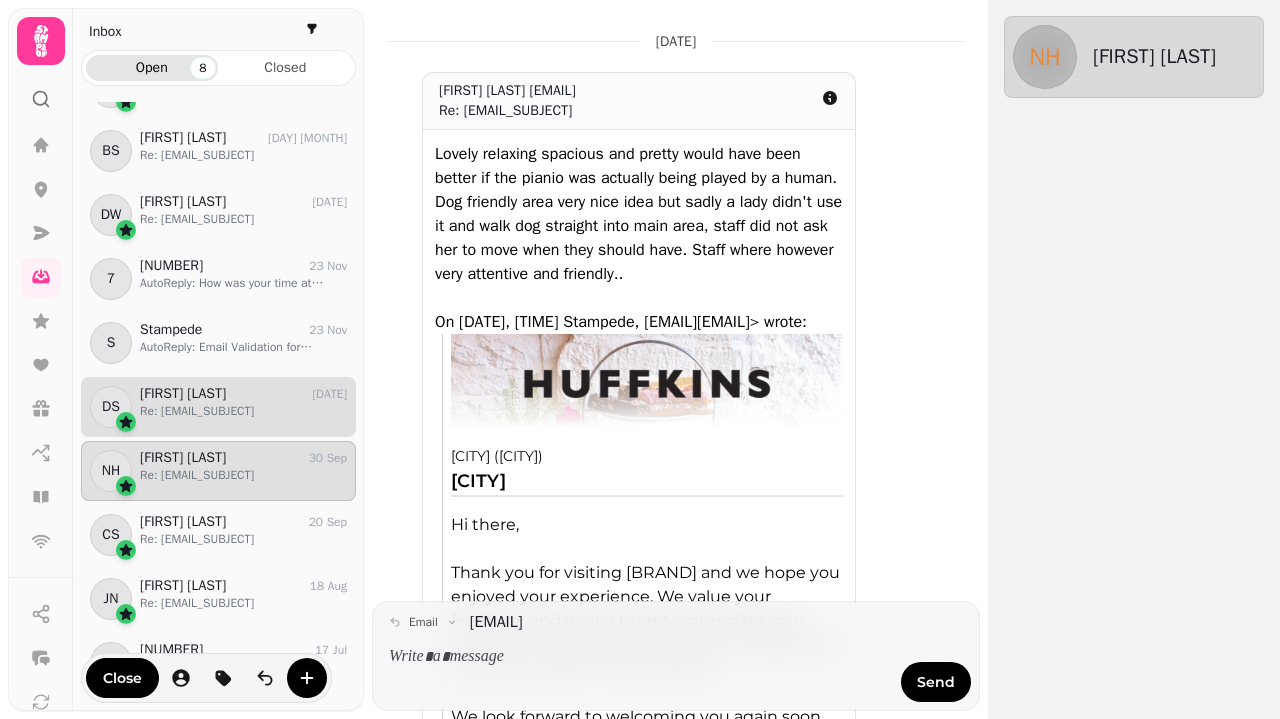 scroll, scrollTop: 571, scrollLeft: 0, axis: vertical 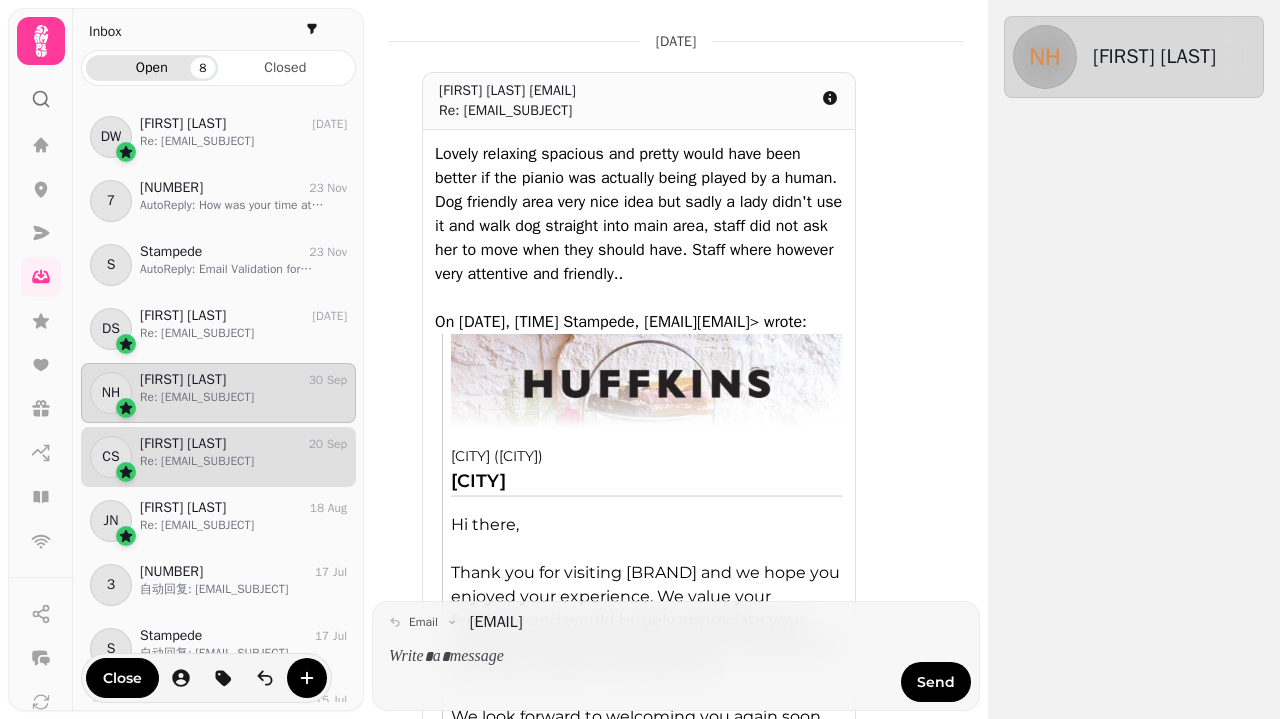 click on "Re: How was your time at Huffkins?" at bounding box center [243, 461] 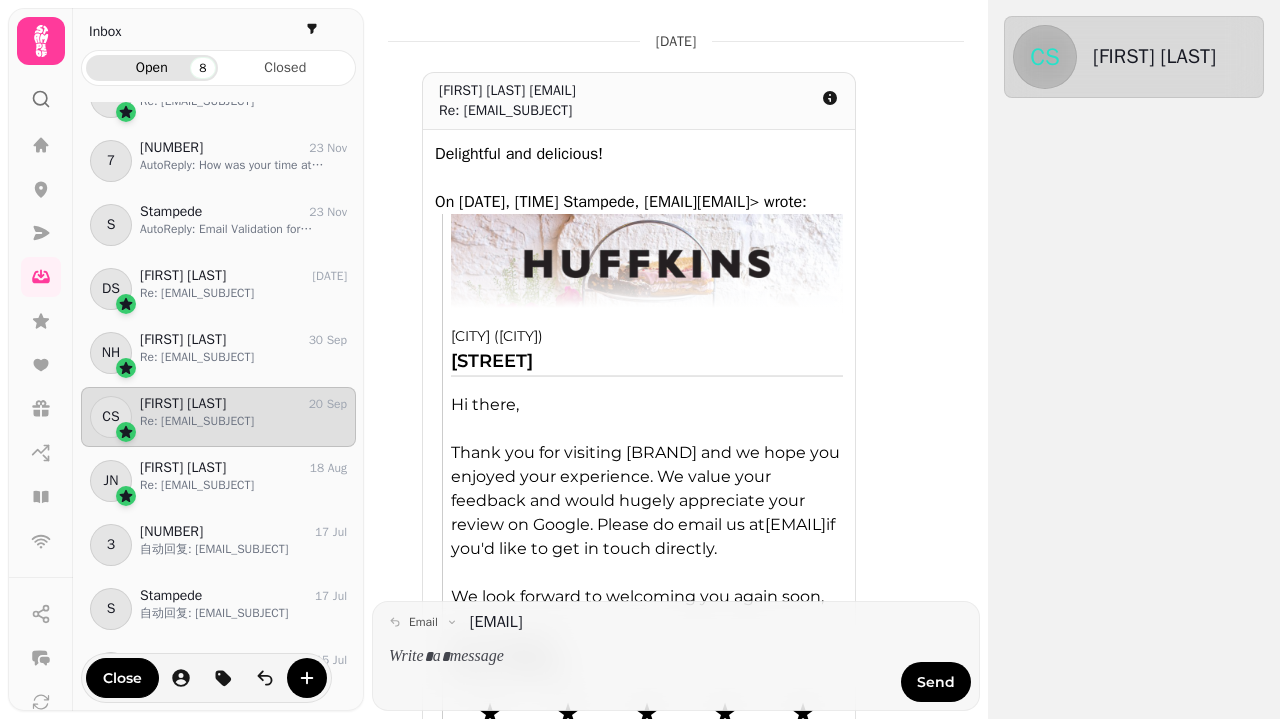 scroll, scrollTop: 618, scrollLeft: 0, axis: vertical 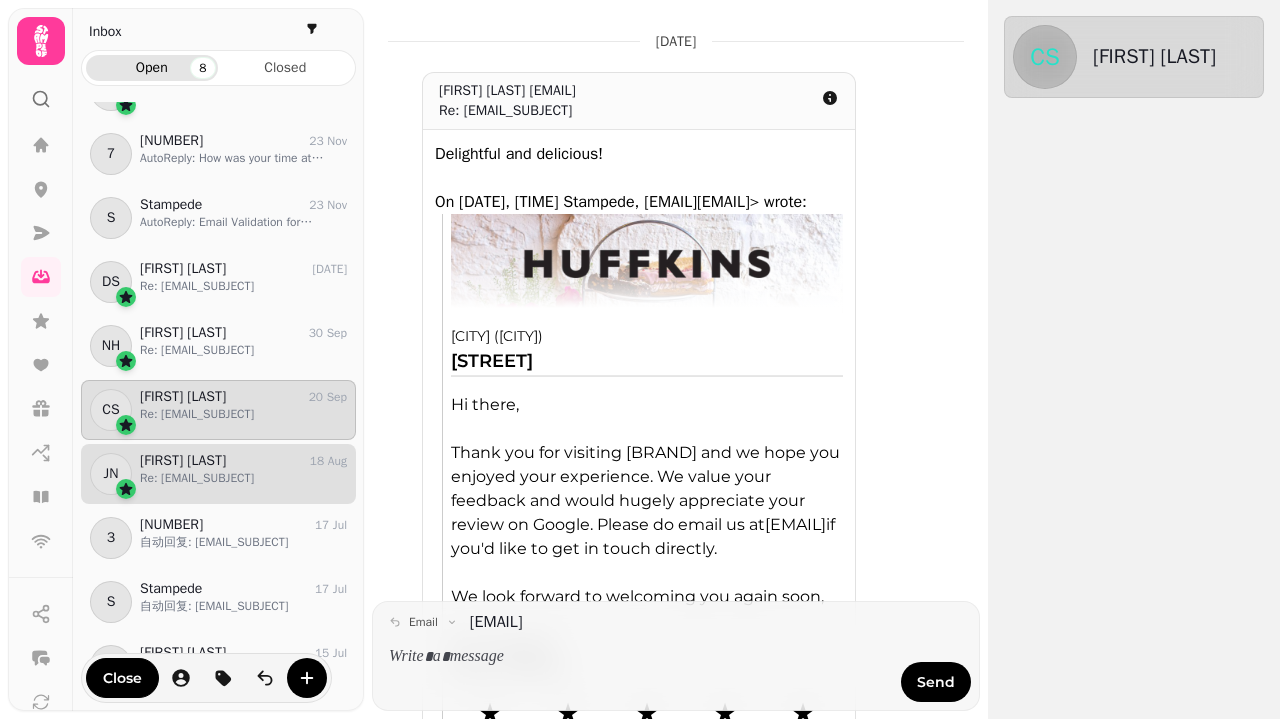 click on "[FIRST] [LAST]" at bounding box center (183, 461) 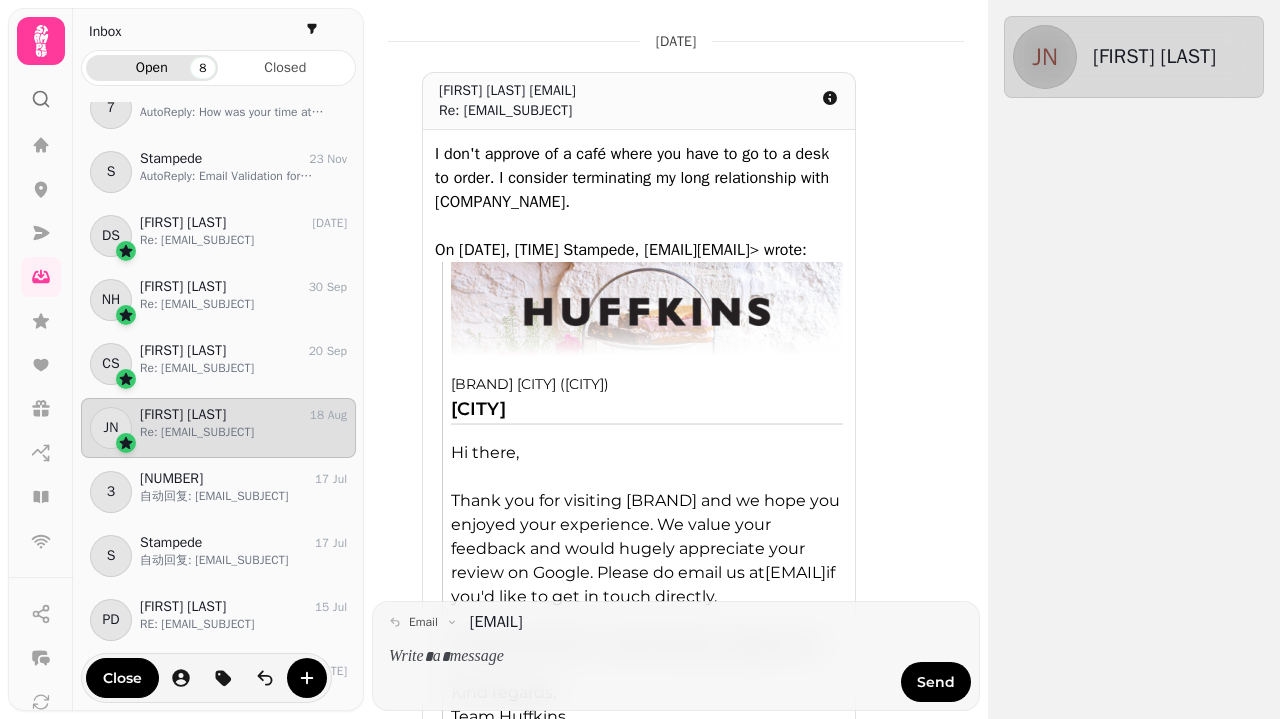 scroll, scrollTop: 670, scrollLeft: 0, axis: vertical 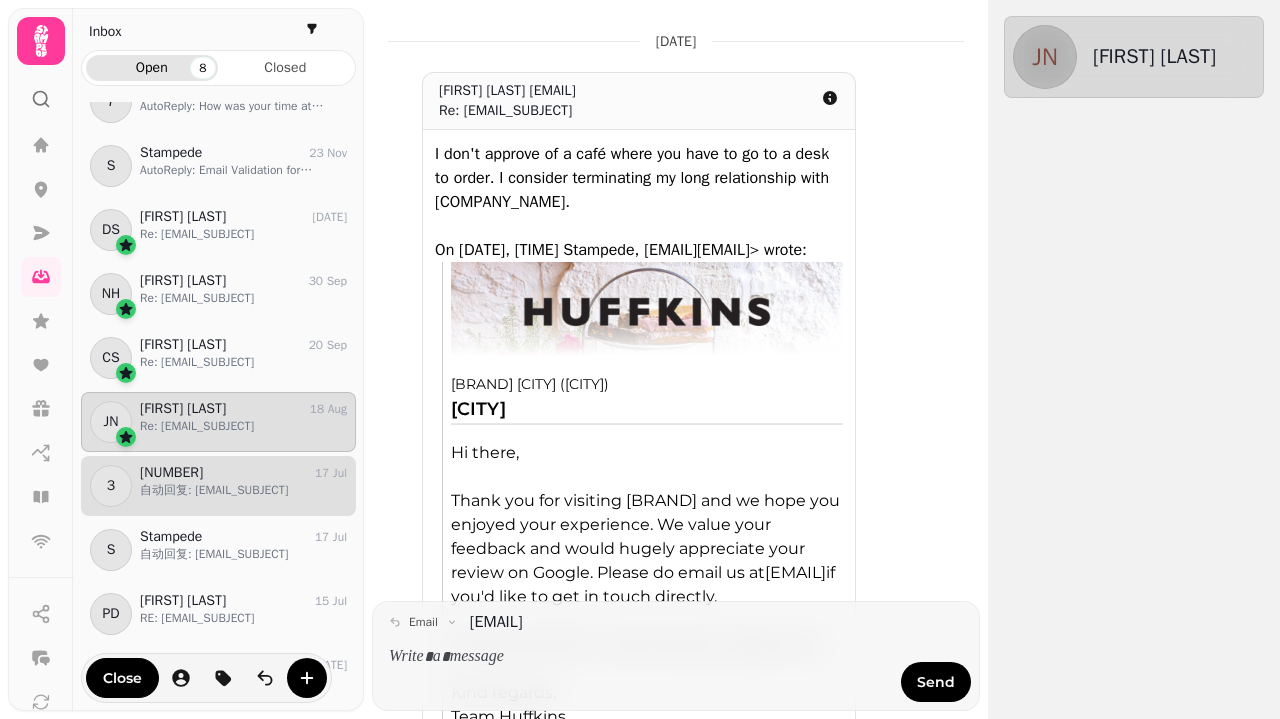 click on "自动回复: How was your time at Huffkins?" at bounding box center (243, 490) 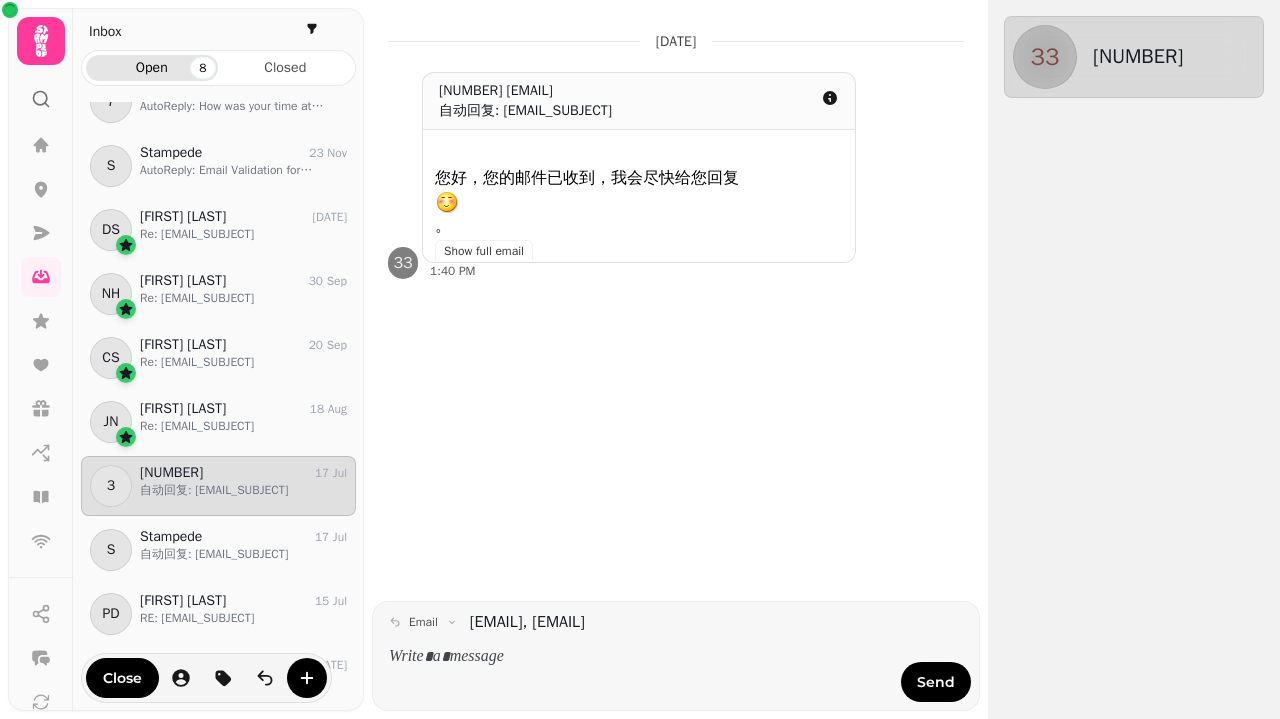 scroll, scrollTop: 727, scrollLeft: 0, axis: vertical 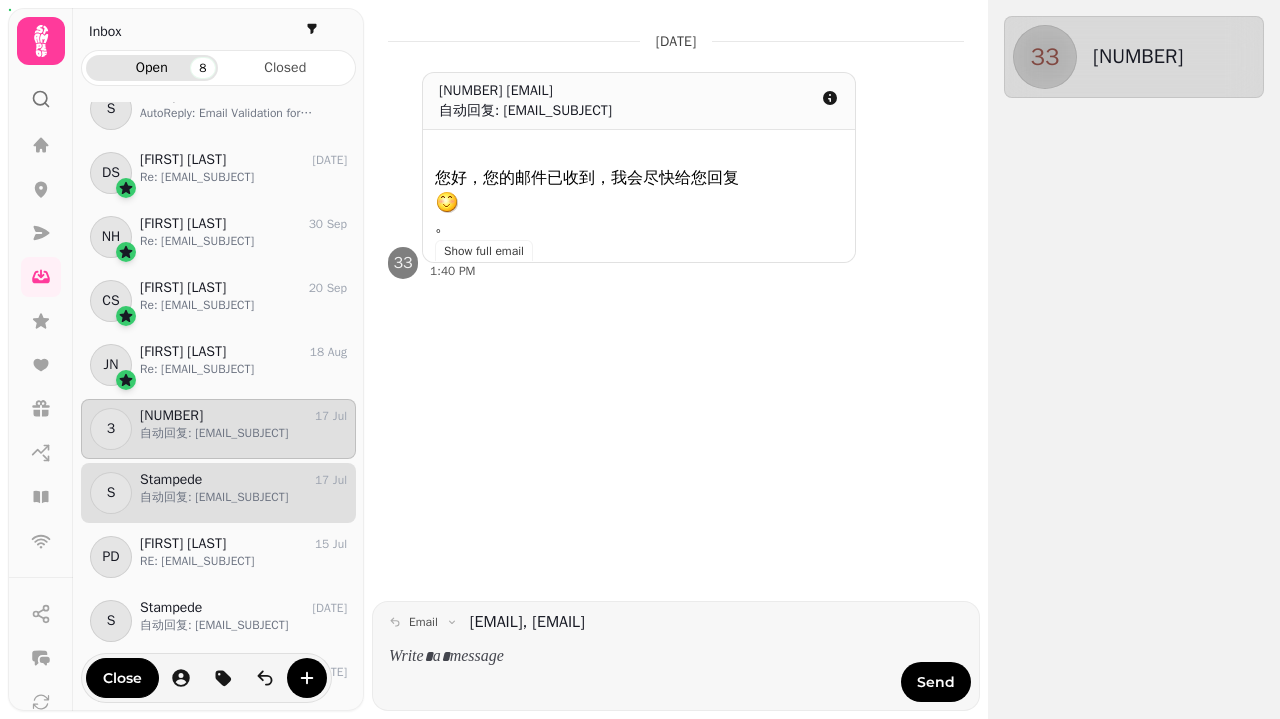 click on "自动回复: Email Validation for Oxford Street" at bounding box center [243, 497] 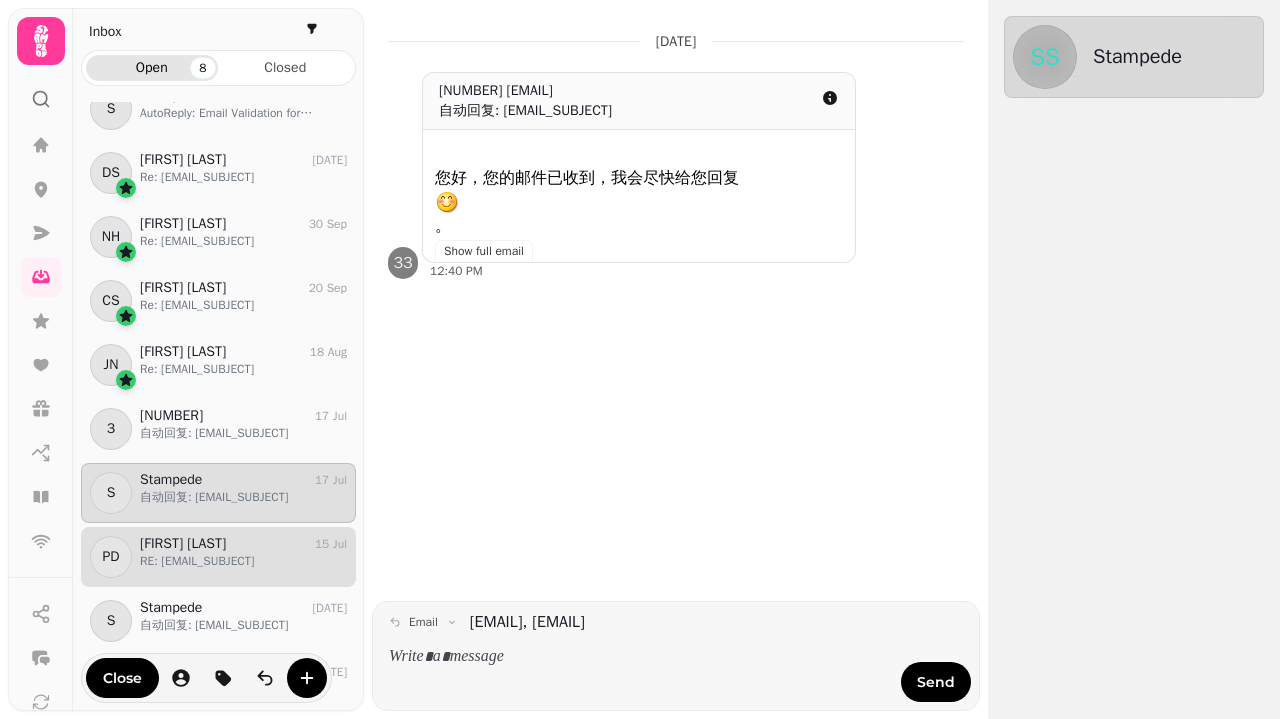 click on "[FIRST] [LAST]" at bounding box center (183, 544) 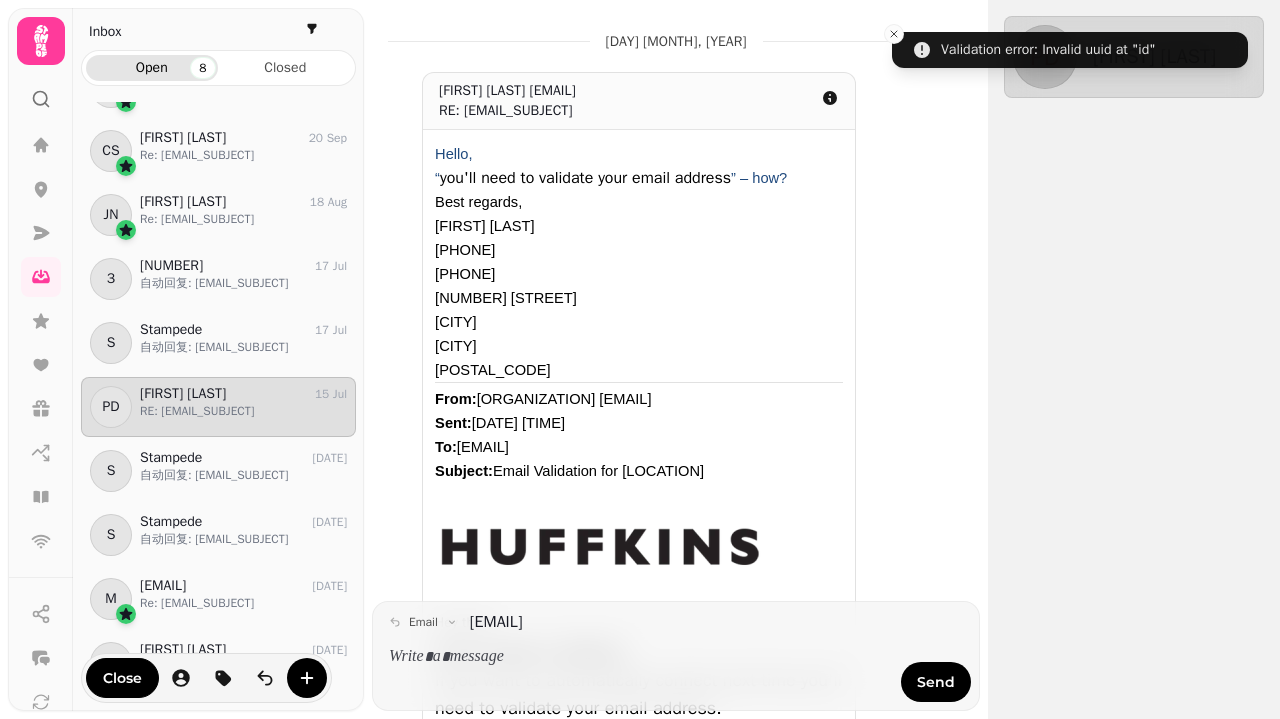 scroll, scrollTop: 878, scrollLeft: 0, axis: vertical 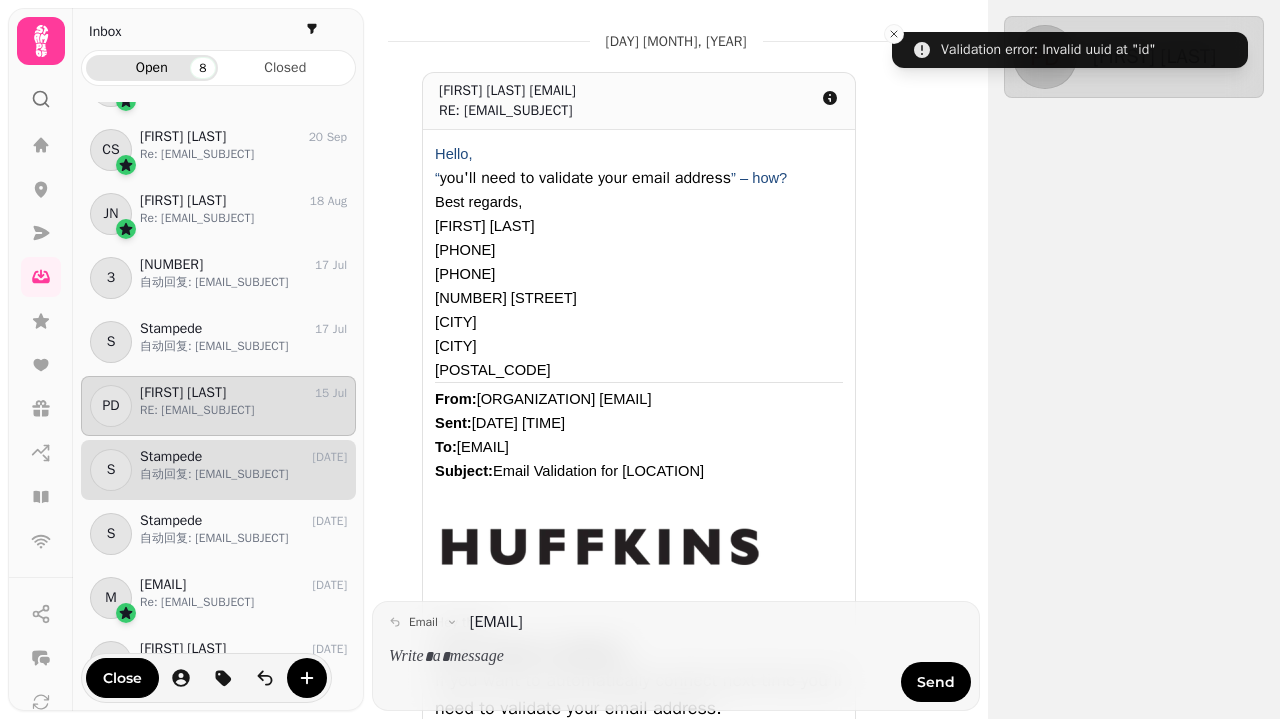 click on "S Stampede 1 Jun 自动回复: How was your time at Huffkins?" at bounding box center [218, 470] 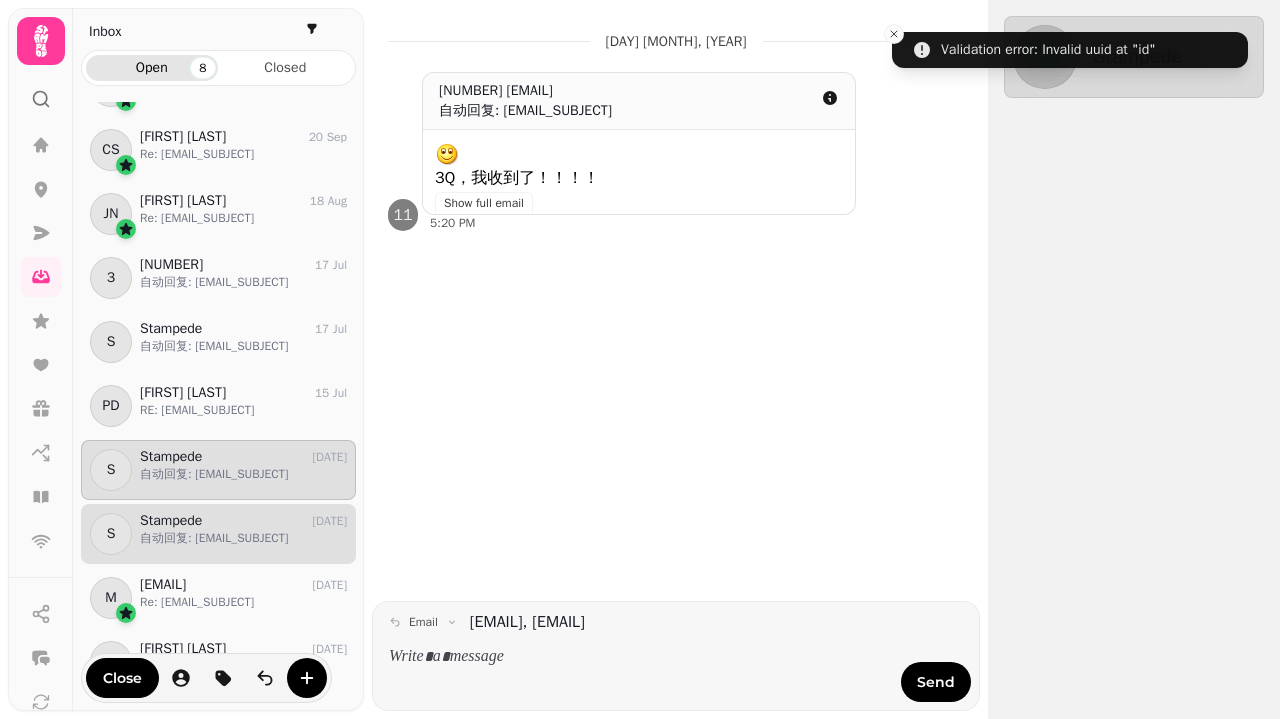click on "Stampede 1 Jun" at bounding box center [243, 521] 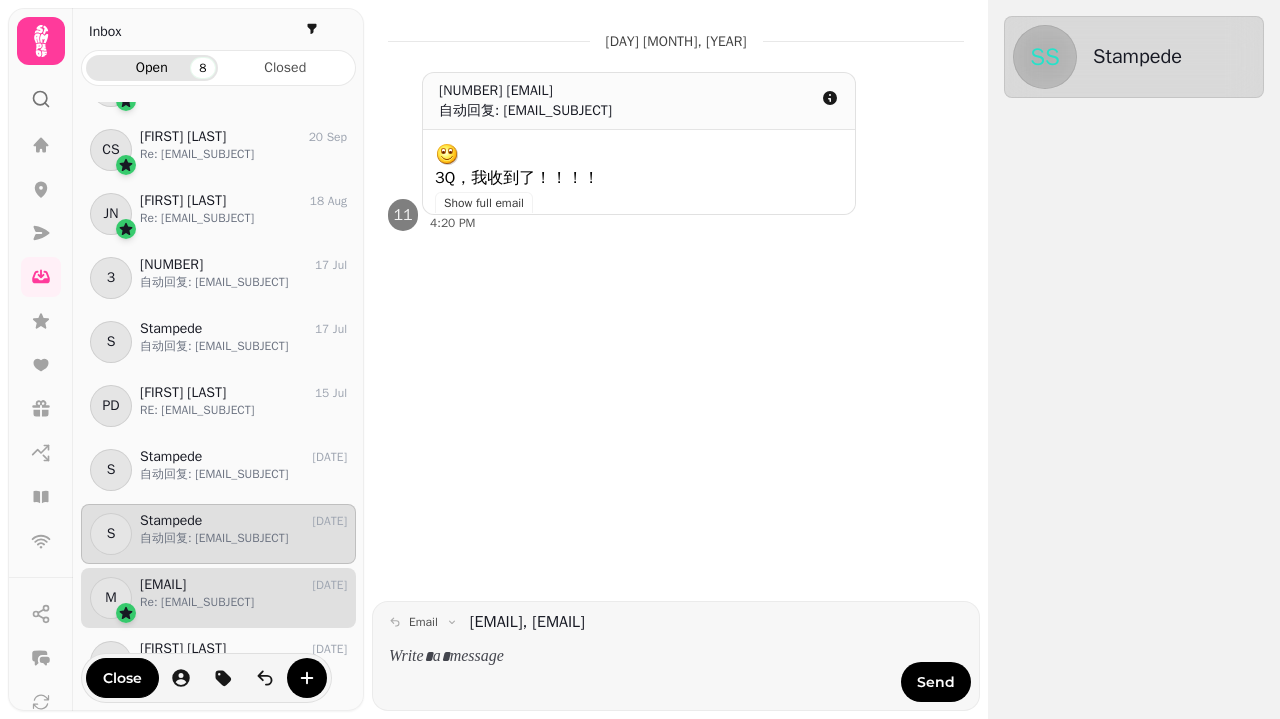 click on "matthew.bell@campbellwest.co.uk" at bounding box center [163, 585] 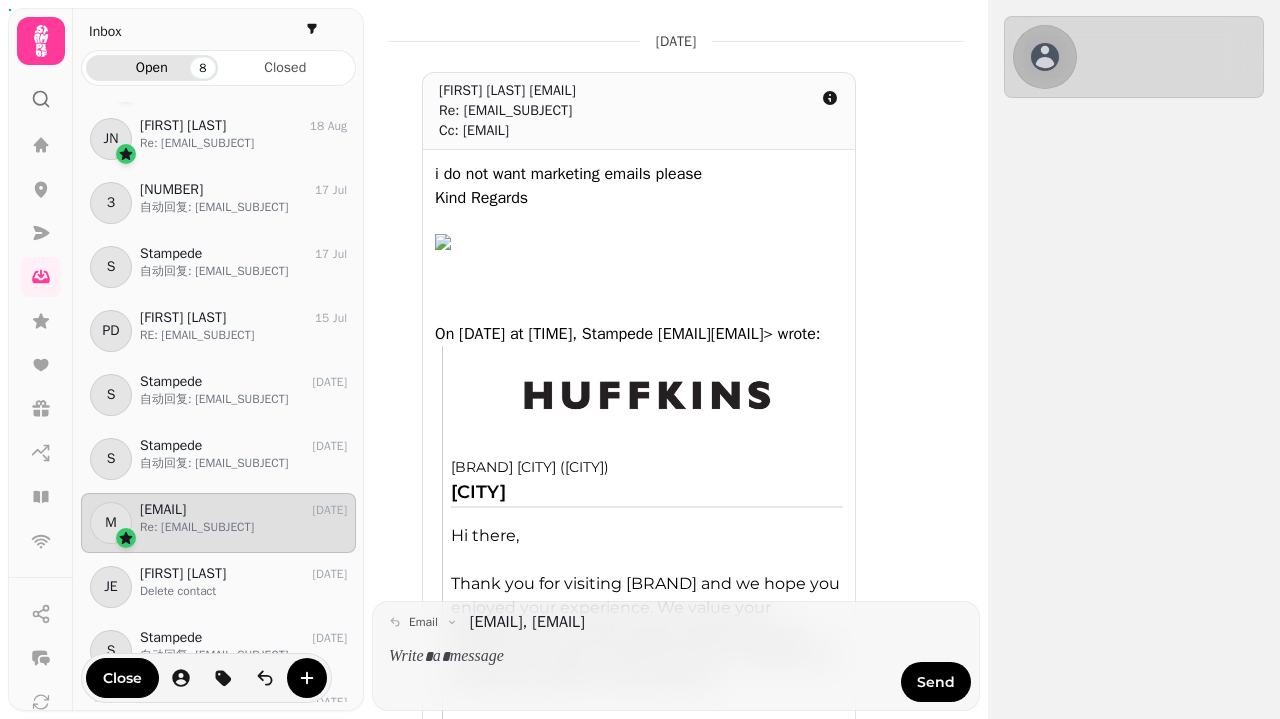 scroll, scrollTop: 958, scrollLeft: 0, axis: vertical 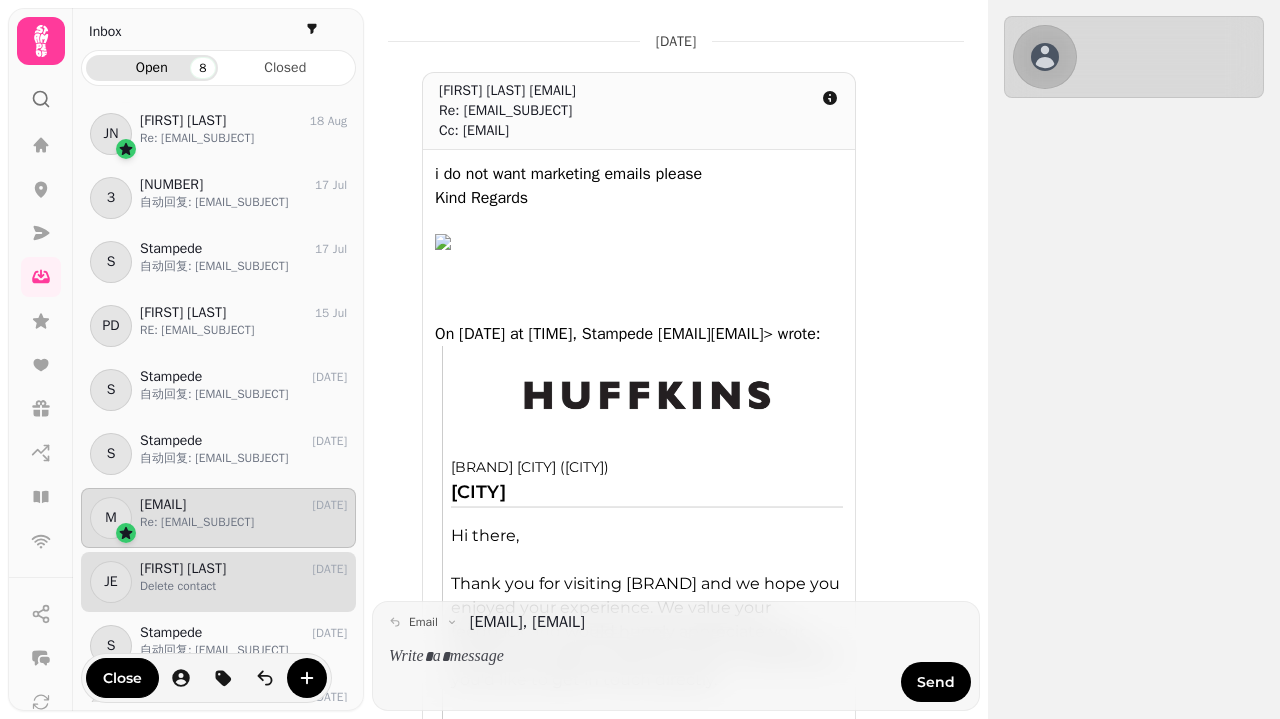 click on "Delete contact" at bounding box center [243, 586] 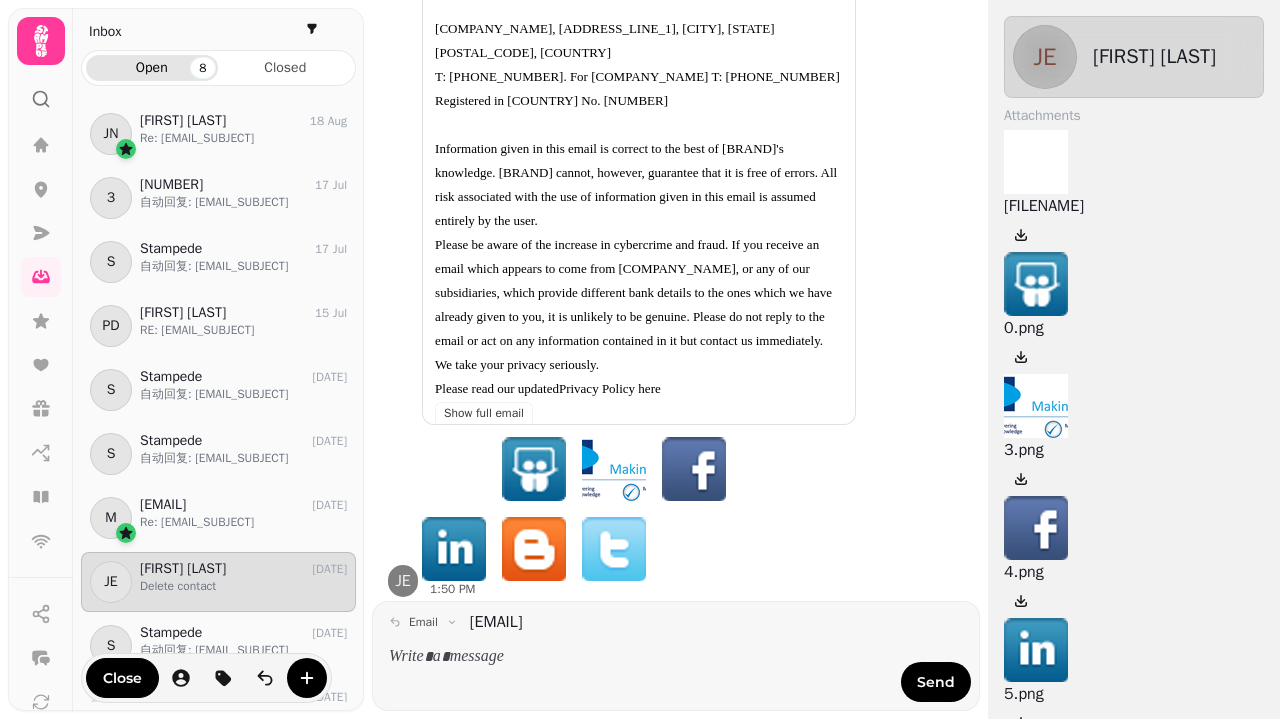 scroll, scrollTop: 1219, scrollLeft: 0, axis: vertical 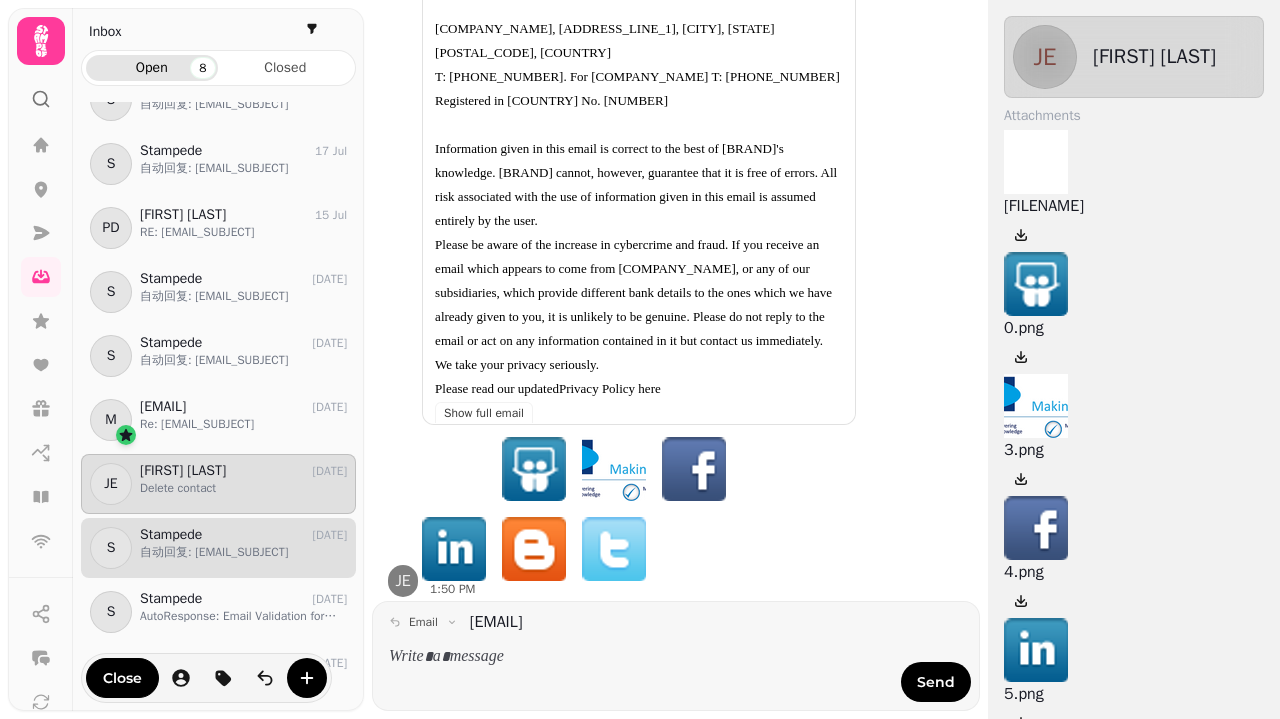 click on "Stampede 9 Feb" at bounding box center [243, 535] 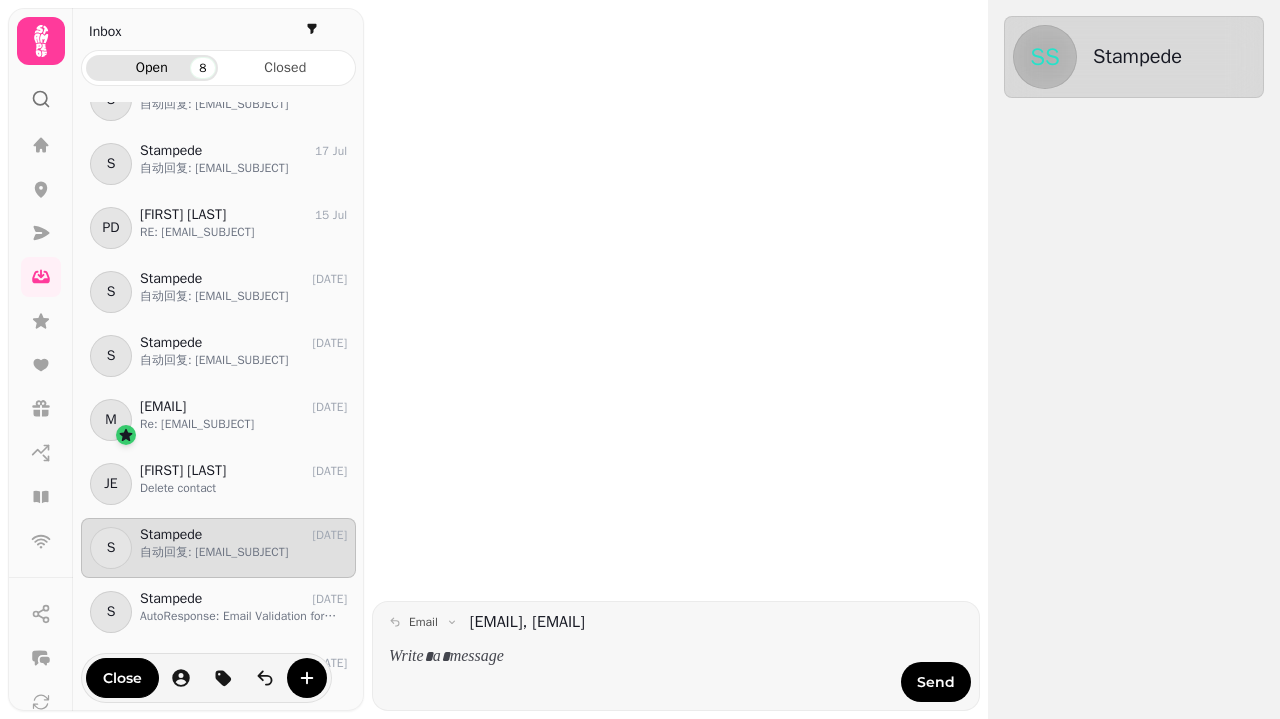 scroll, scrollTop: 0, scrollLeft: 0, axis: both 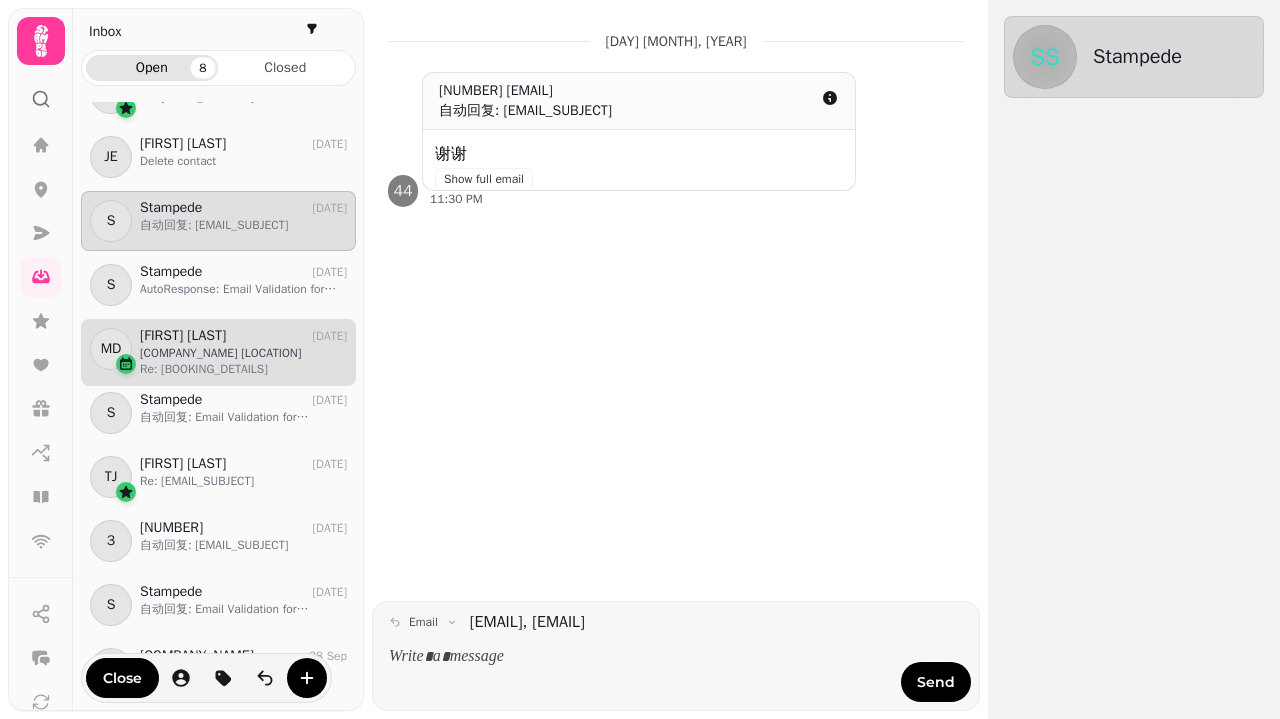 click on "[CITY]" at bounding box center [243, 353] 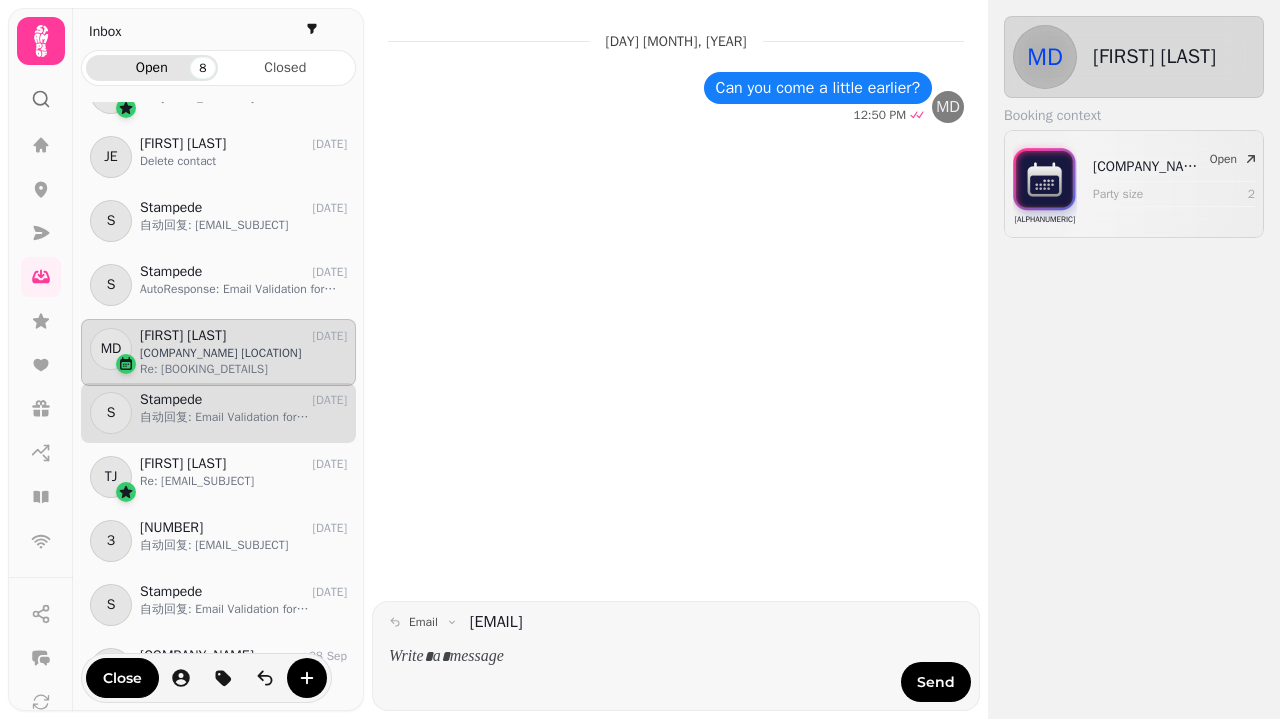 click on "S Stampede 31 Dec 自动回复: Email Validation for Stow on the Wold" at bounding box center (218, 413) 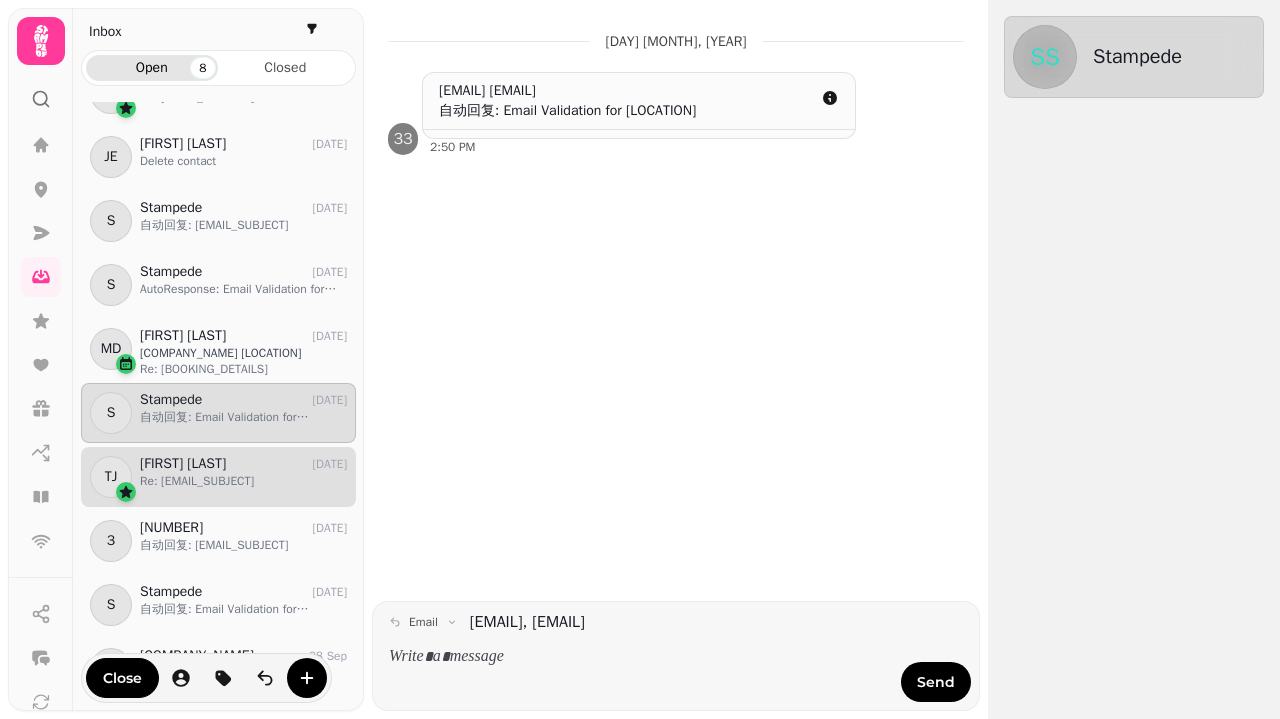 click on "Re: How was your time at Huffkins?" at bounding box center (243, 481) 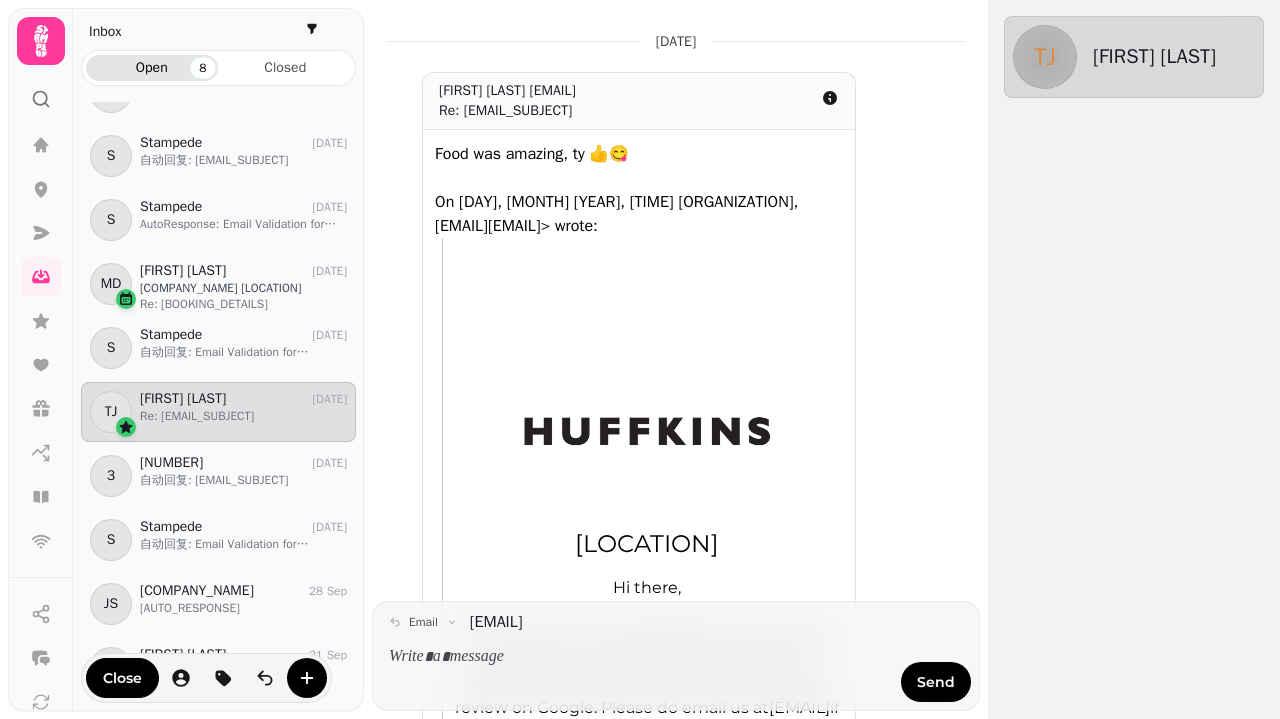 scroll, scrollTop: 1448, scrollLeft: 0, axis: vertical 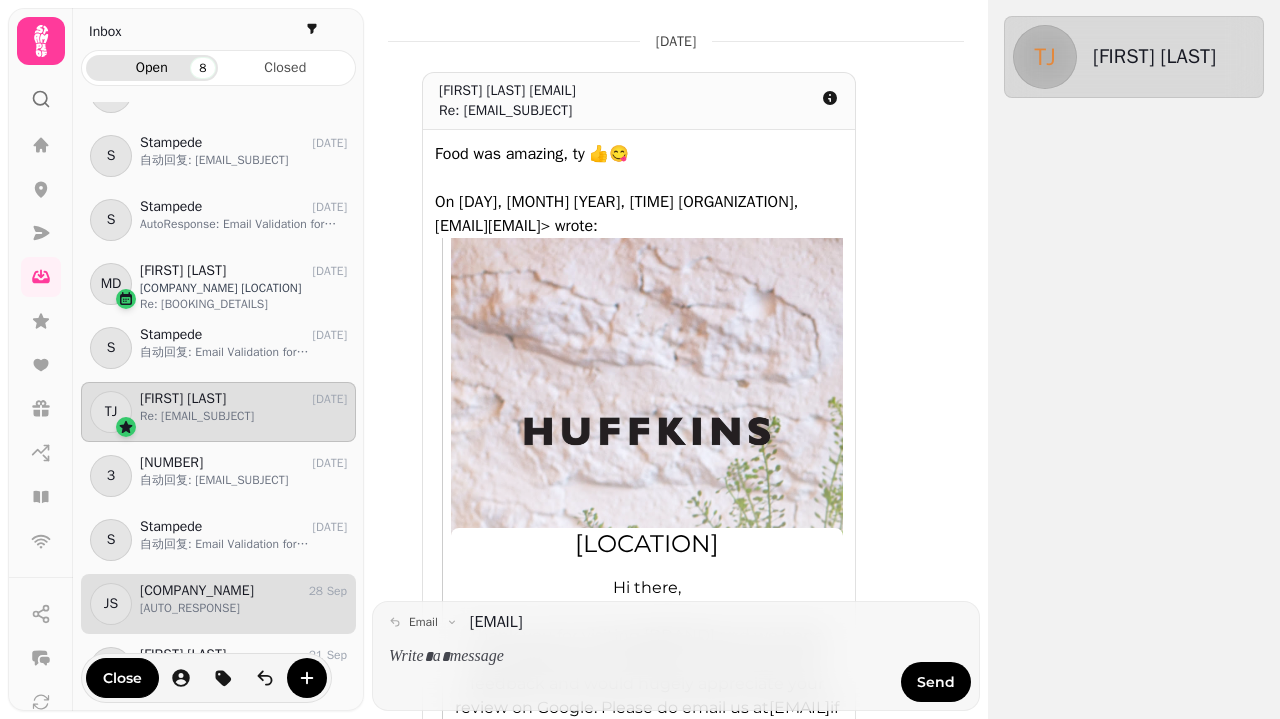 click on "AutoResponse" at bounding box center (243, 608) 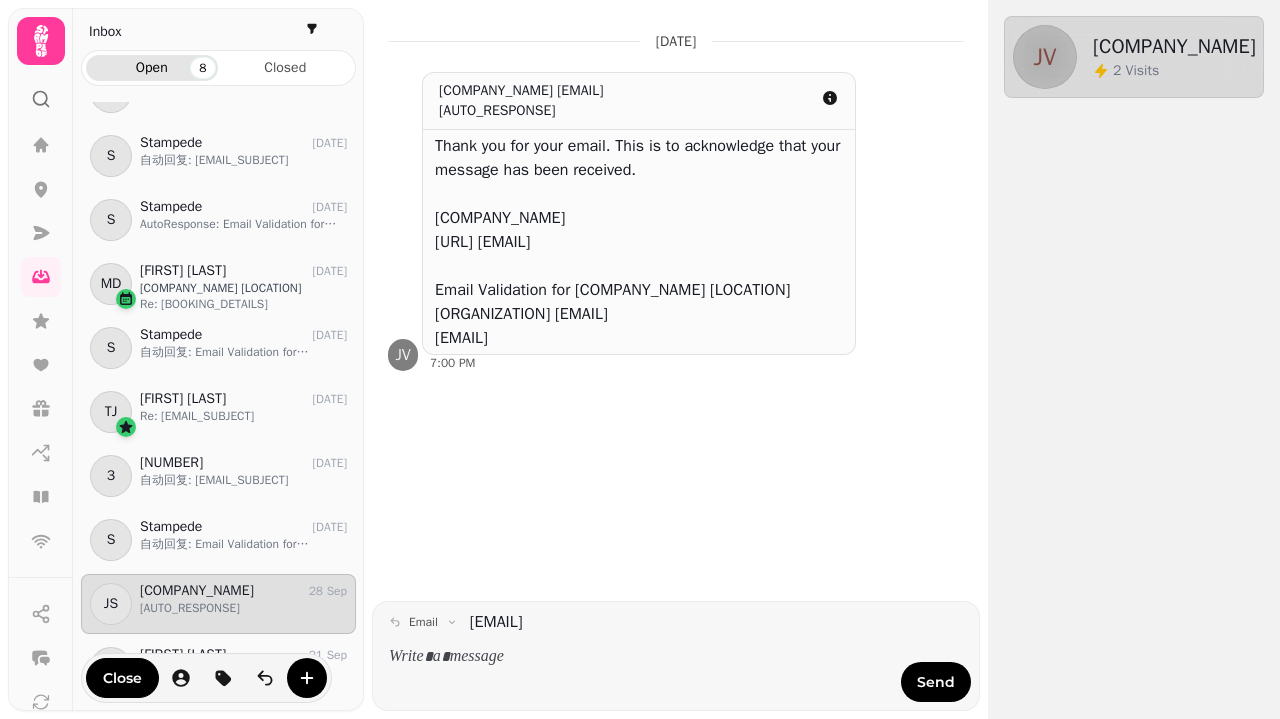 scroll, scrollTop: 1448, scrollLeft: 0, axis: vertical 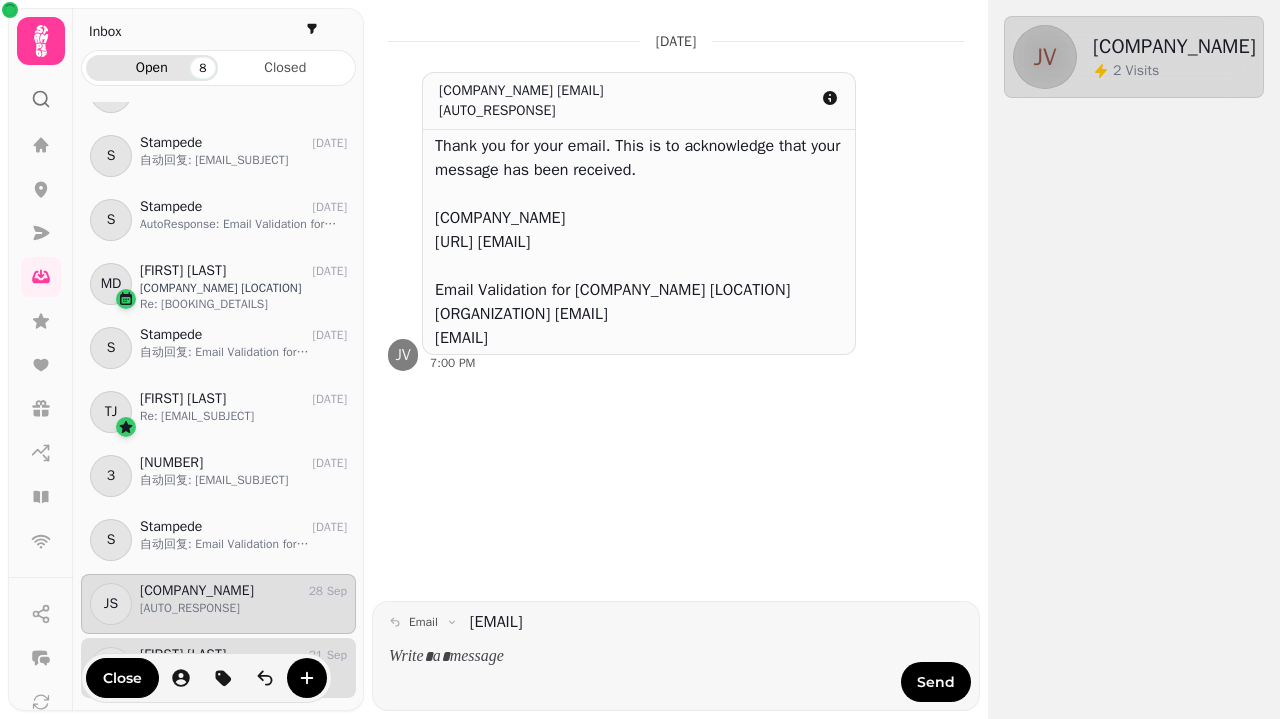 click on "RS Robert Strachan 21 Sep AWAY FROM OFFICE" at bounding box center (218, 668) 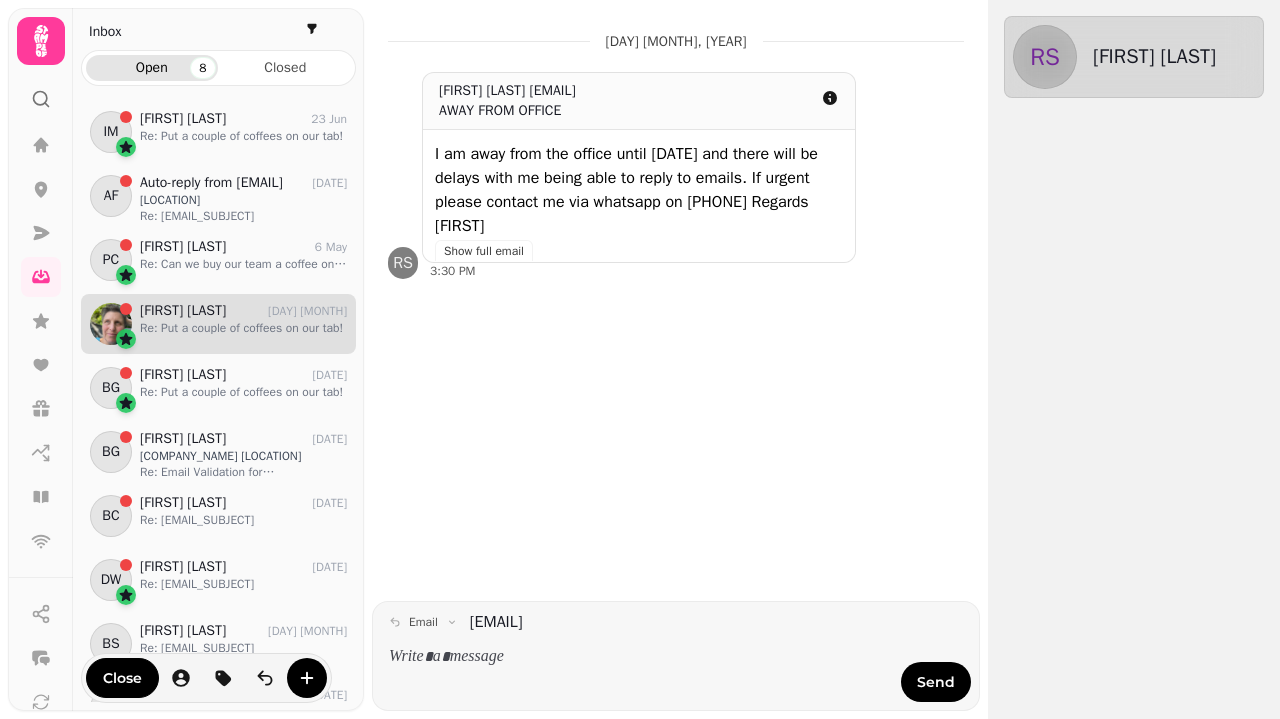 scroll, scrollTop: 0, scrollLeft: 0, axis: both 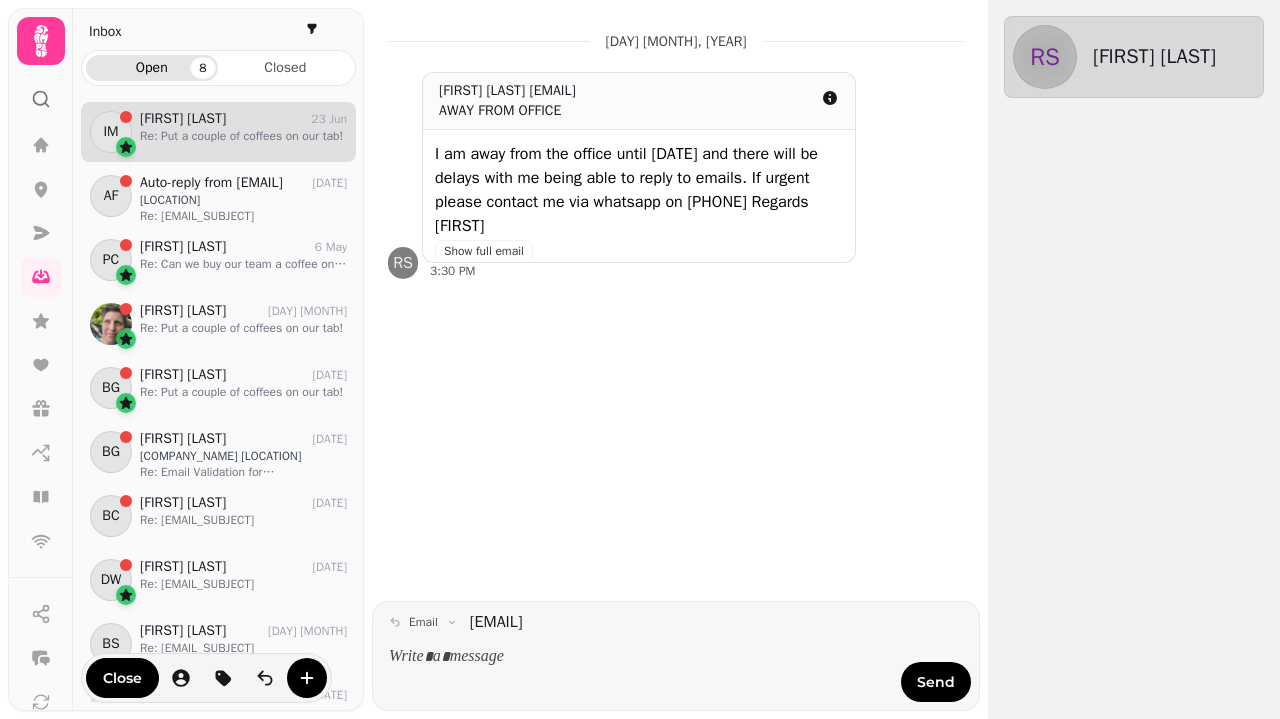 click on "Re: Put a couple of coffees on our tab!" at bounding box center (243, 136) 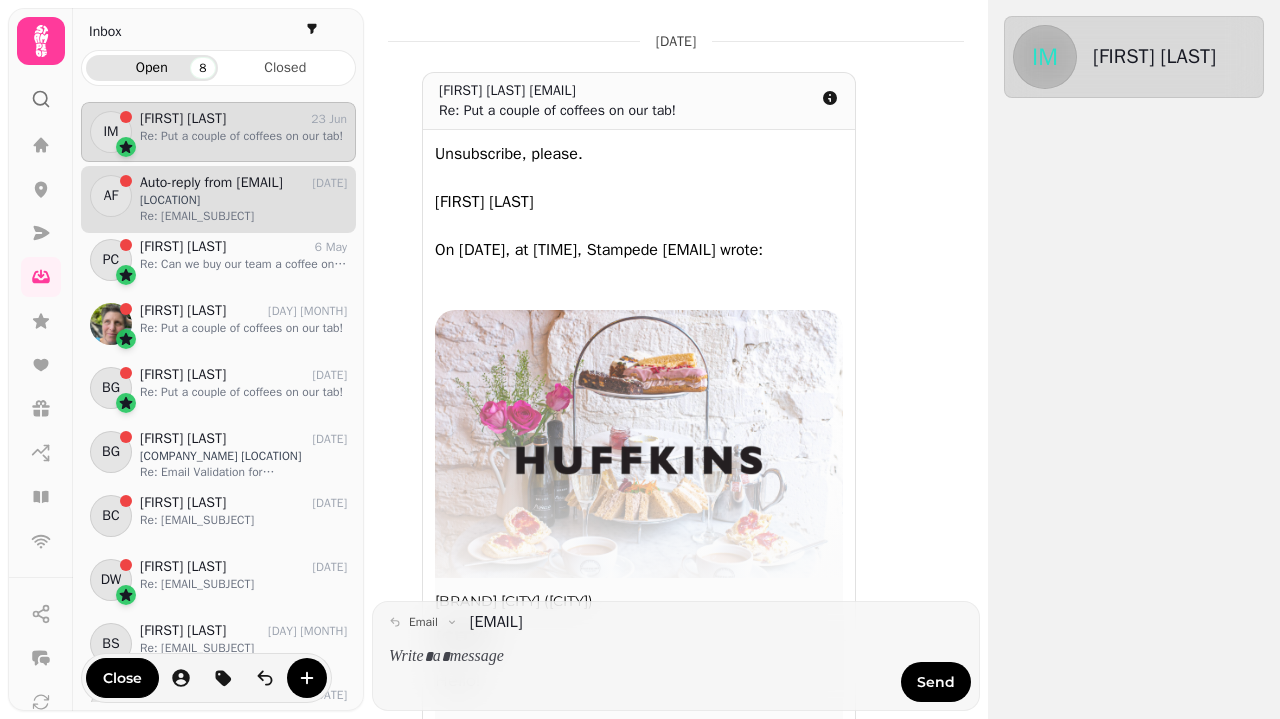 click on "AutoReply: [SUBJECT]" at bounding box center (211, 183) 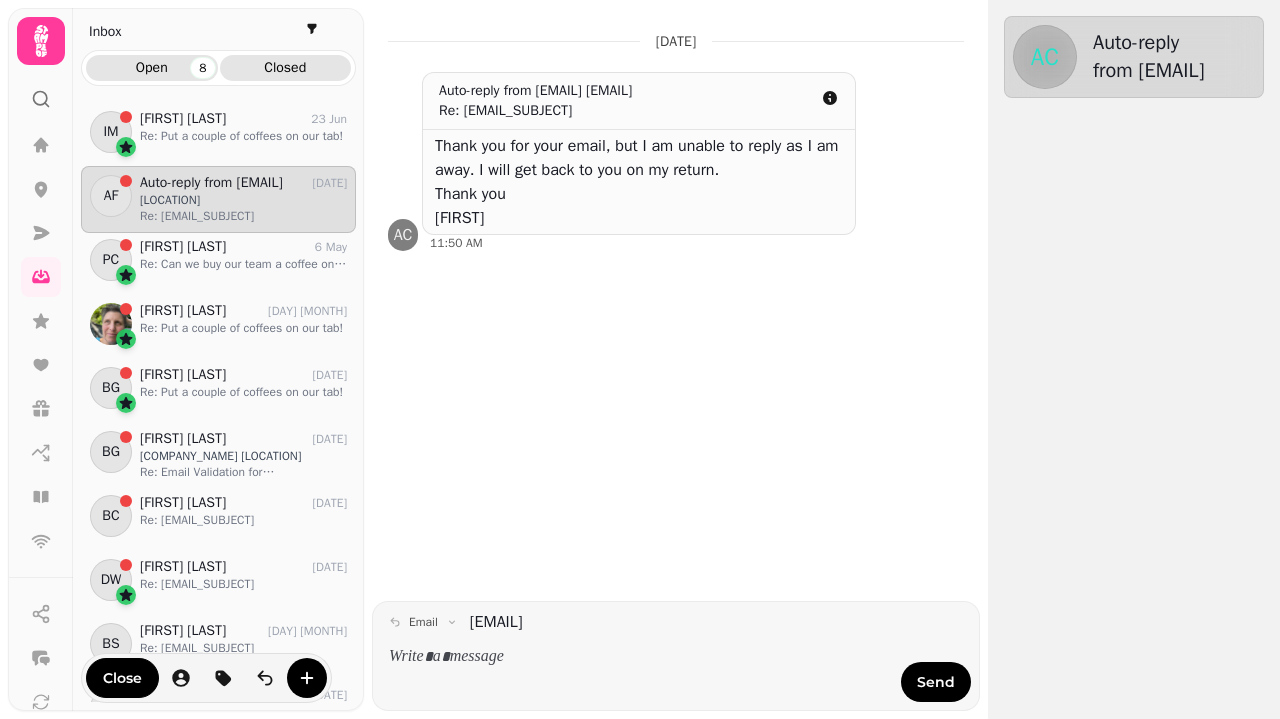 click on "Closed" at bounding box center [286, 68] 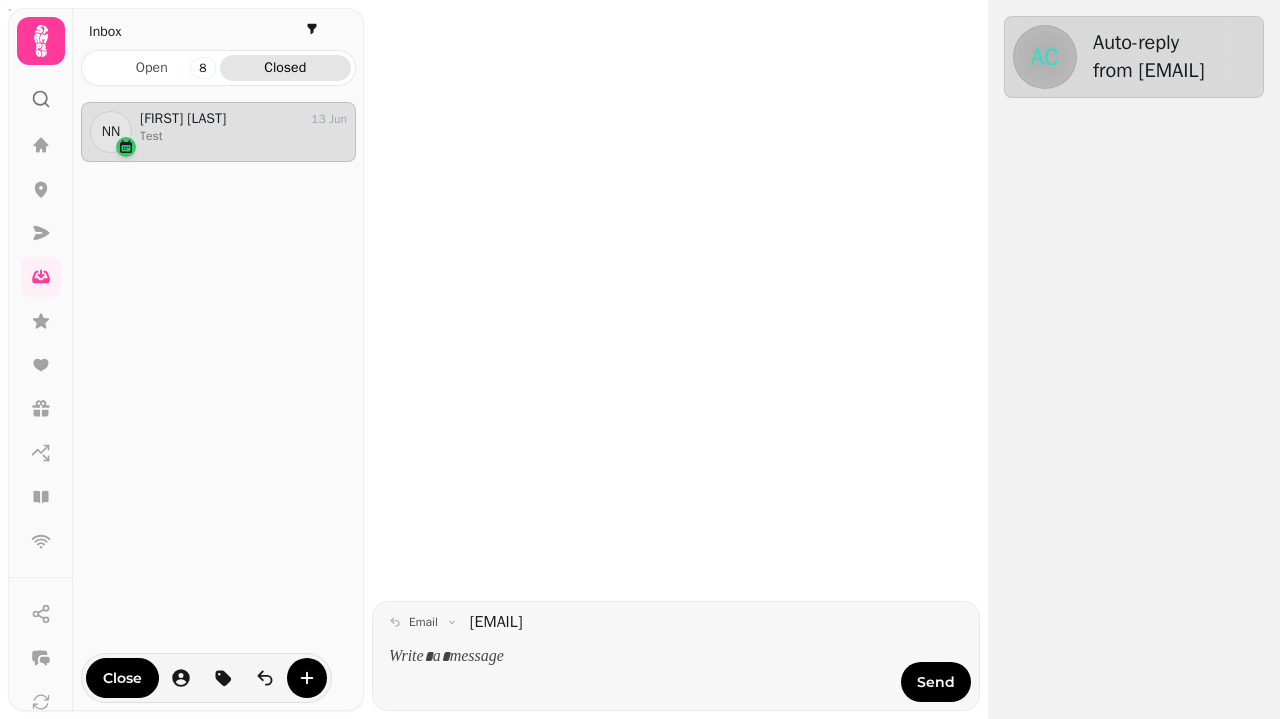 scroll, scrollTop: 1, scrollLeft: 1, axis: both 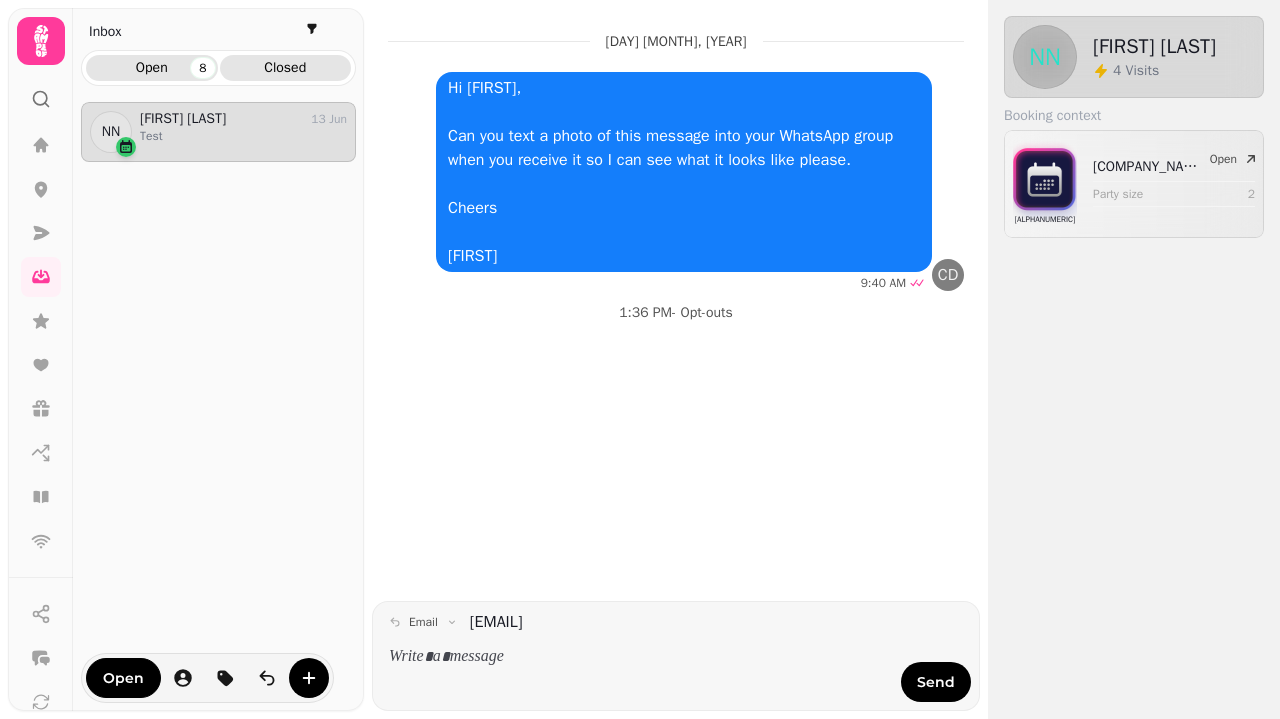 click on "Open 8" at bounding box center (152, 68) 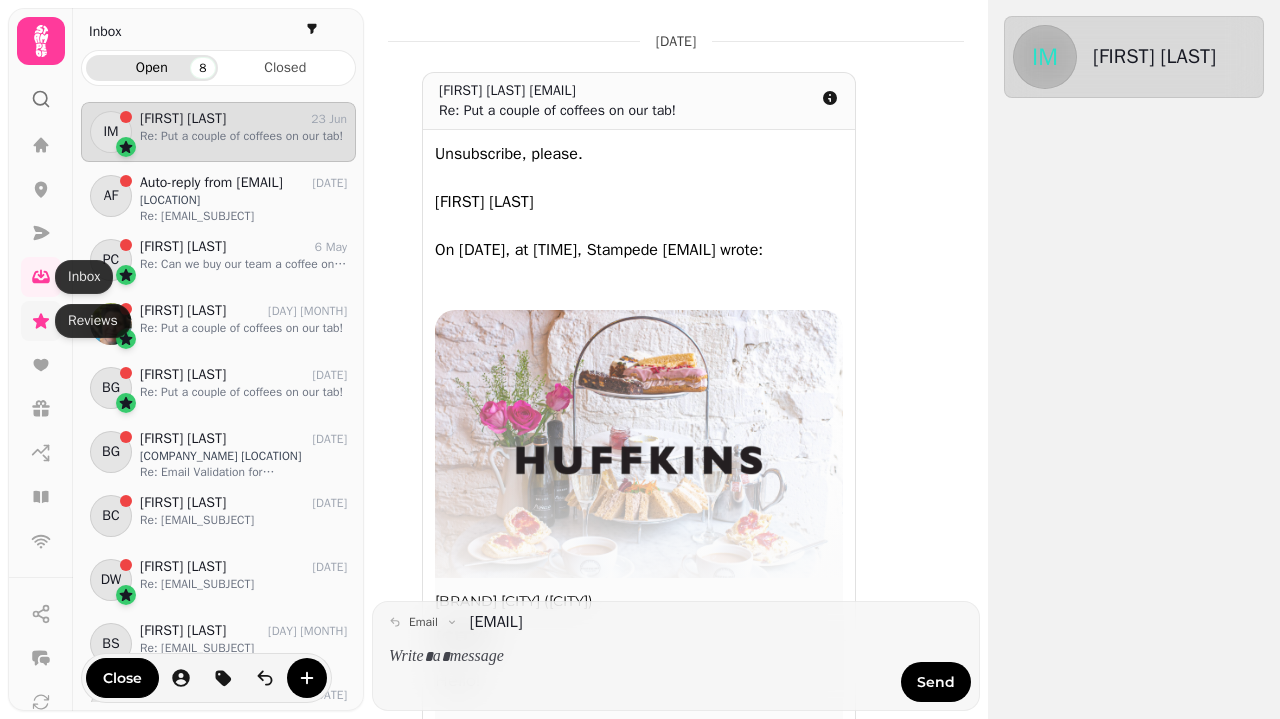 click 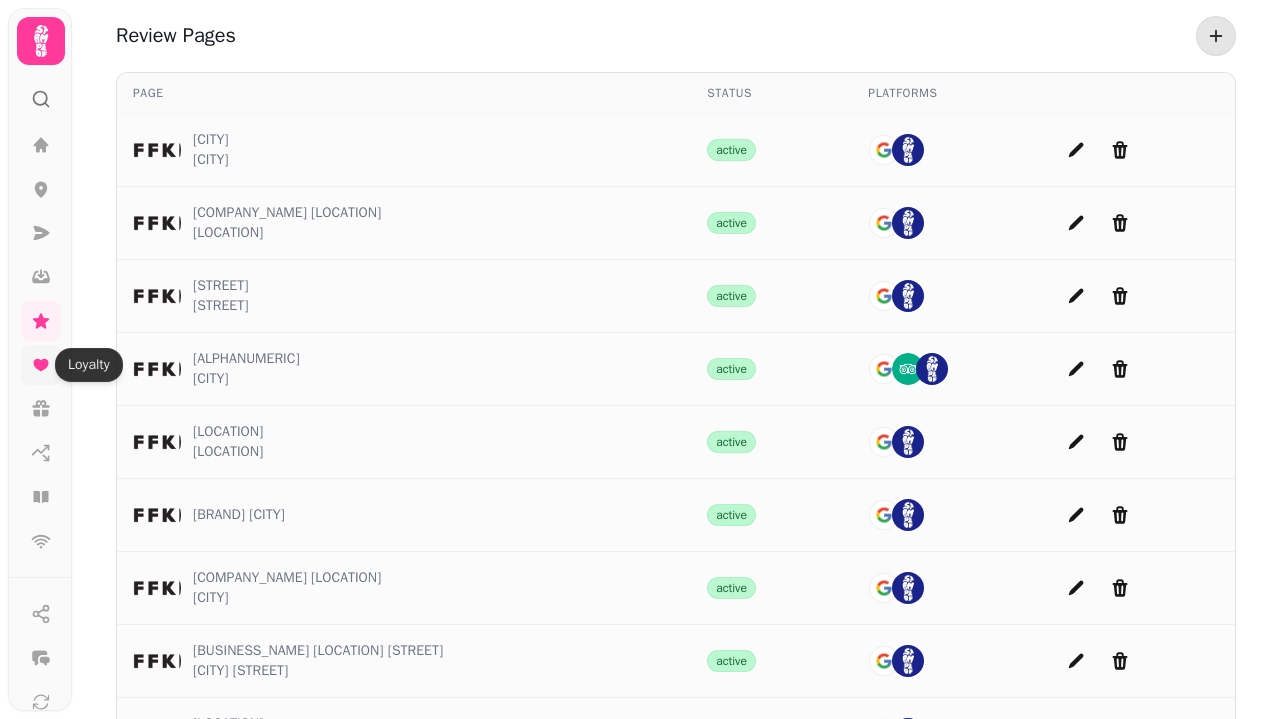 click 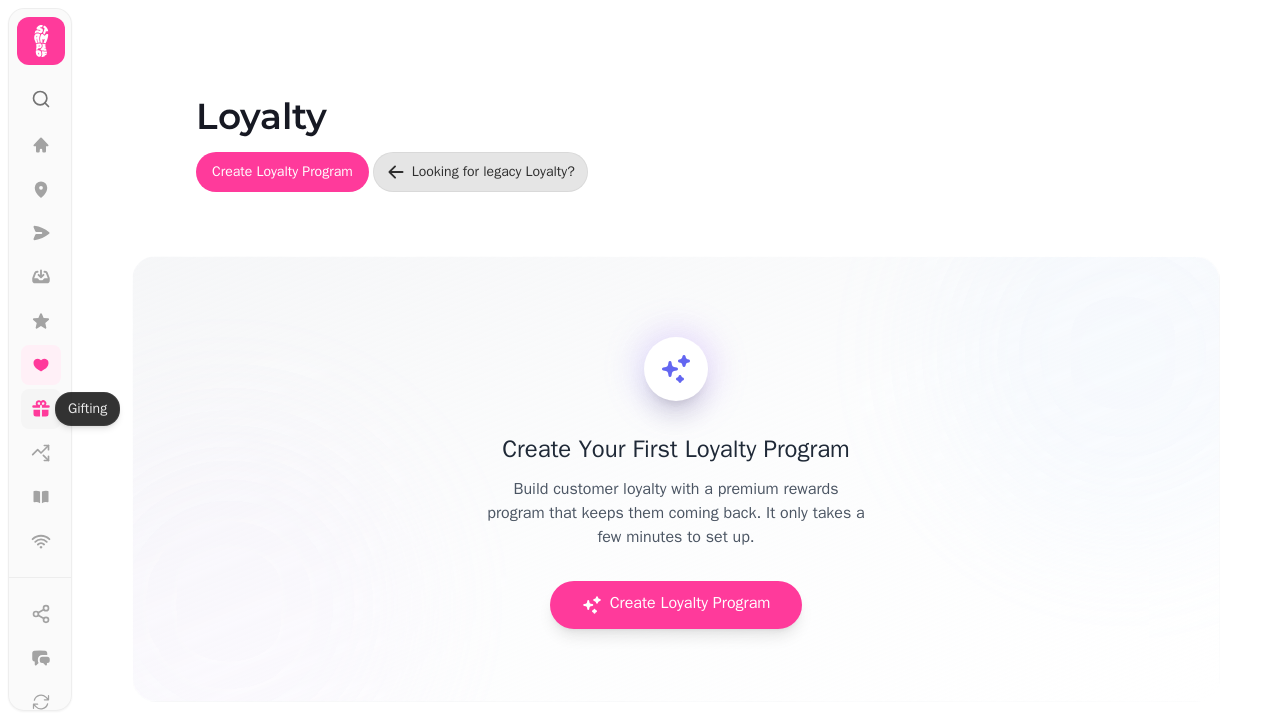click 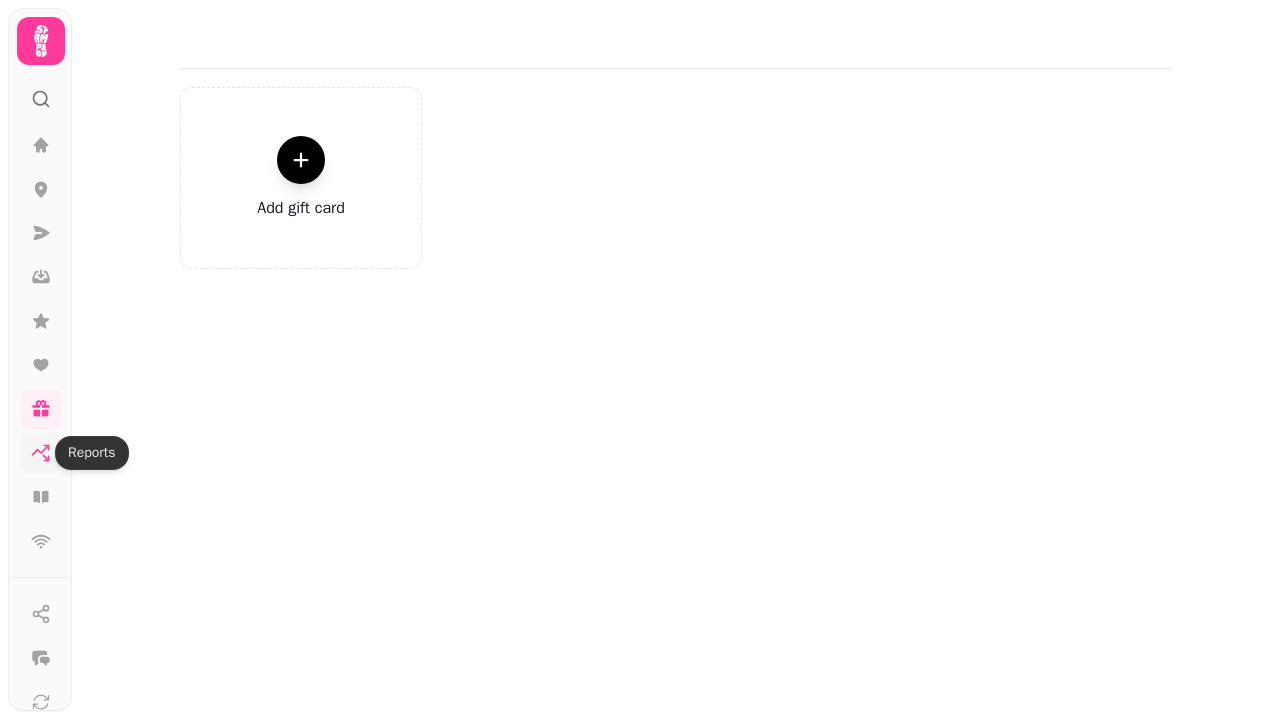 click 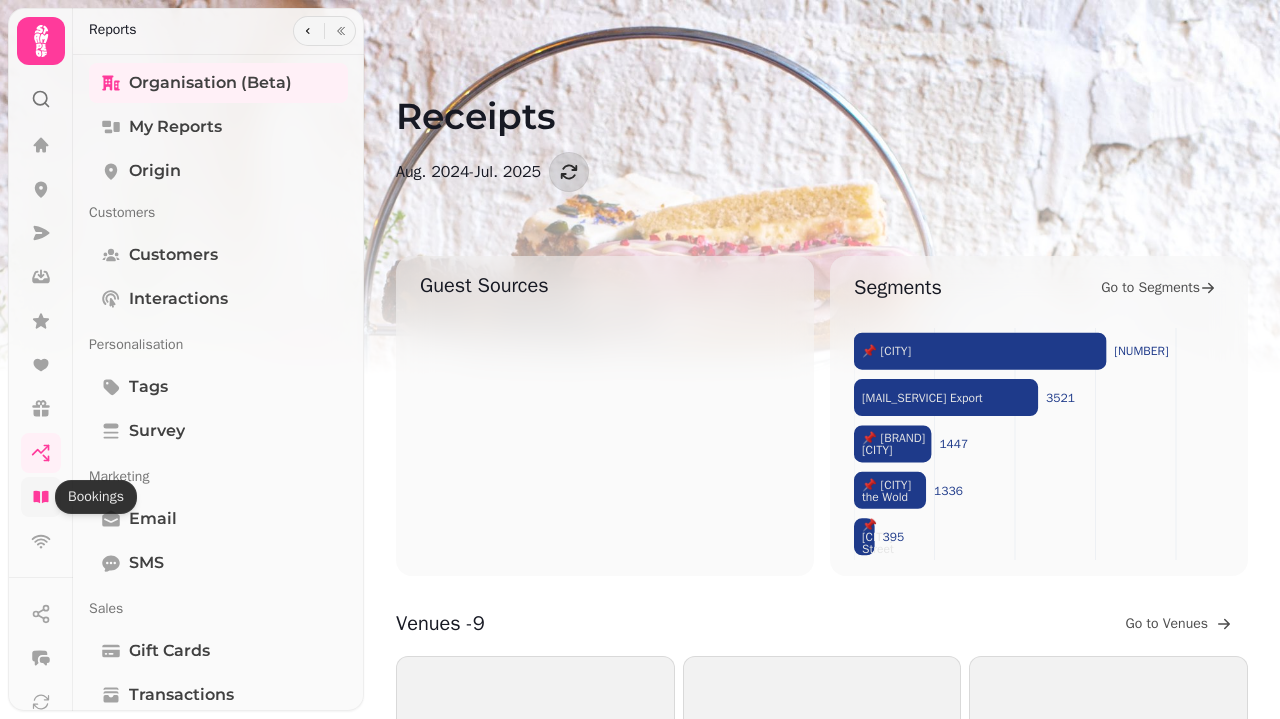 click 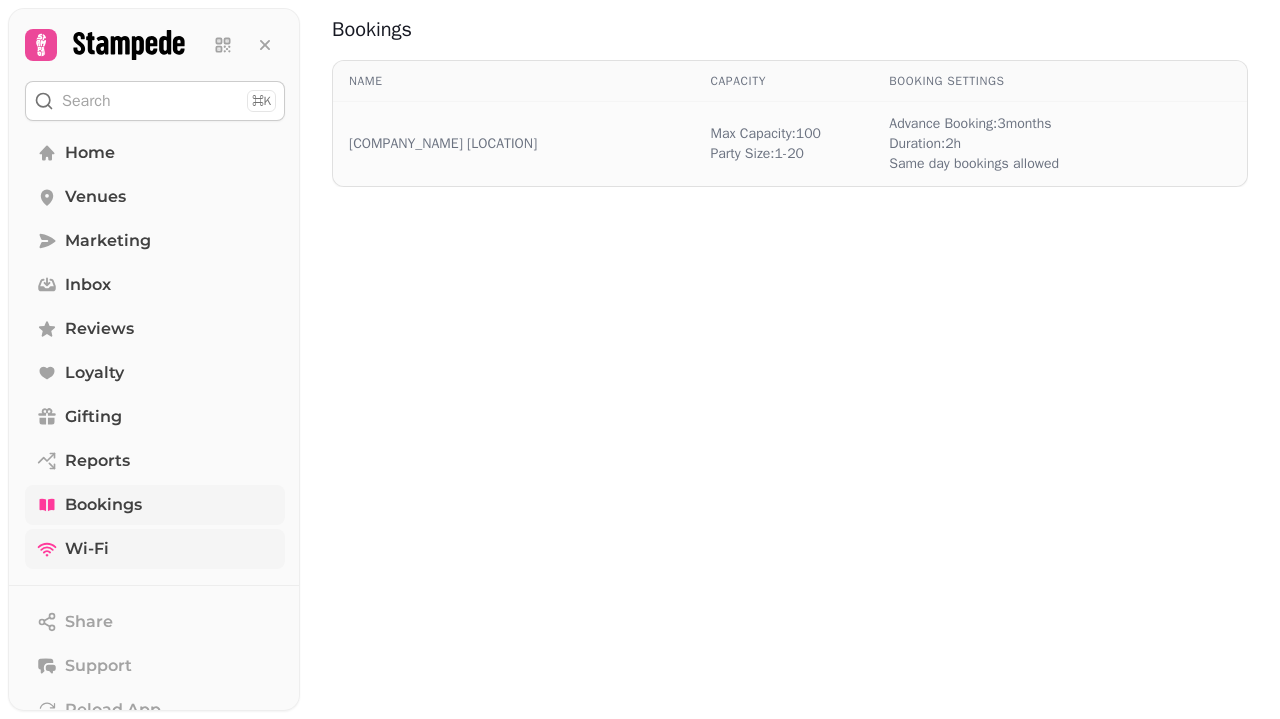 click on "Wi-Fi" at bounding box center [87, 549] 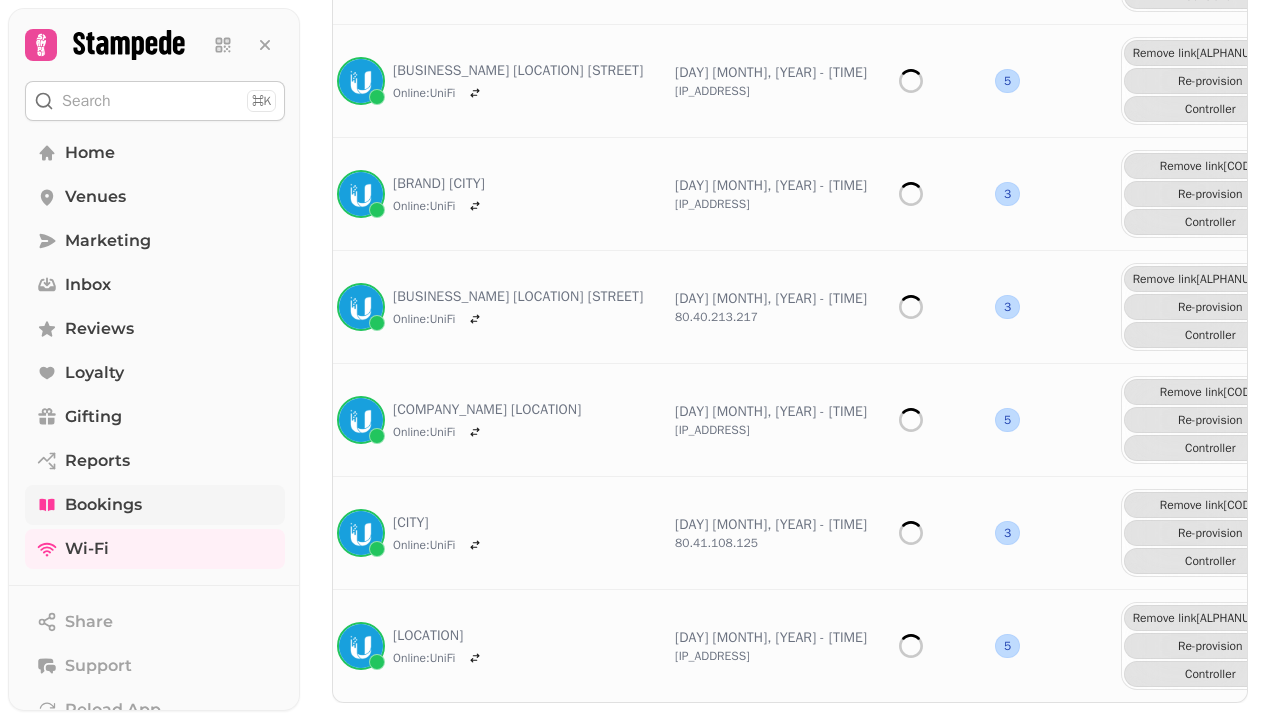 scroll, scrollTop: 488, scrollLeft: 0, axis: vertical 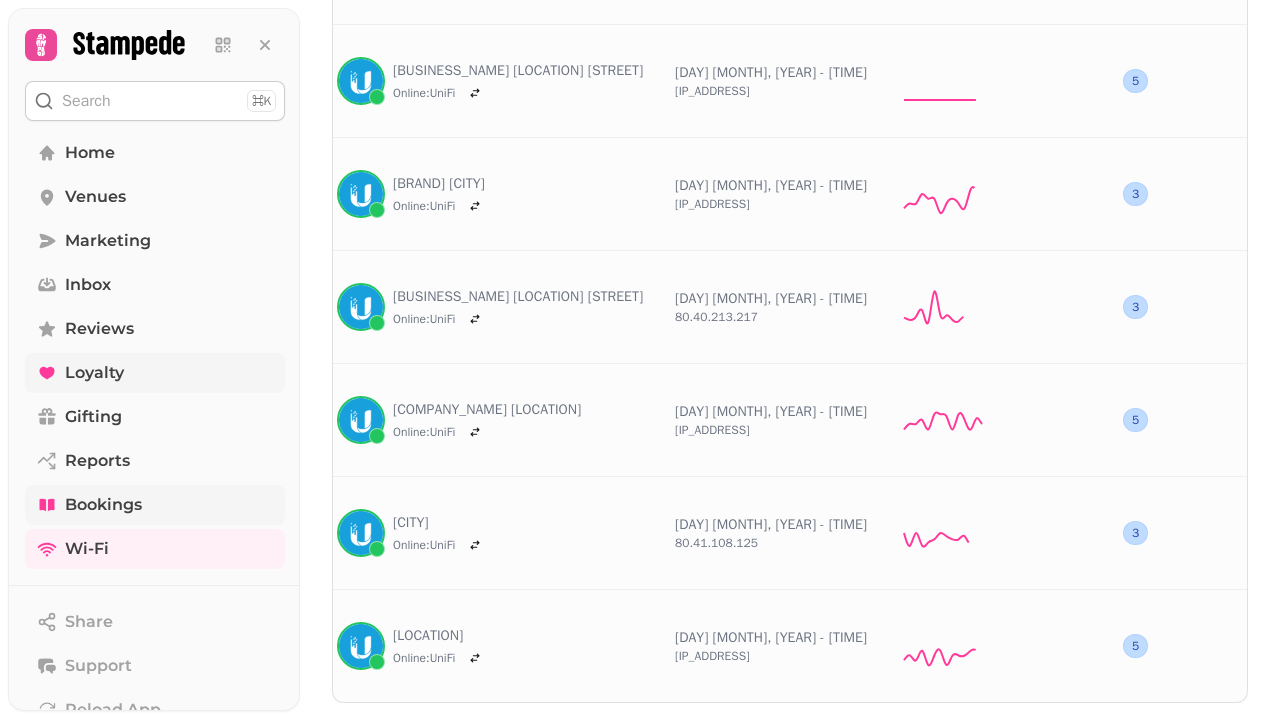 click on "Loyalty" at bounding box center [94, 373] 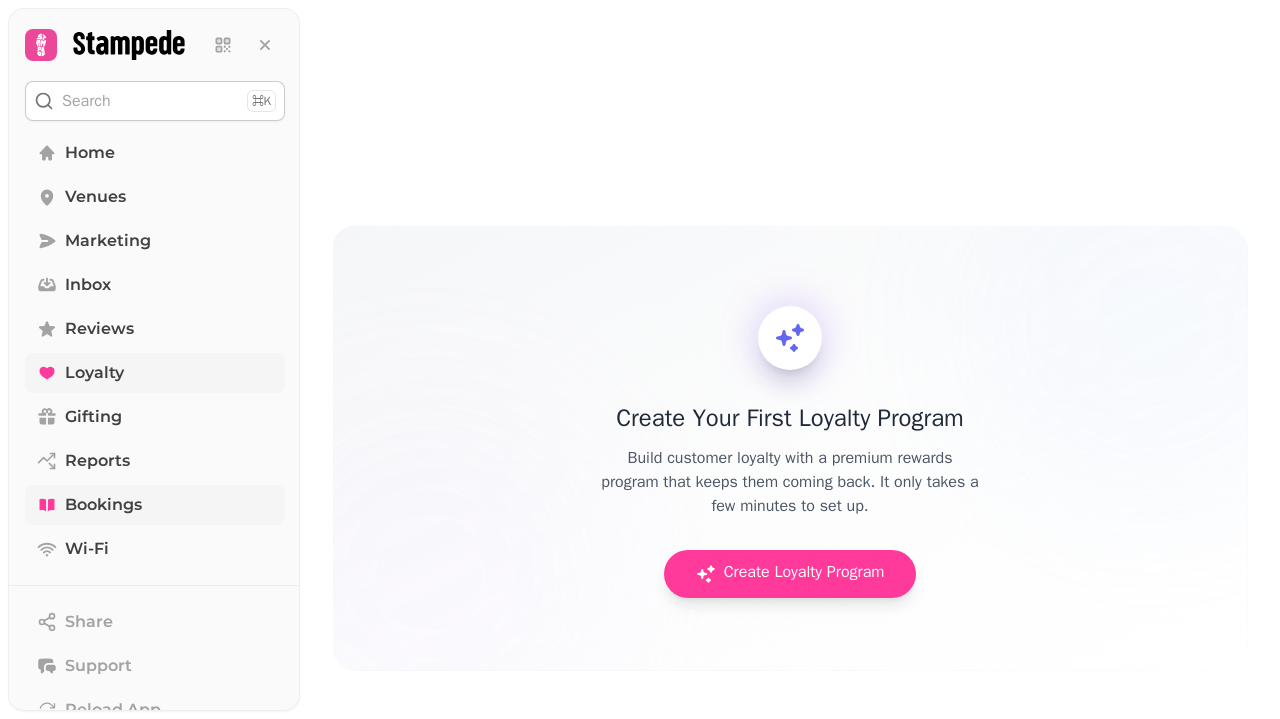 scroll, scrollTop: 31, scrollLeft: 0, axis: vertical 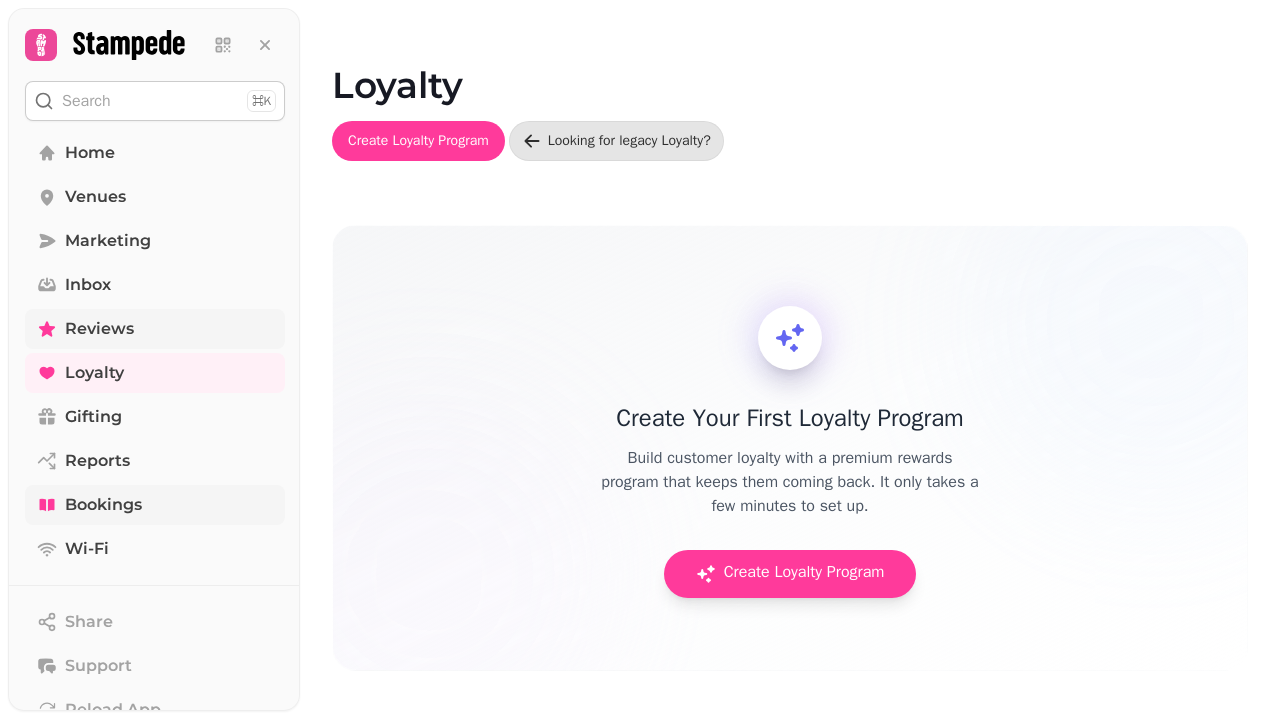click on "Reviews" at bounding box center (99, 329) 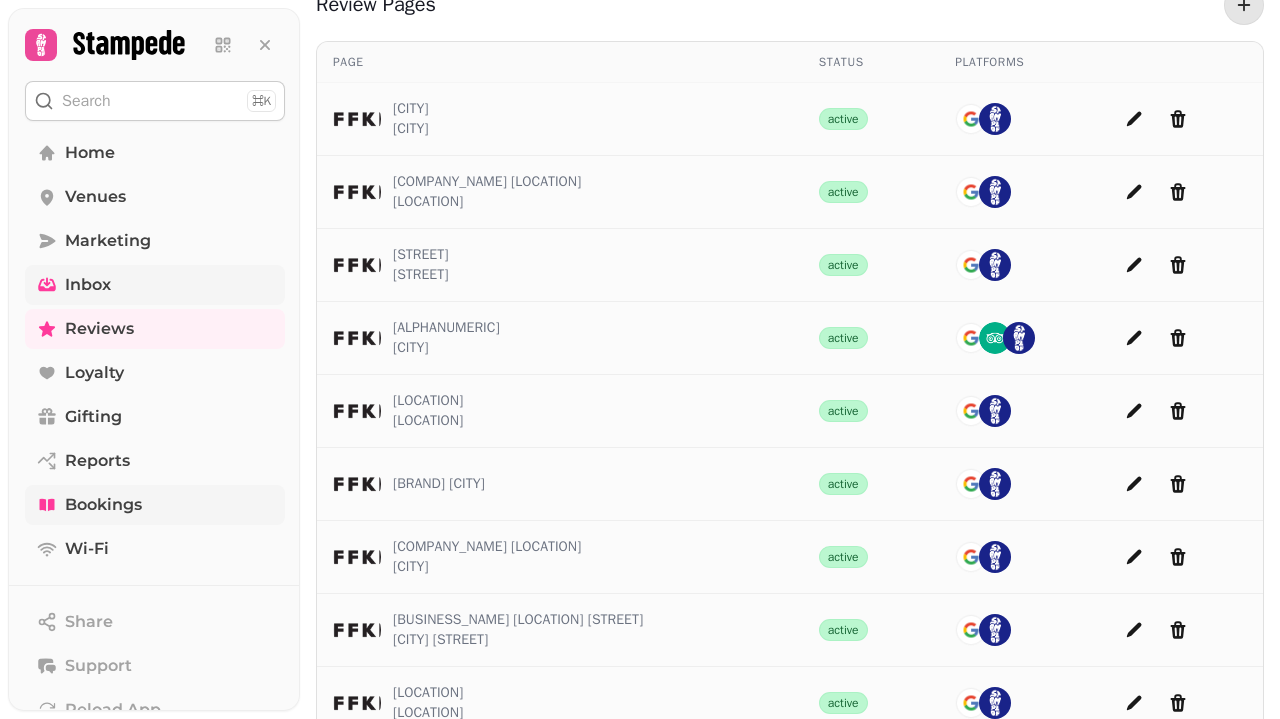 click on "Inbox" at bounding box center [88, 285] 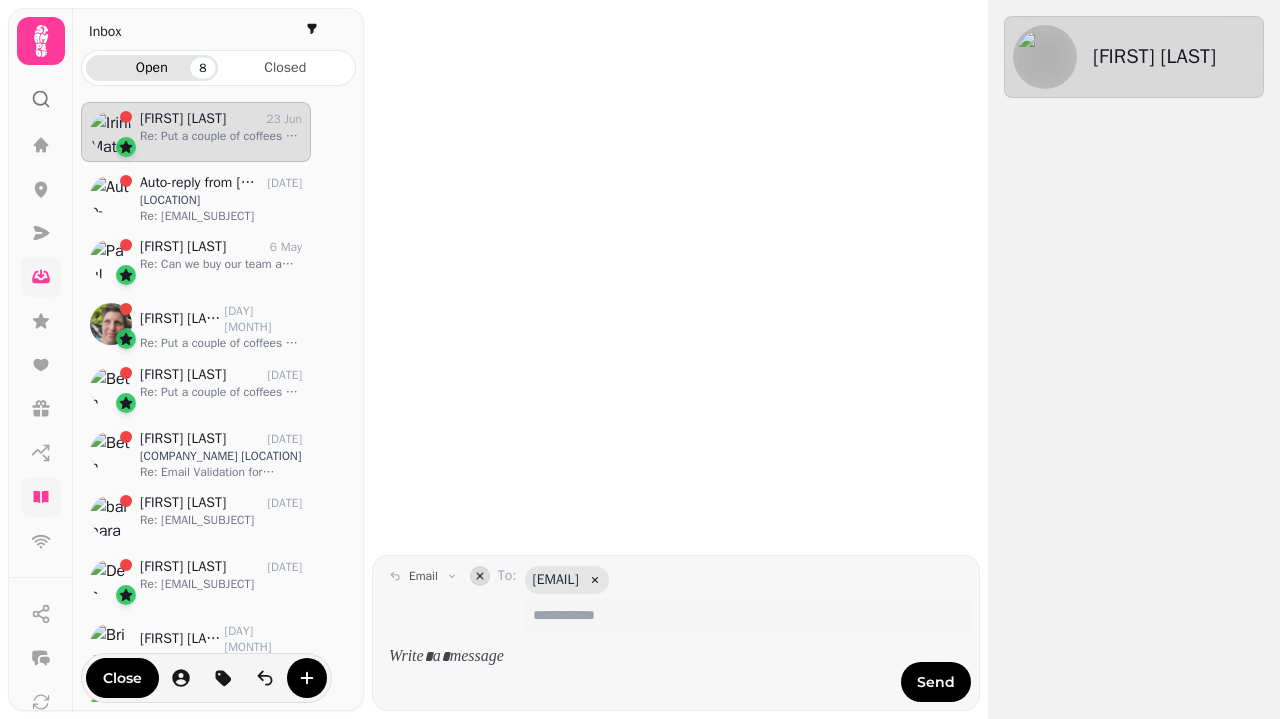 scroll, scrollTop: 0, scrollLeft: 0, axis: both 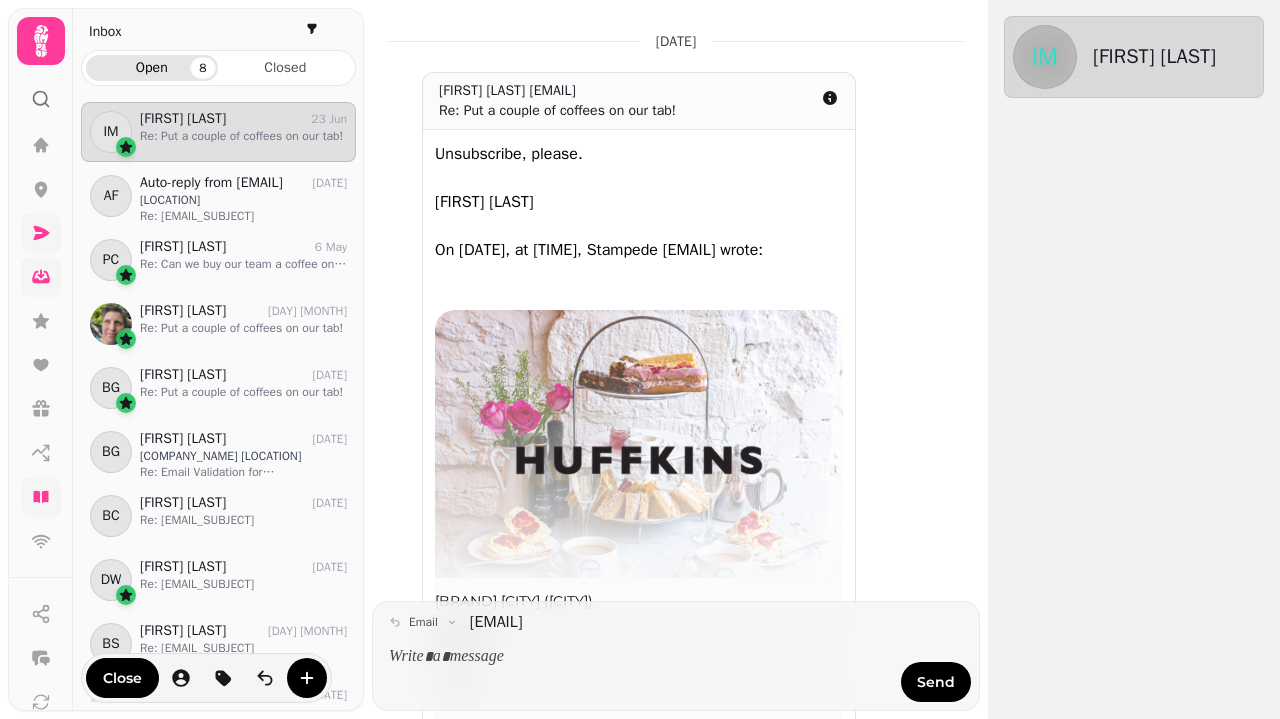 click at bounding box center [41, 233] 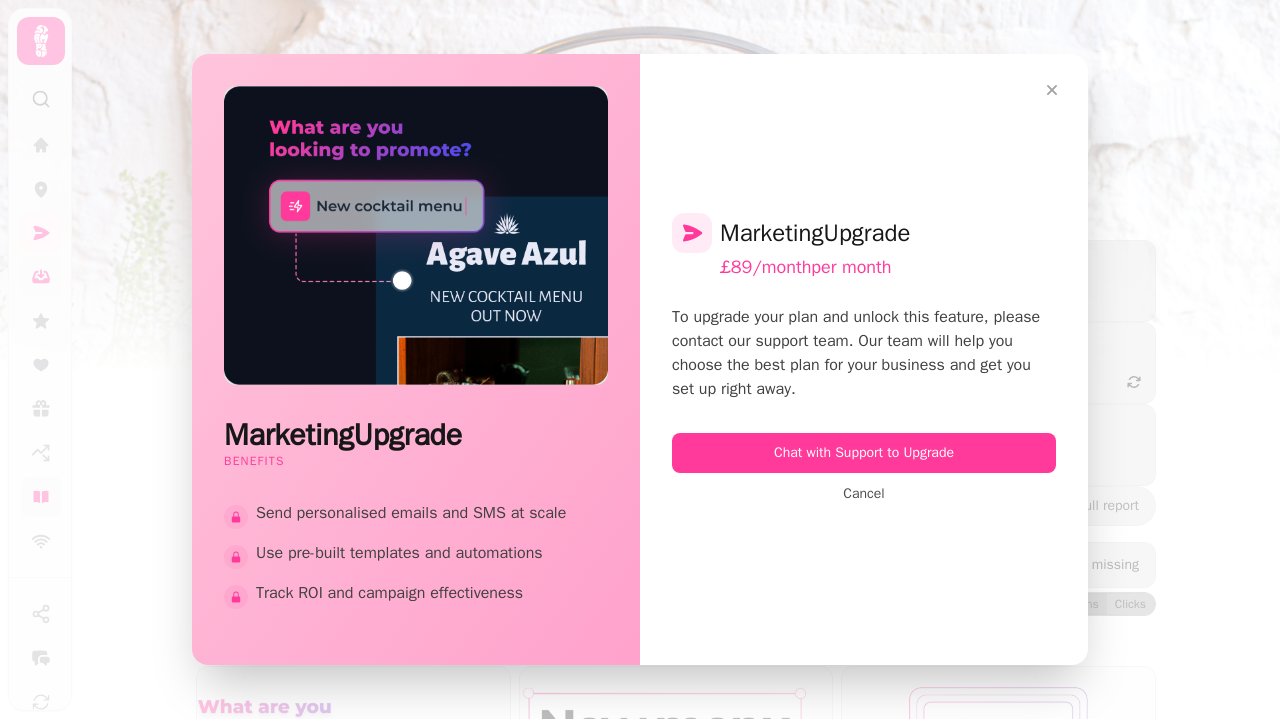 click on "Marketing  Upgrade Benefits Send personalised emails and SMS at scale Use pre-built templates and automations Track ROI and campaign effectiveness Marketing  Upgrade £89/month  per month To upgrade your plan and unlock this feature, please contact our support team. Our team will help you choose the best plan for your business and get you set up right away. Chat with Support to Upgrade Cancel" at bounding box center [640, 359] 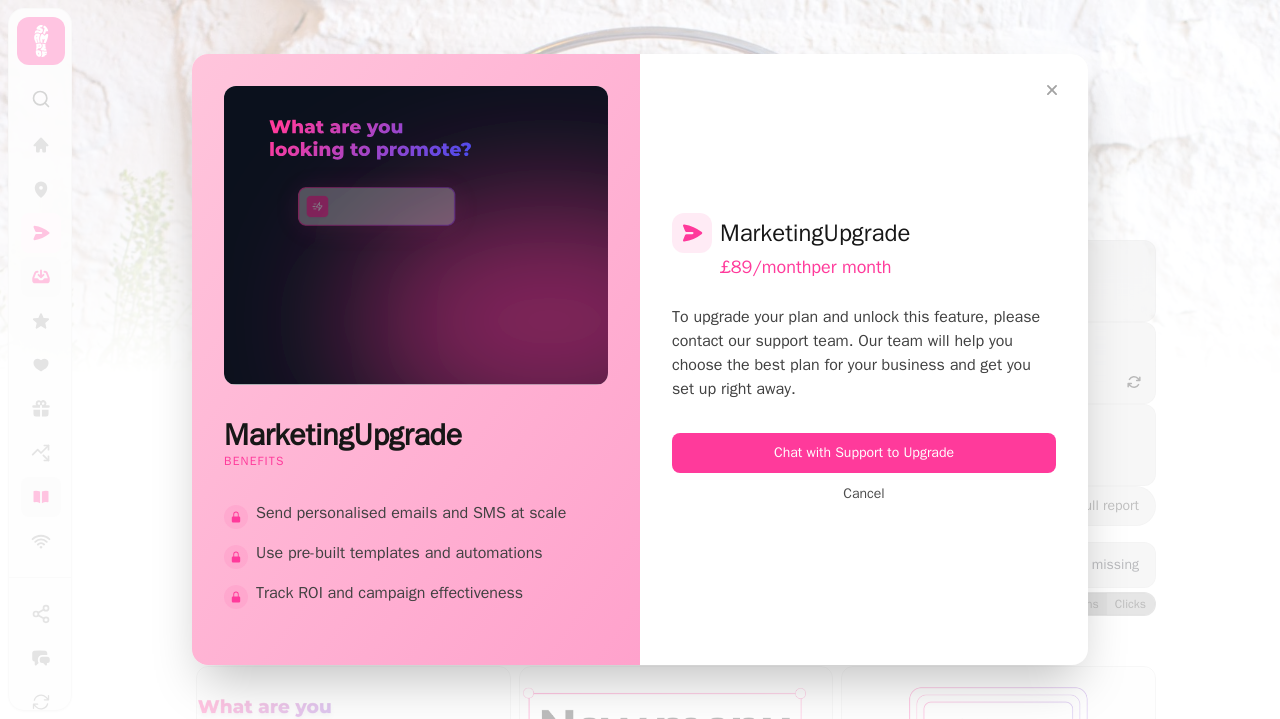 click on "Marketing  Upgrade Benefits Send personalised emails and SMS at scale Use pre-built templates and automations Track ROI and campaign effectiveness Marketing  Upgrade £89/month  per month To upgrade your plan and unlock this feature, please contact our support team. Our team will help you choose the best plan for your business and get you set up right away. Chat with Support to Upgrade Cancel" at bounding box center (640, 359) 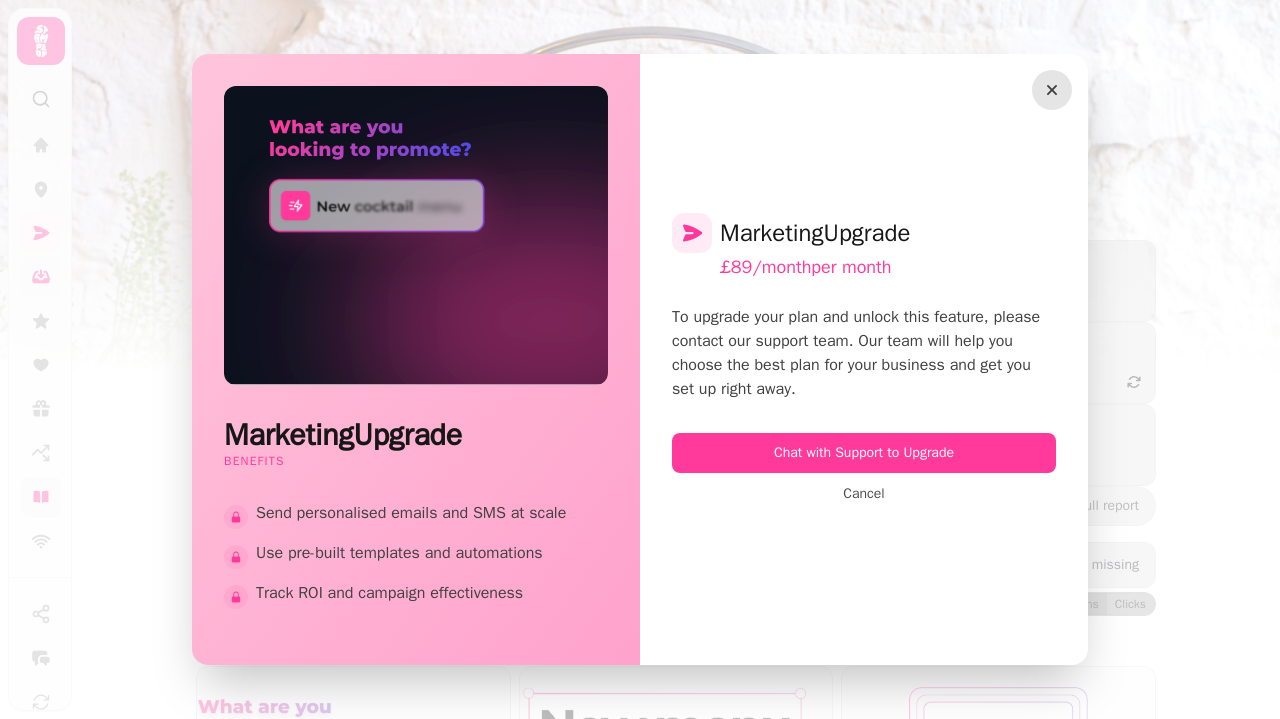 click 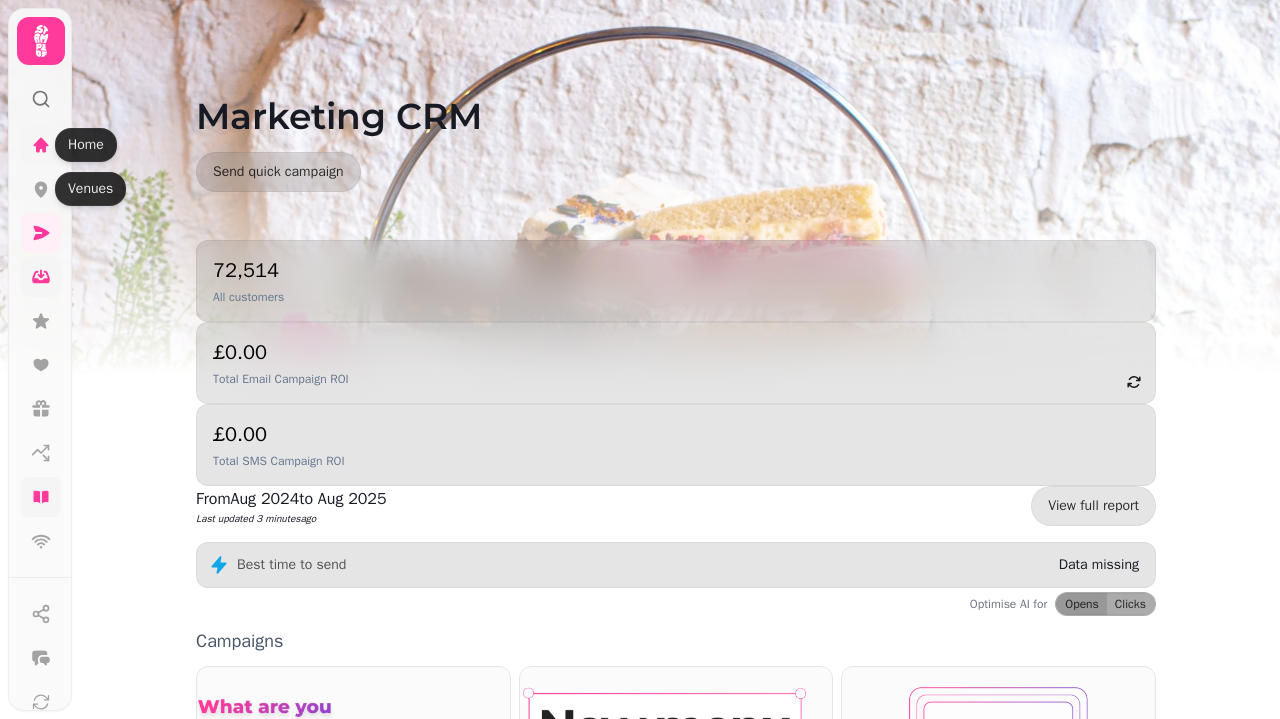 click 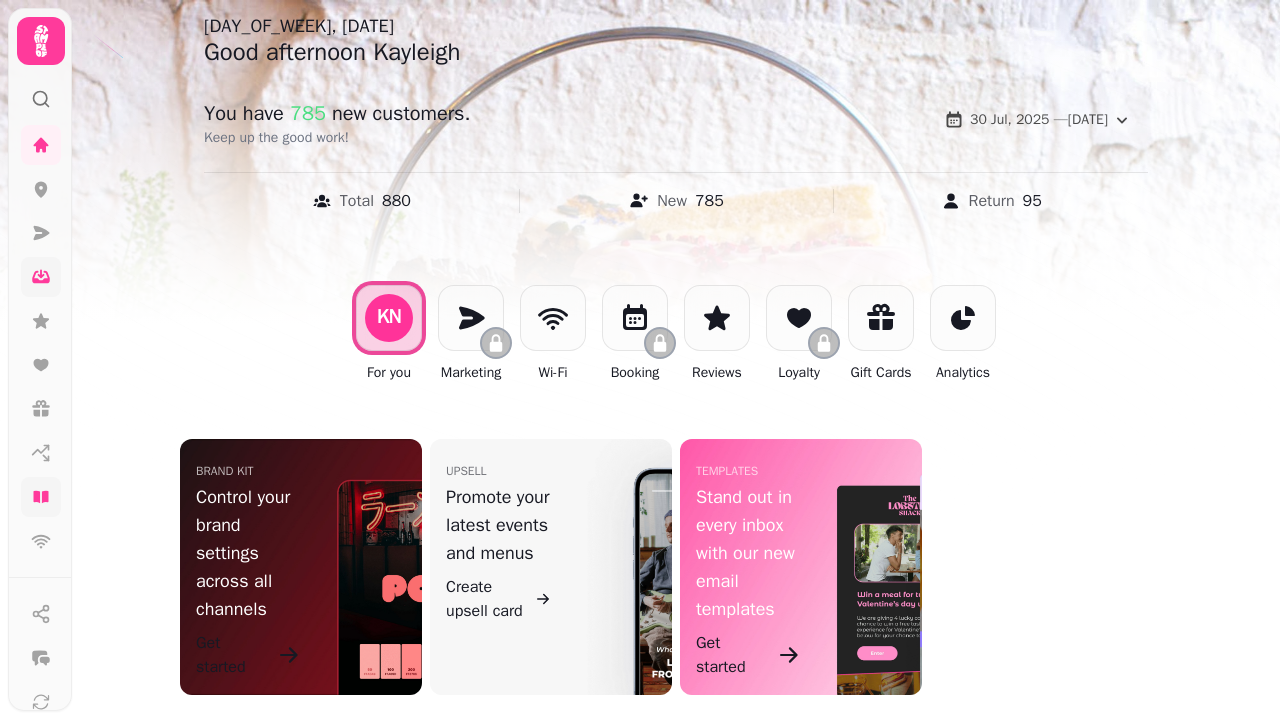 scroll, scrollTop: 124, scrollLeft: 0, axis: vertical 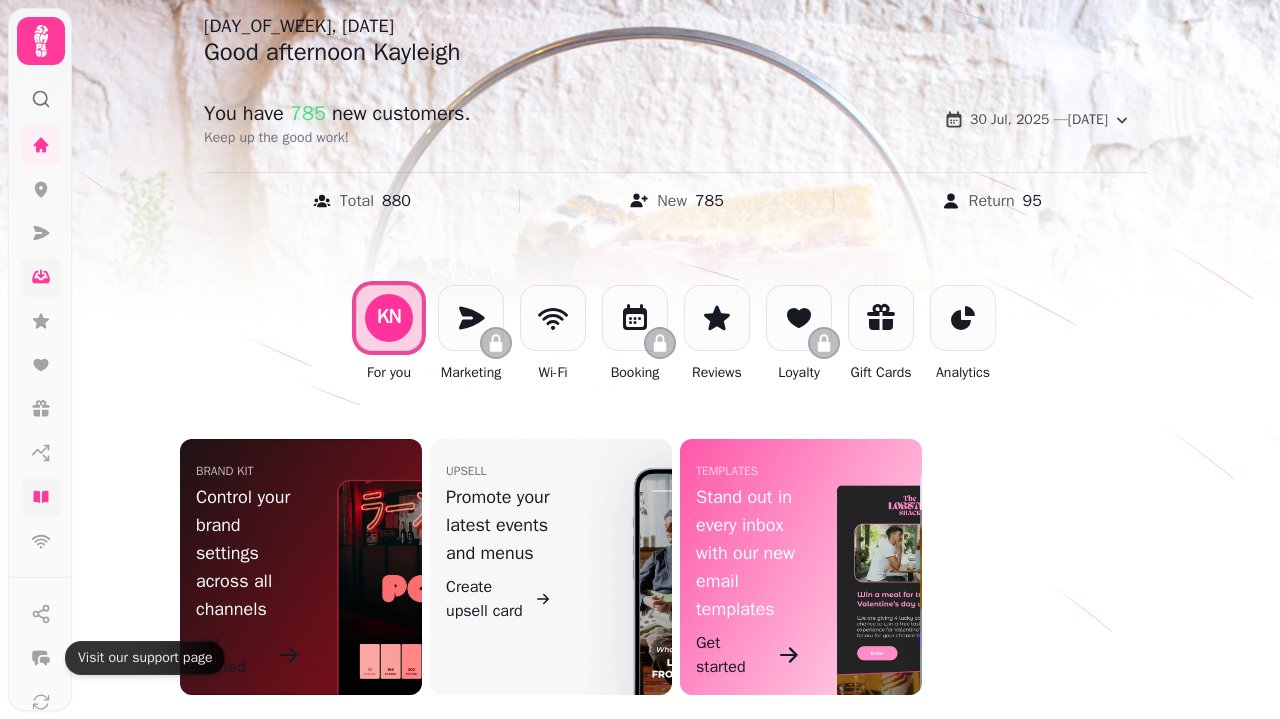click 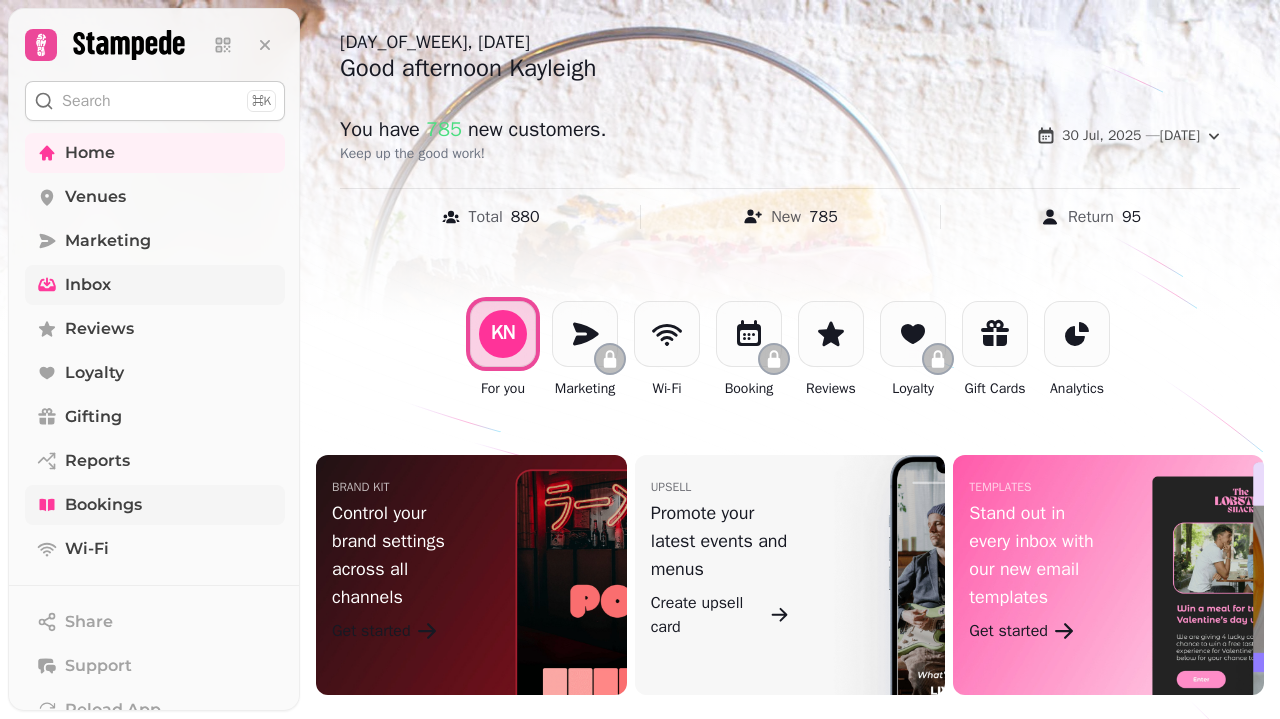 scroll, scrollTop: 108, scrollLeft: 0, axis: vertical 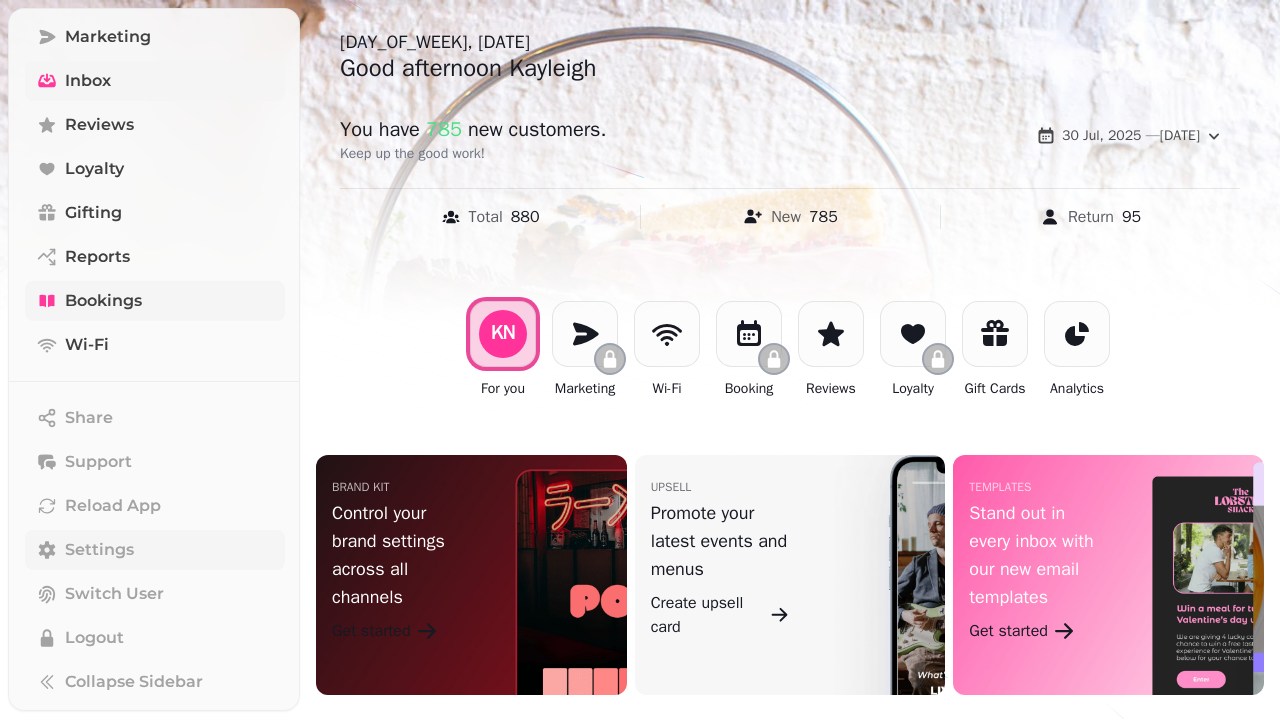 click on "Settings" at bounding box center [99, 550] 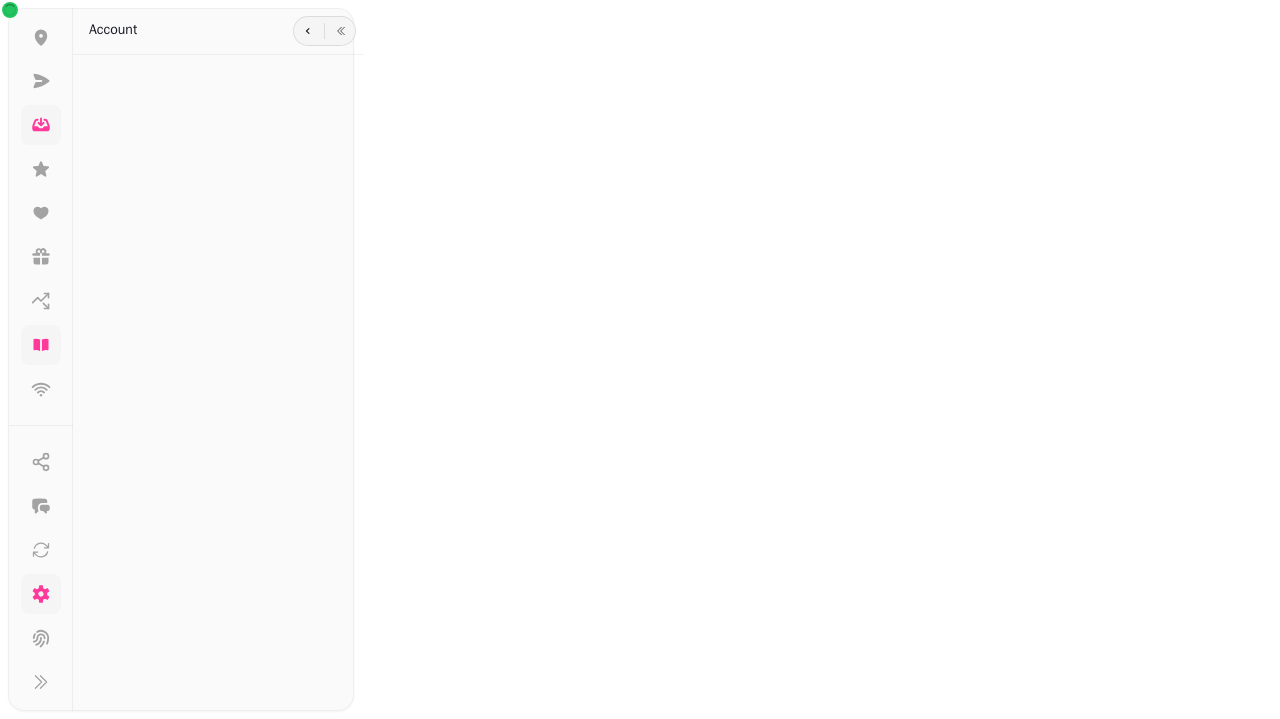 scroll, scrollTop: 0, scrollLeft: 0, axis: both 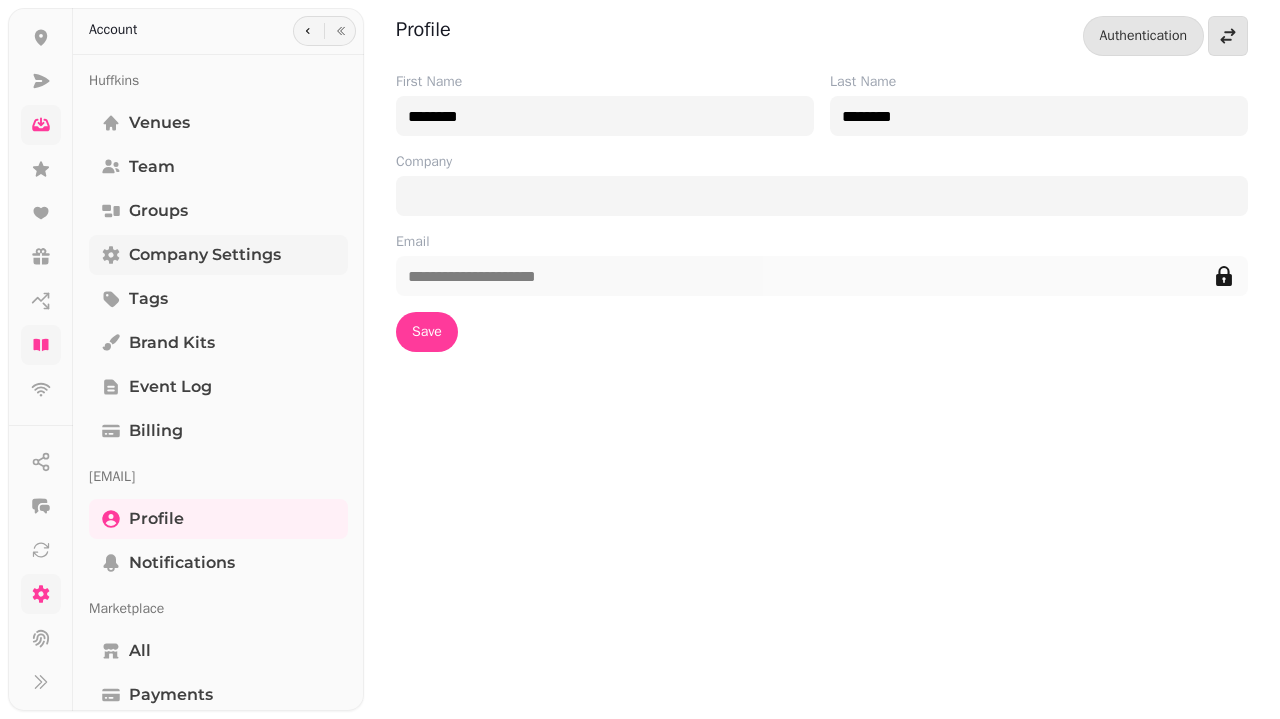 click on "Company settings" at bounding box center [205, 255] 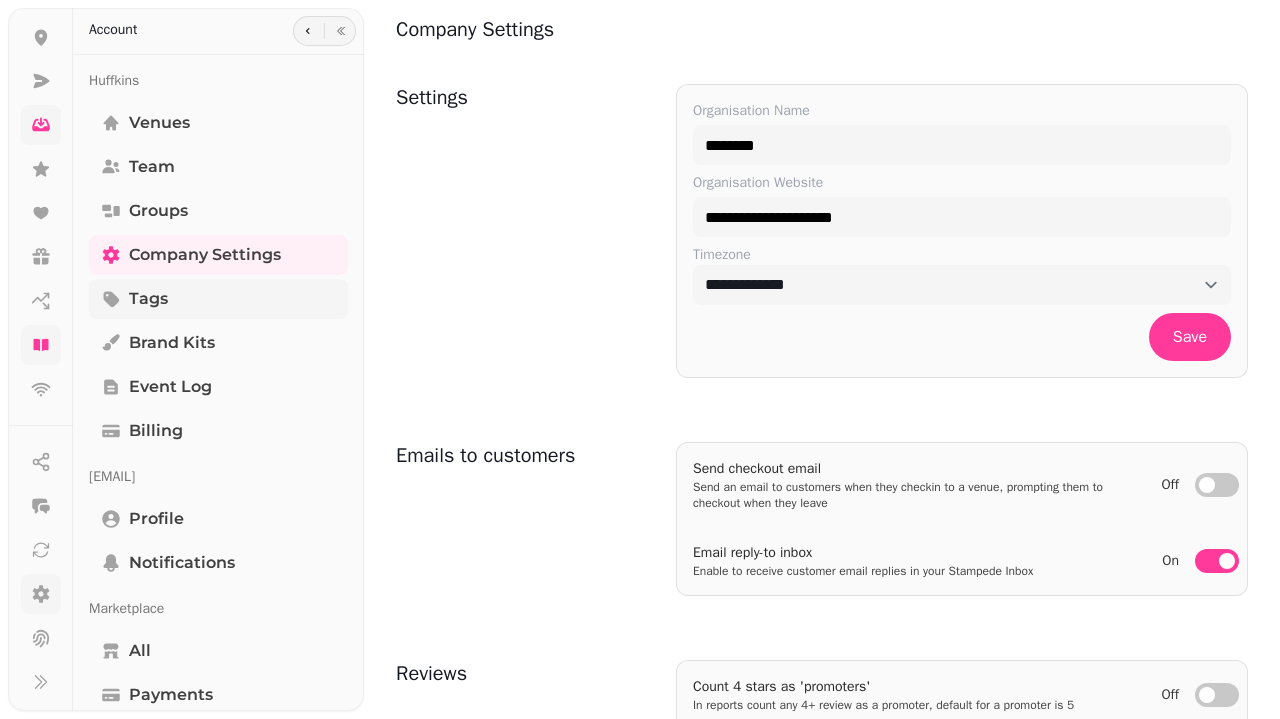scroll, scrollTop: 0, scrollLeft: 0, axis: both 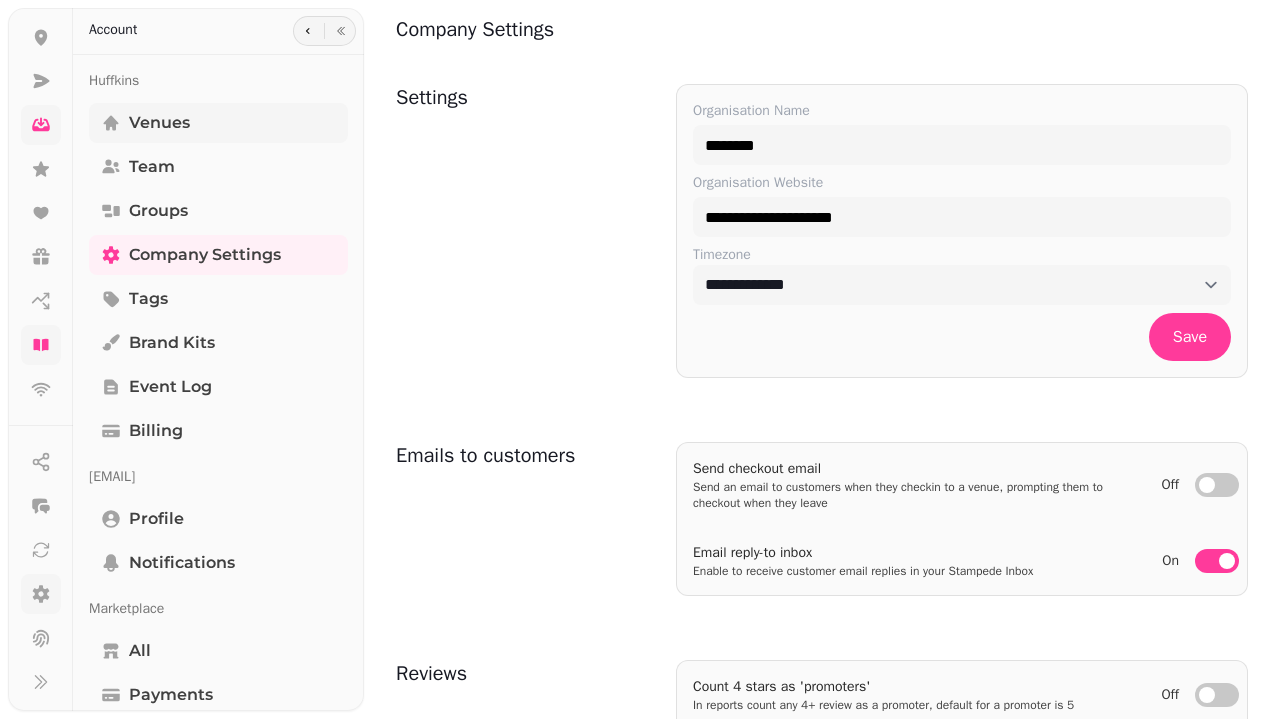 click on "Venues" at bounding box center (159, 123) 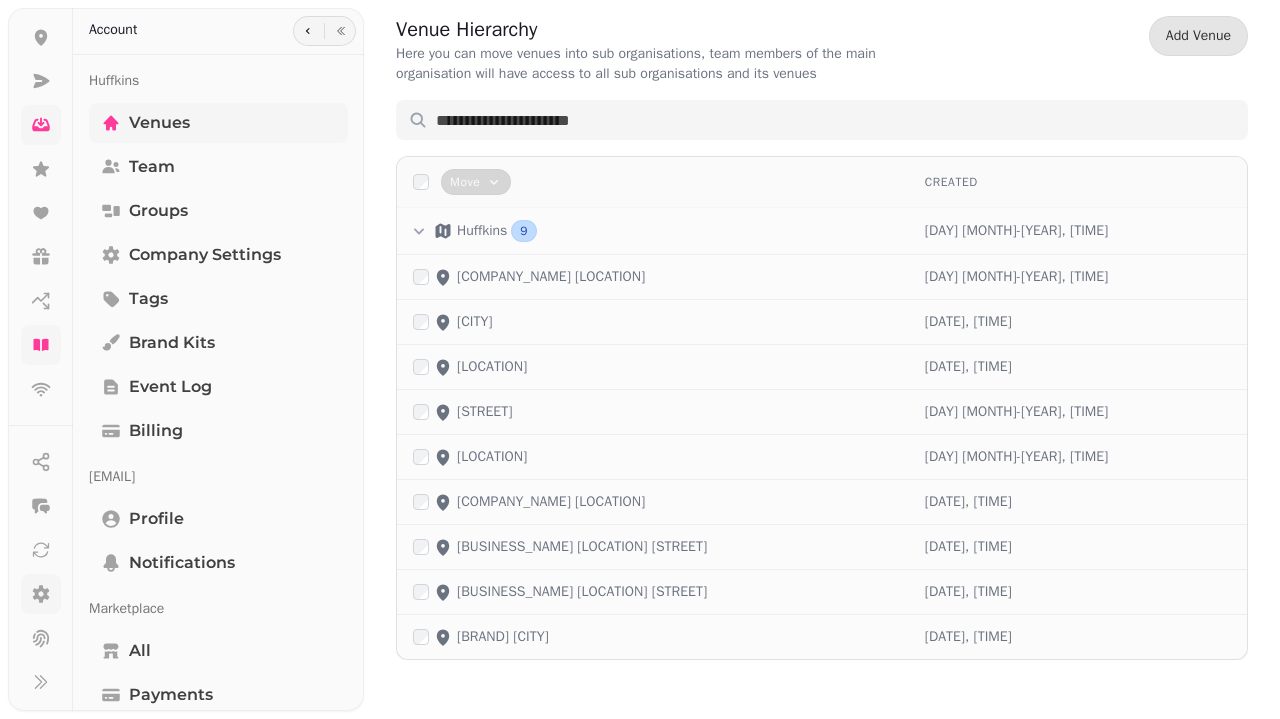 scroll, scrollTop: 152, scrollLeft: 0, axis: vertical 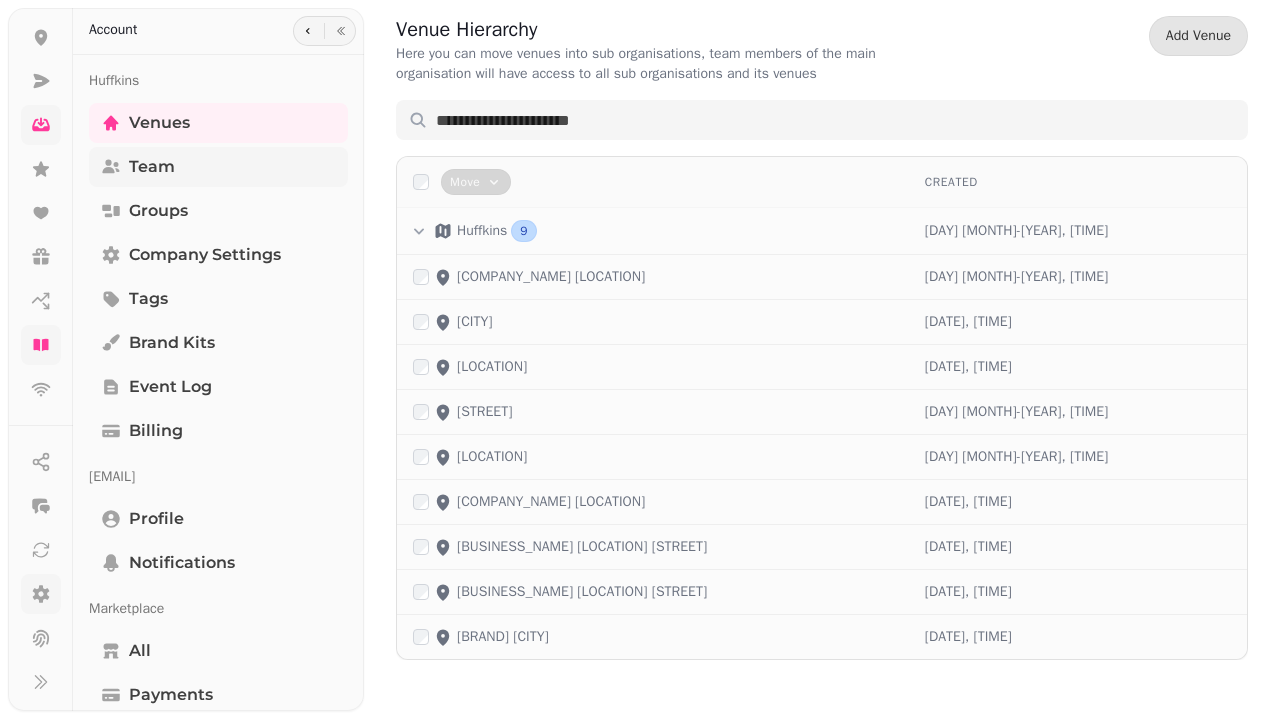 click on "Team" at bounding box center (218, 167) 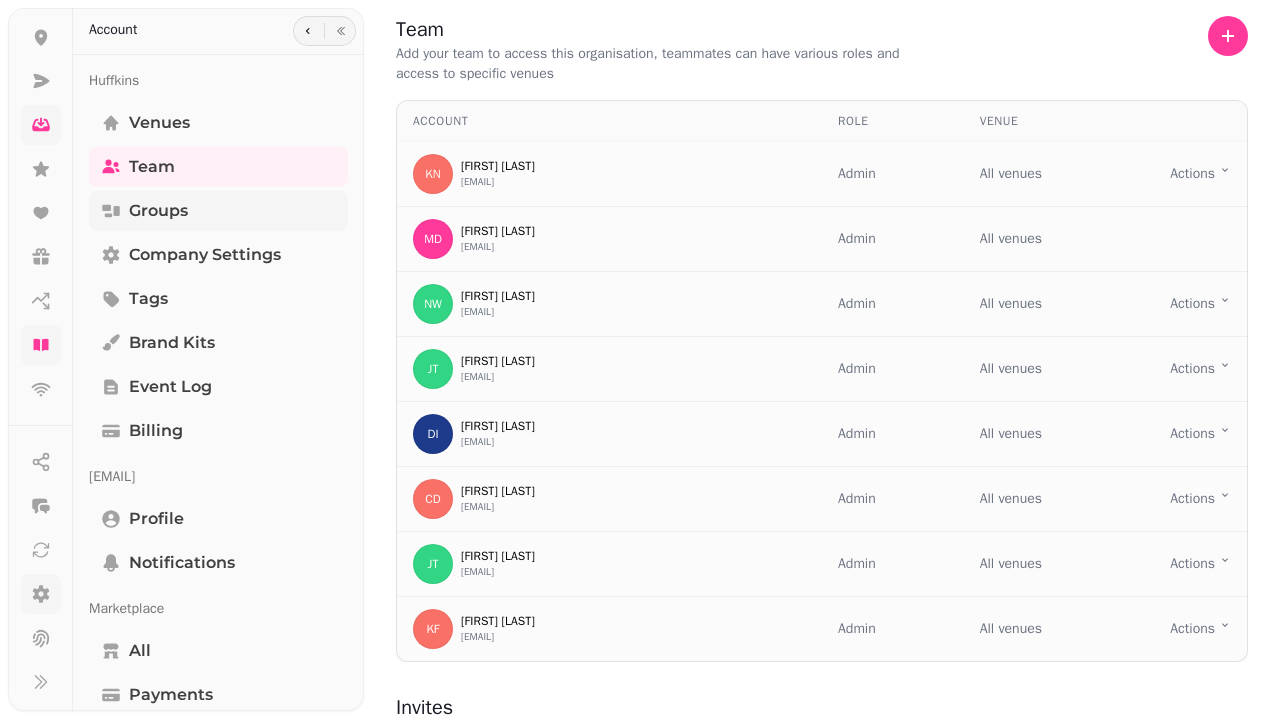 click on "Groups" at bounding box center (158, 211) 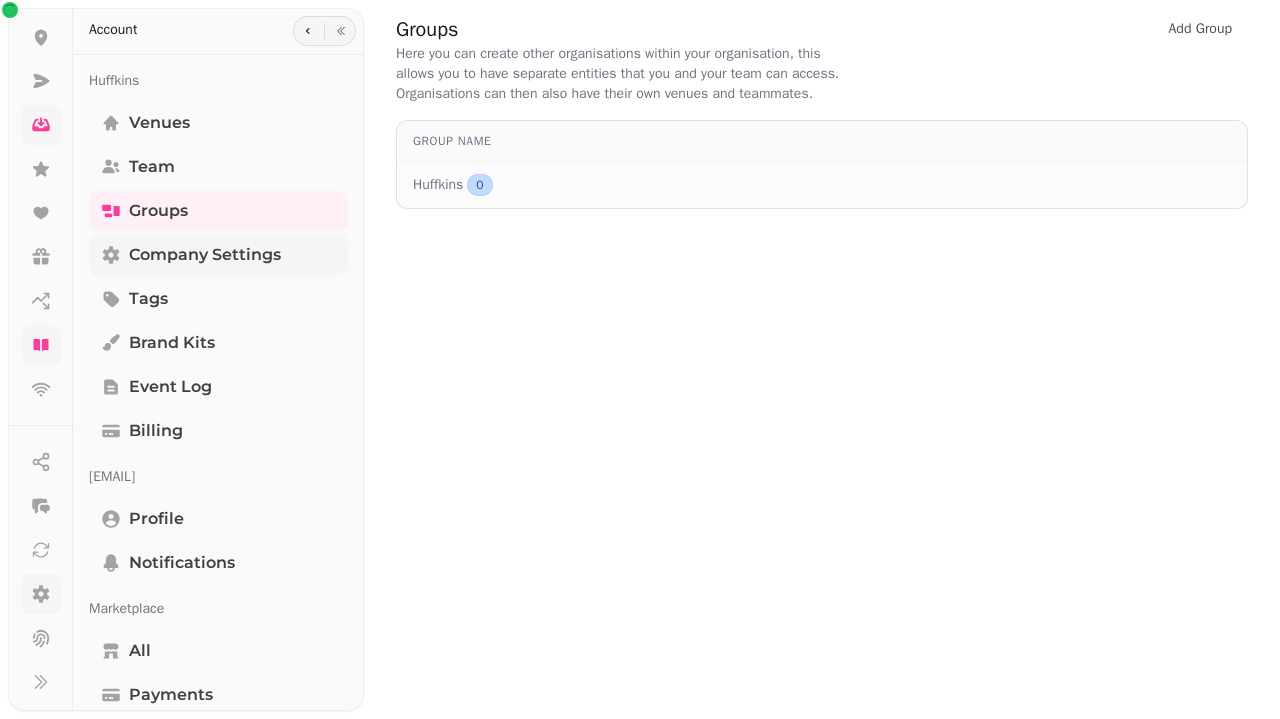 click on "Company settings" at bounding box center [205, 255] 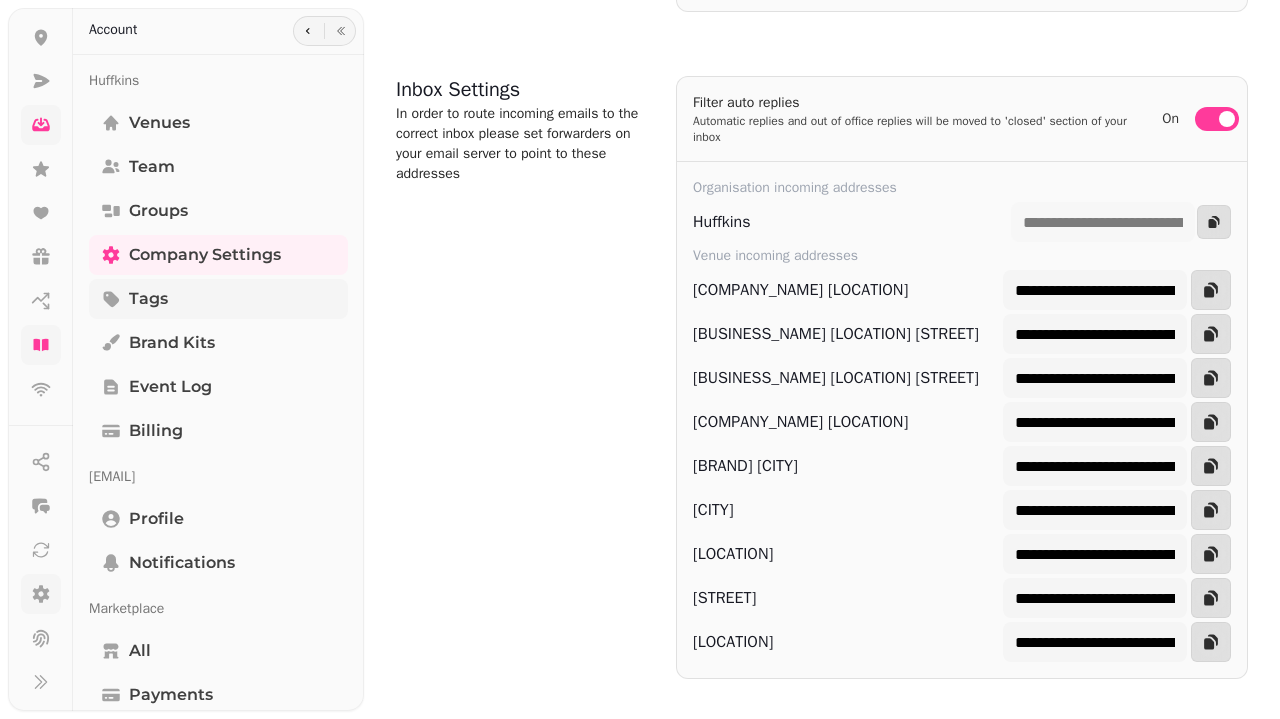click on "Tags" at bounding box center (218, 299) 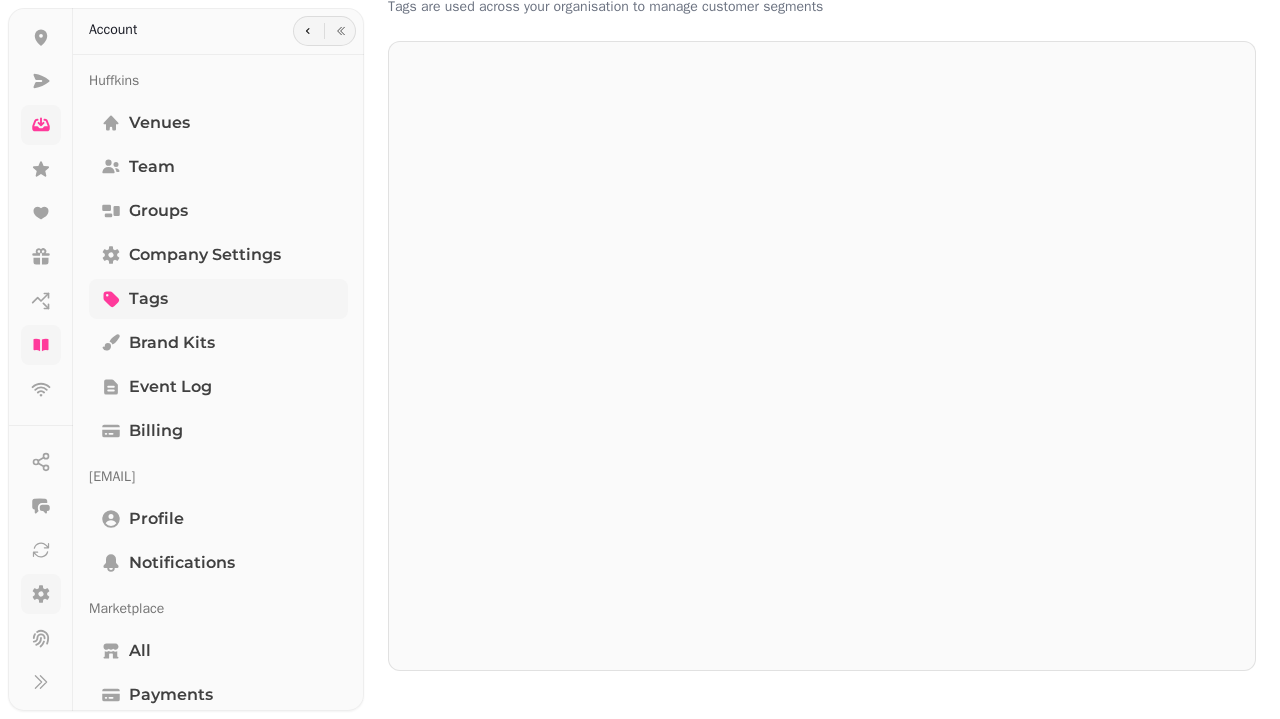 scroll, scrollTop: 47, scrollLeft: 0, axis: vertical 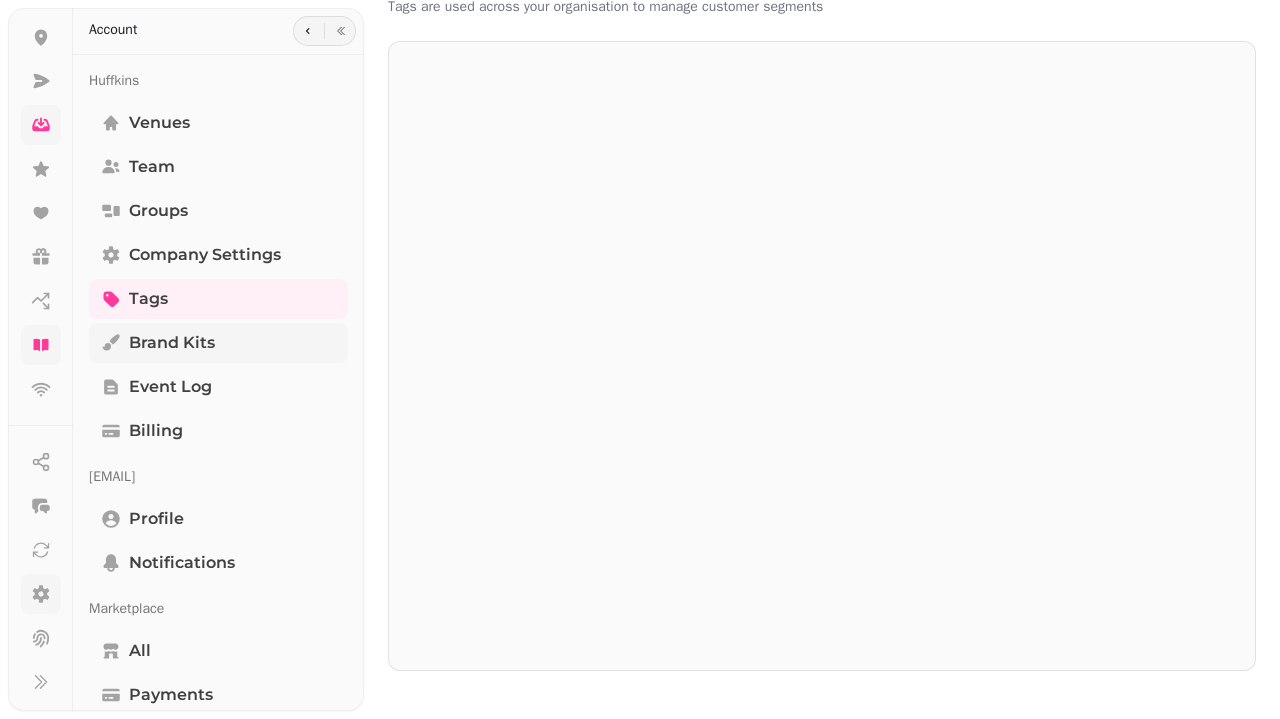 click on "Brand Kits" at bounding box center [218, 343] 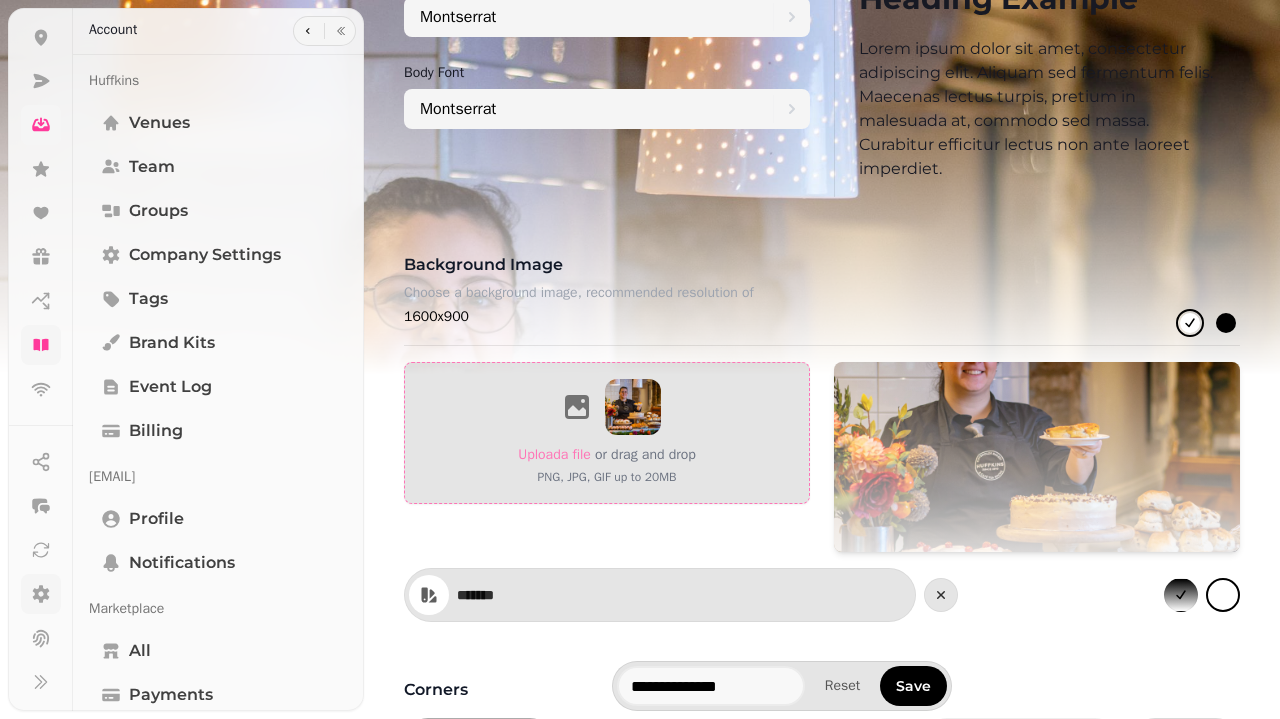 scroll, scrollTop: 1358, scrollLeft: 0, axis: vertical 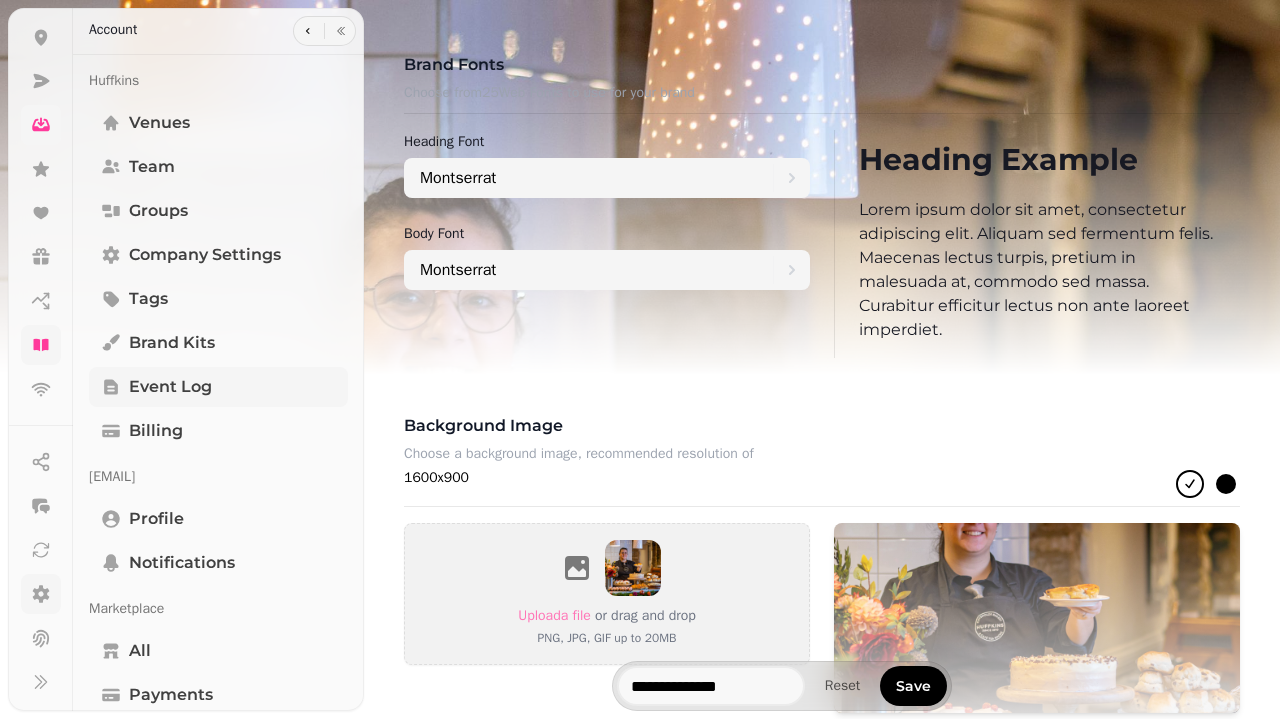click on "Event log" at bounding box center [218, 387] 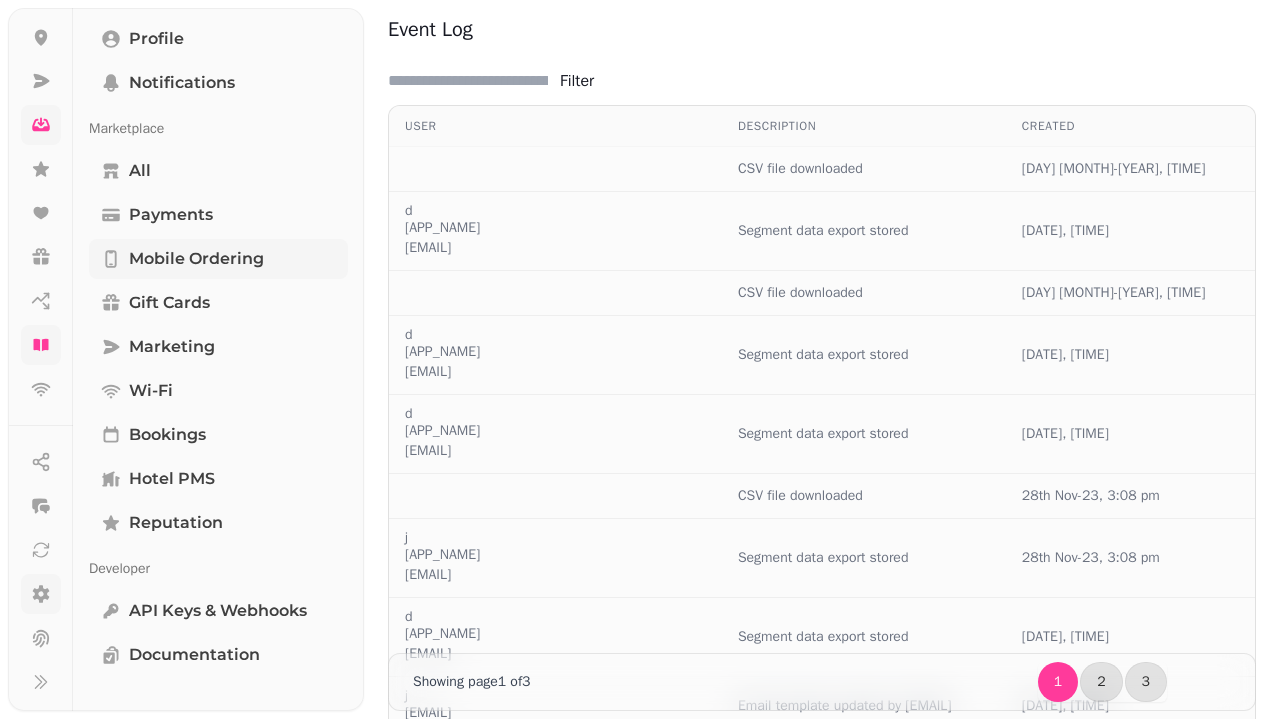 scroll, scrollTop: 480, scrollLeft: 0, axis: vertical 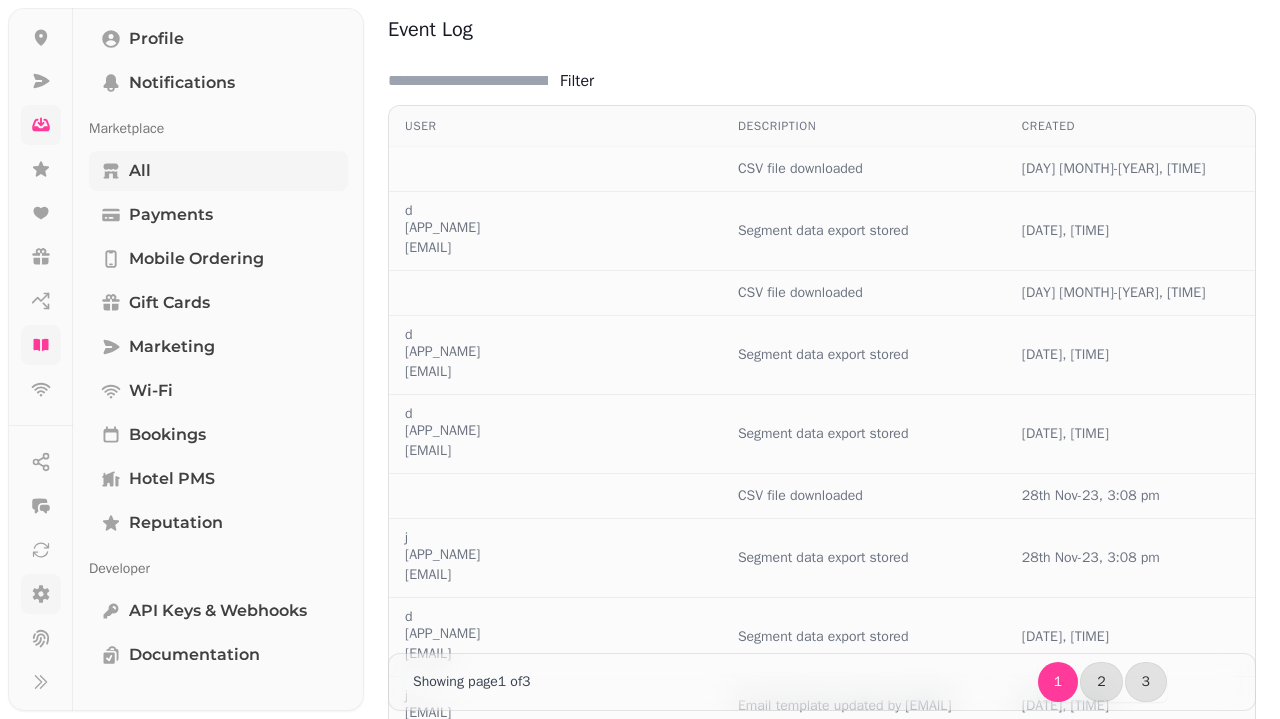 click on "All" at bounding box center (218, 171) 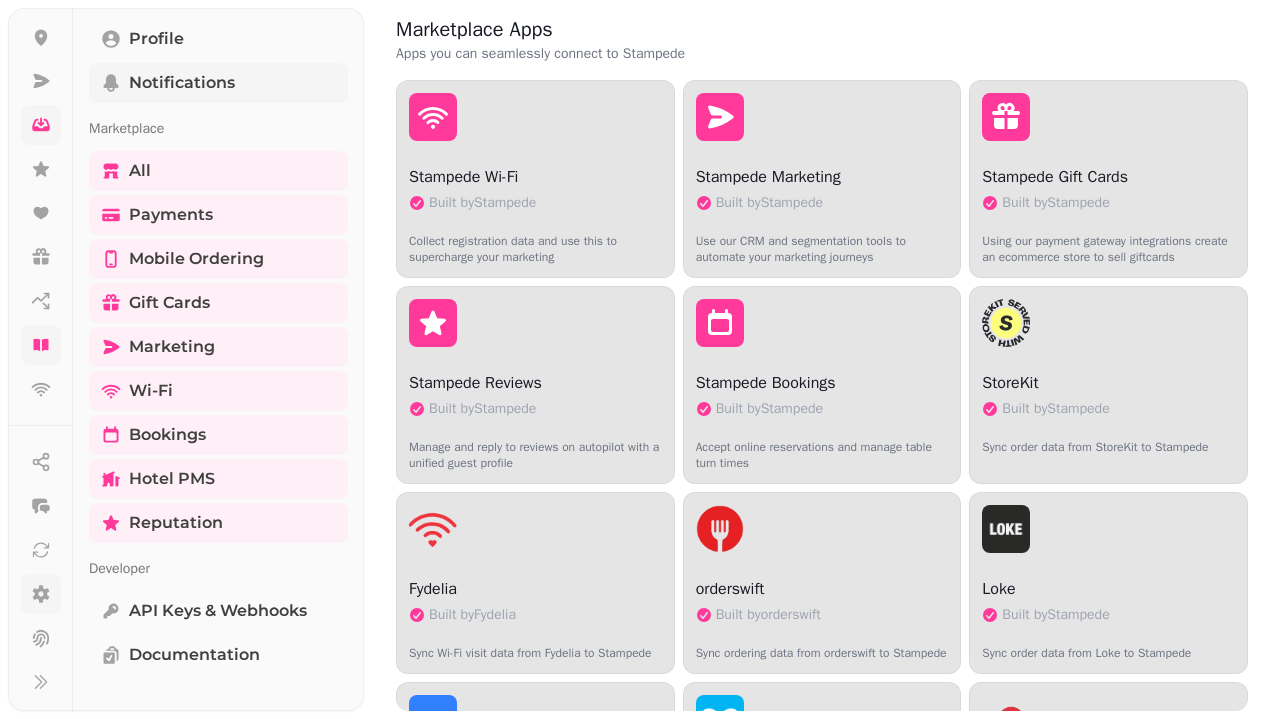 click on "Notifications" at bounding box center (182, 83) 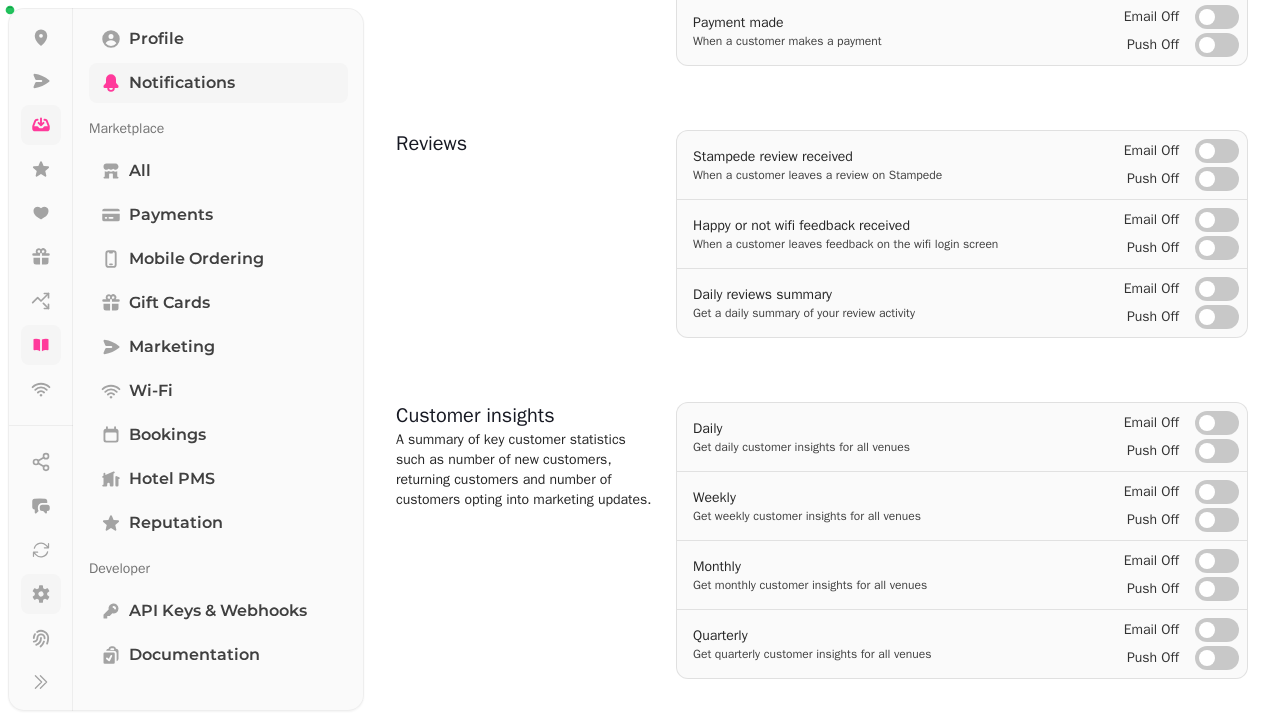 scroll, scrollTop: 786, scrollLeft: 0, axis: vertical 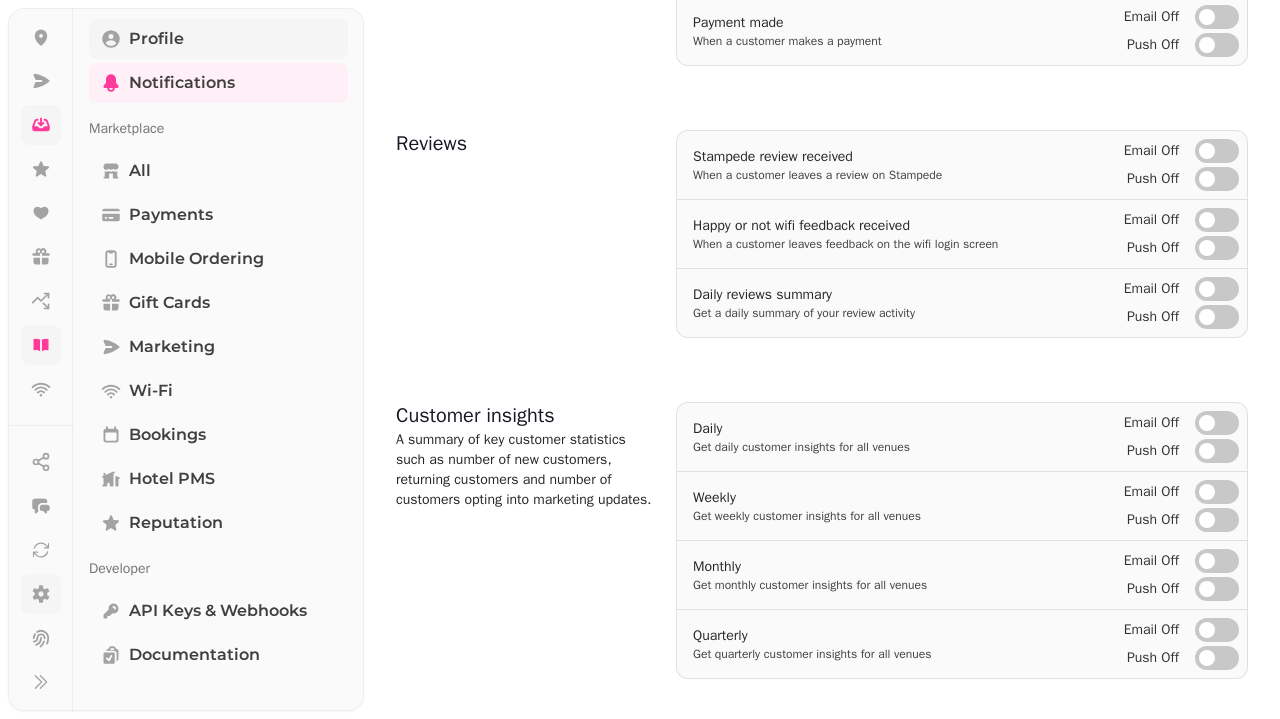 click on "Profile" at bounding box center [218, 39] 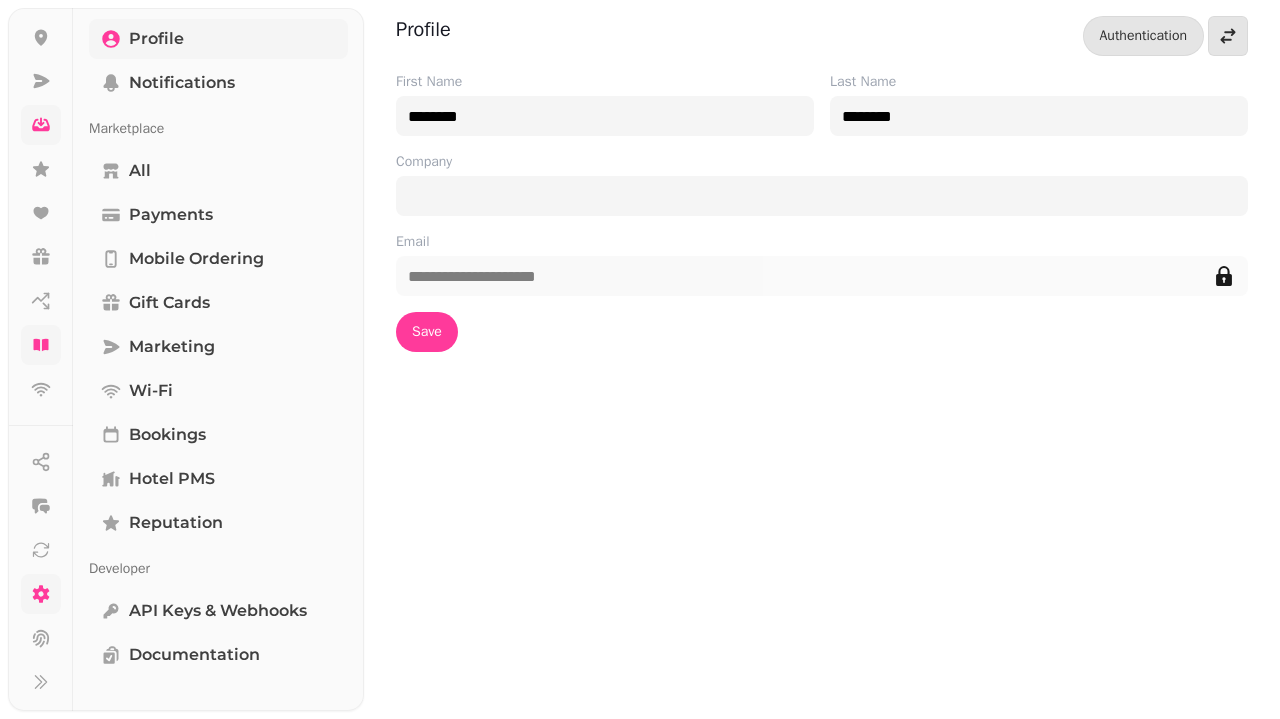scroll, scrollTop: 0, scrollLeft: 0, axis: both 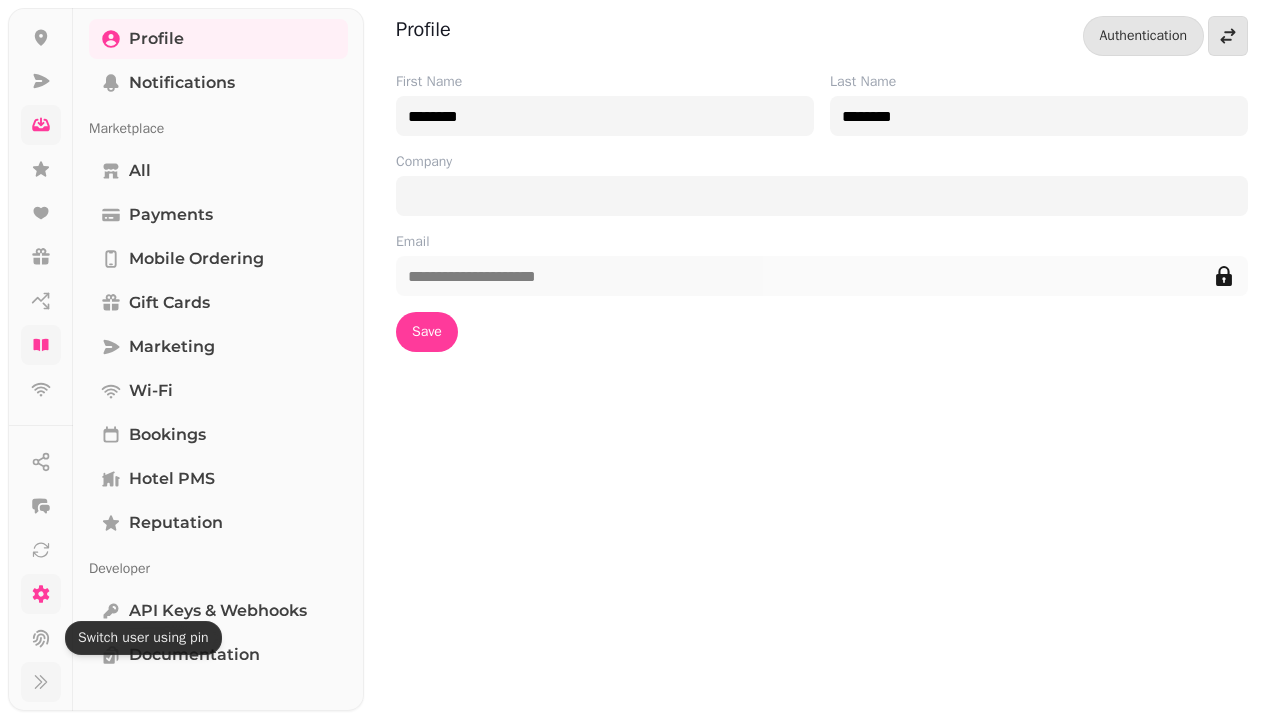 click at bounding box center [41, 682] 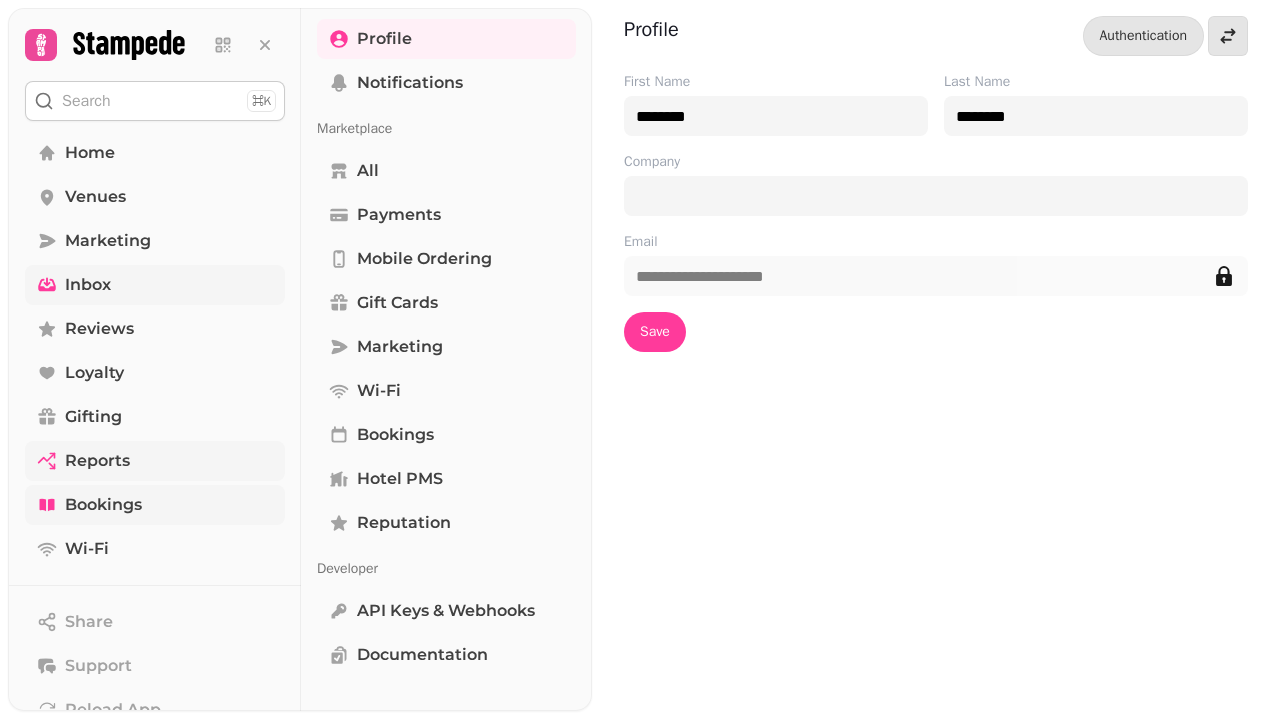 scroll, scrollTop: 0, scrollLeft: 0, axis: both 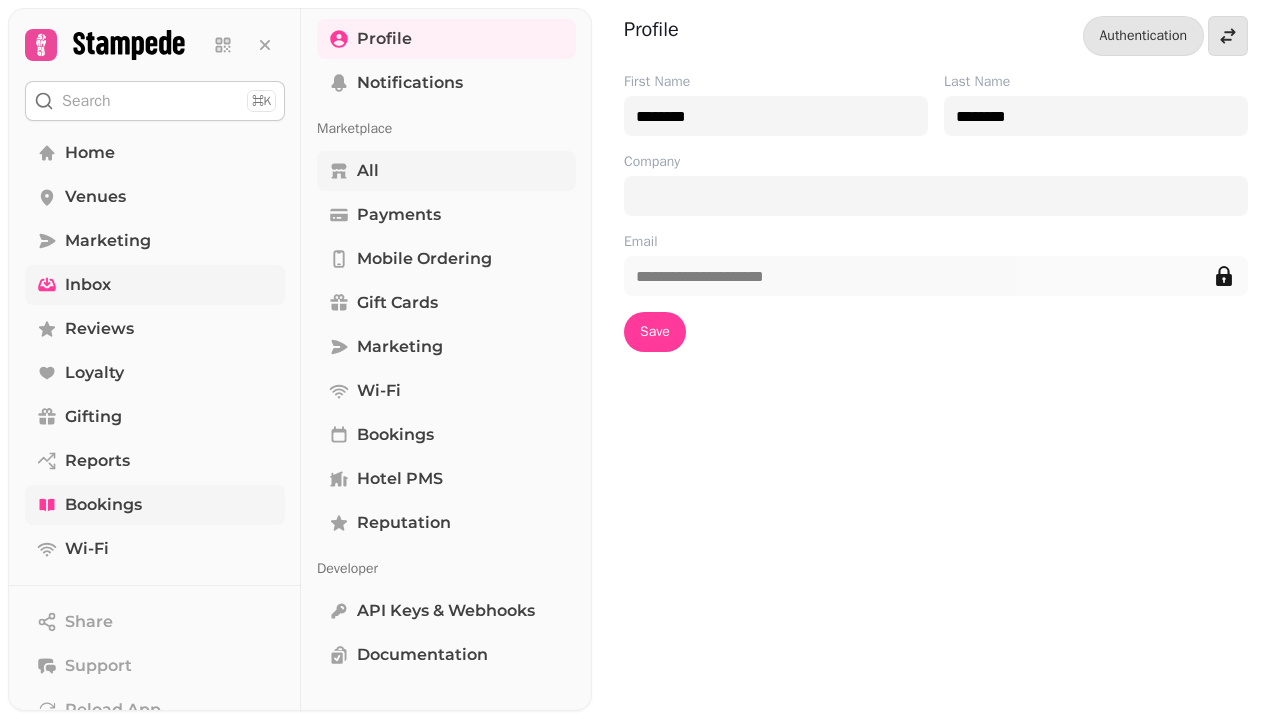 click on "All" at bounding box center (446, 171) 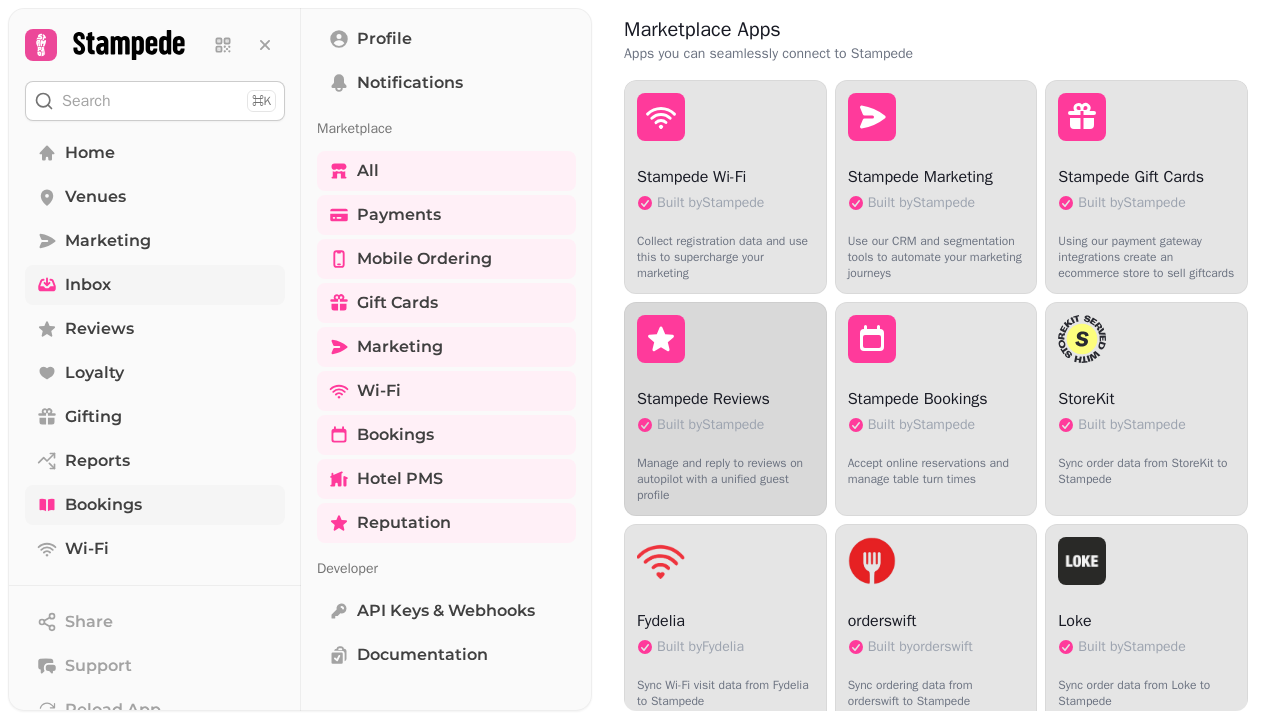 click on "Built by  Stampede" at bounding box center (710, 425) 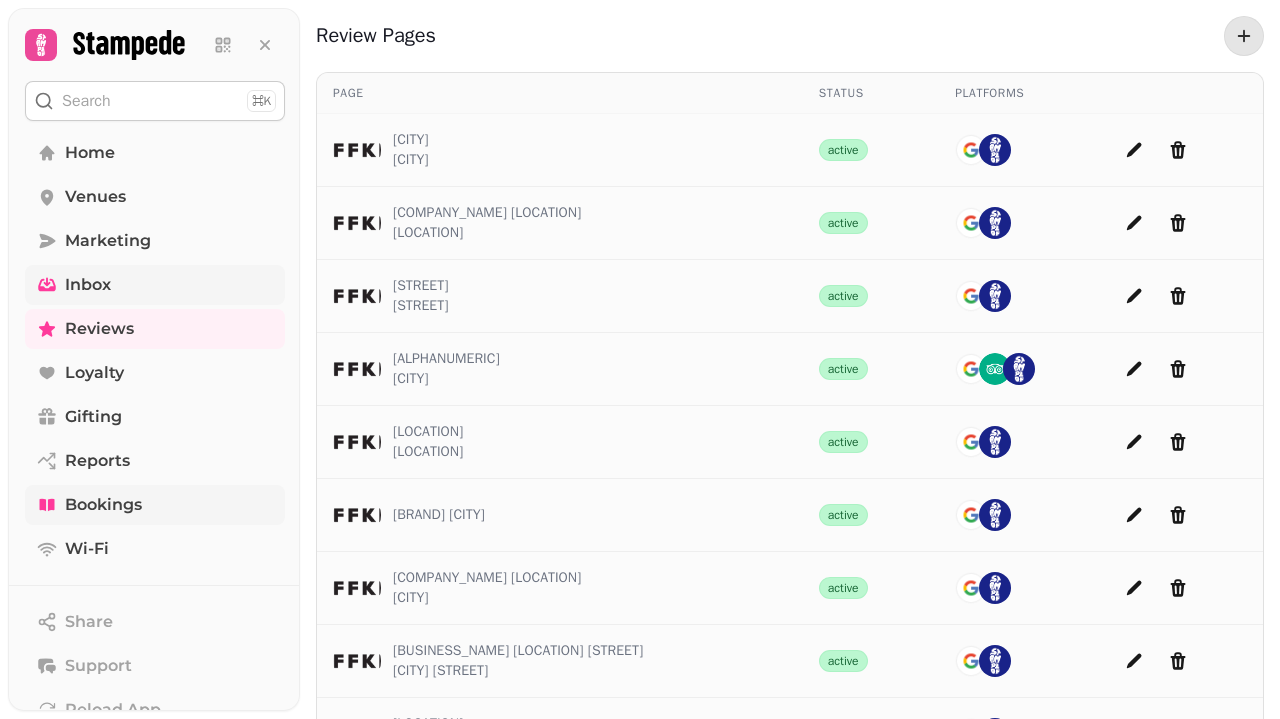 scroll, scrollTop: 0, scrollLeft: 0, axis: both 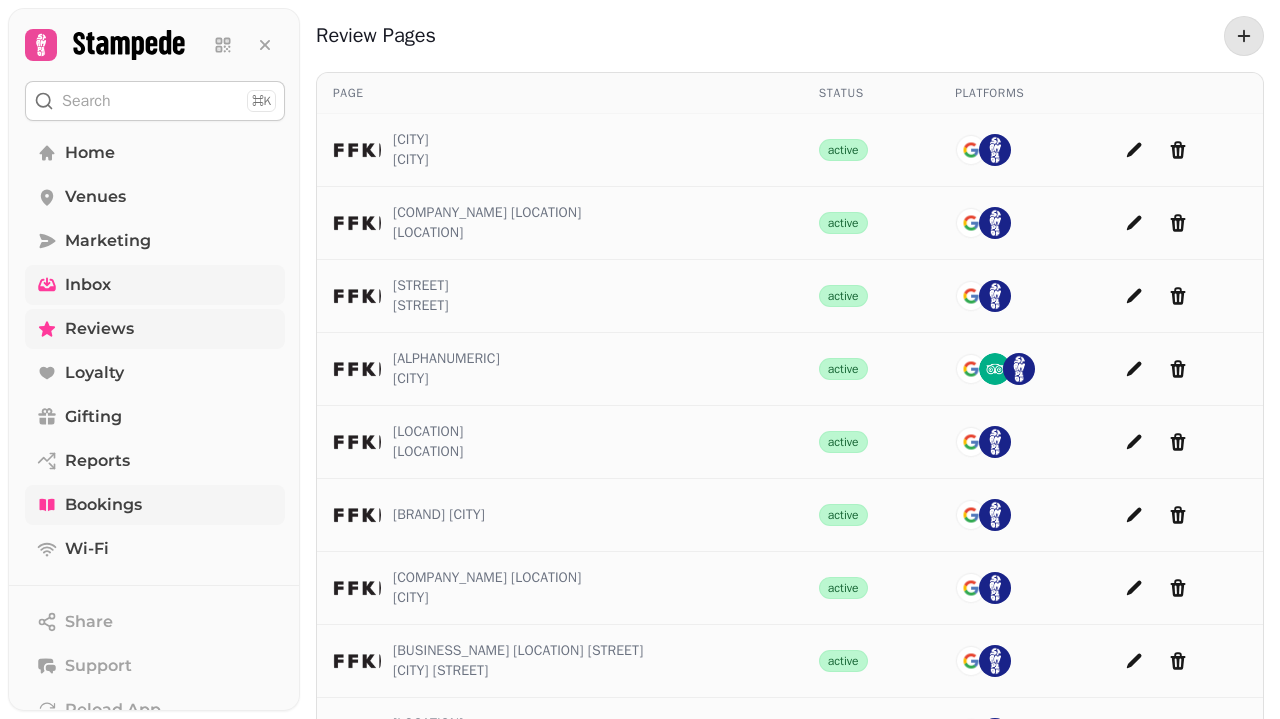 click on "Reviews" at bounding box center [155, 329] 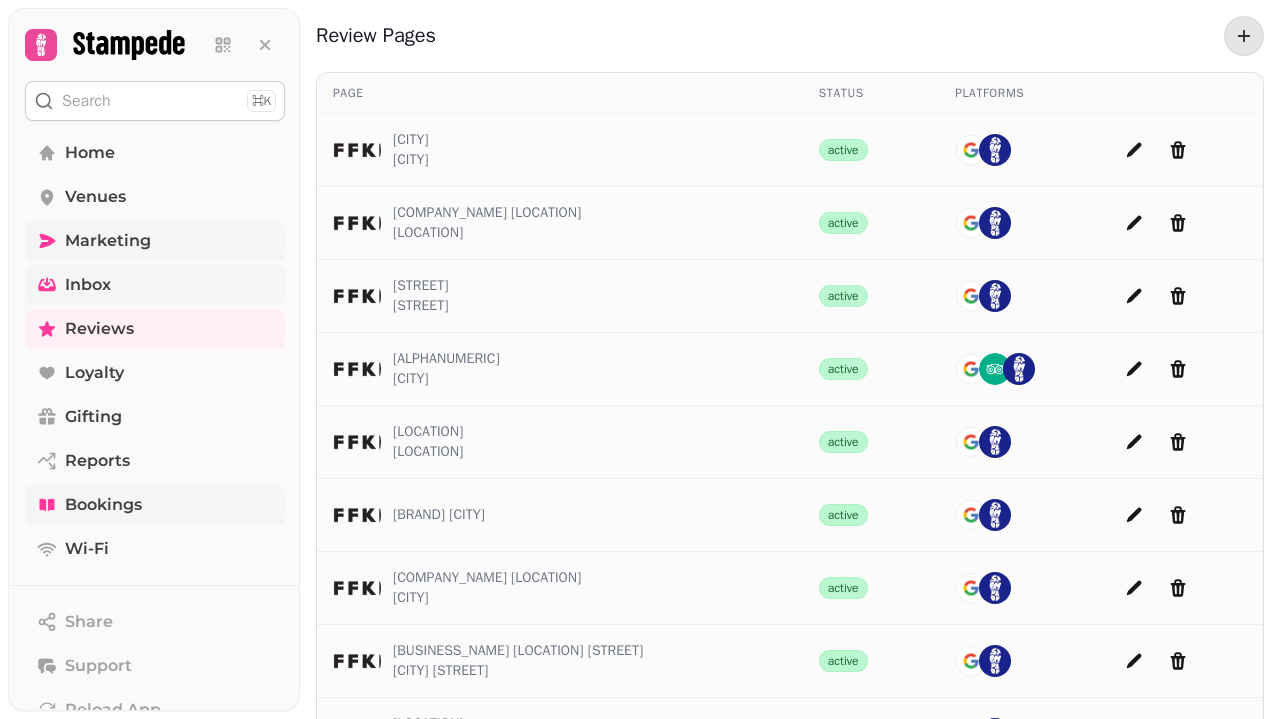 click on "Marketing" at bounding box center (155, 241) 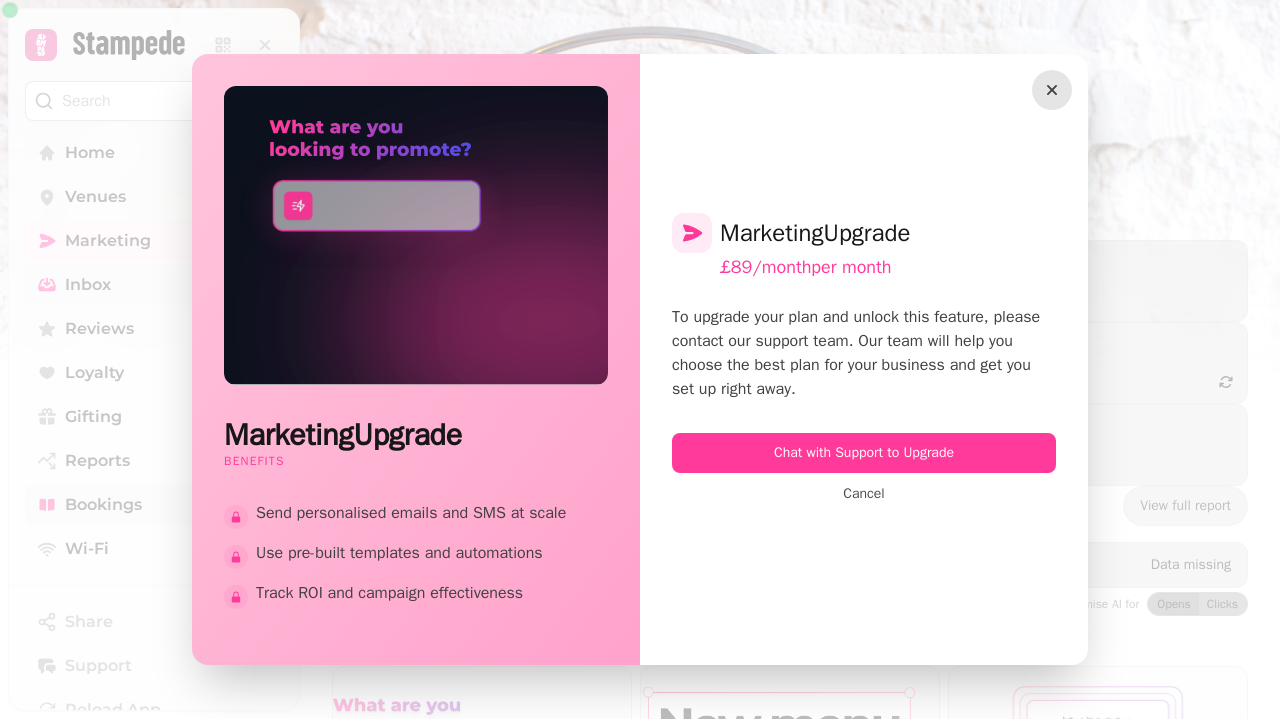 click 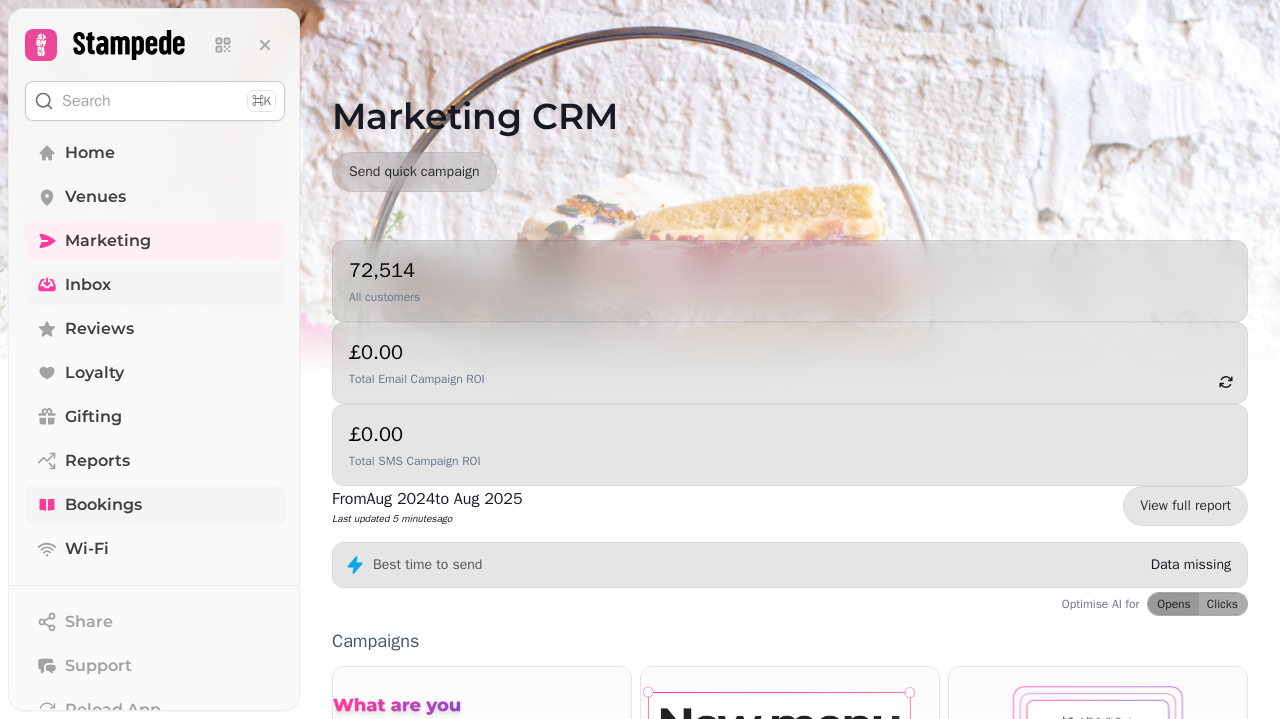 scroll, scrollTop: 0, scrollLeft: 0, axis: both 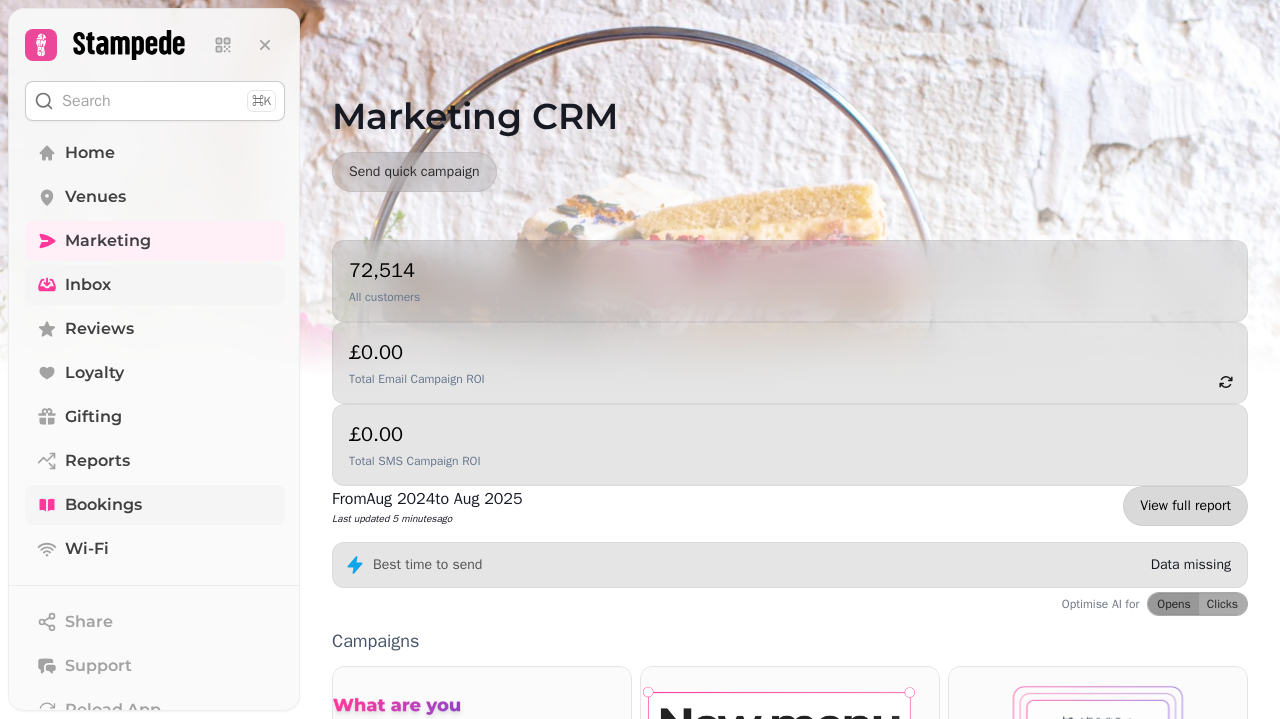 click on "View full report" at bounding box center [1185, 506] 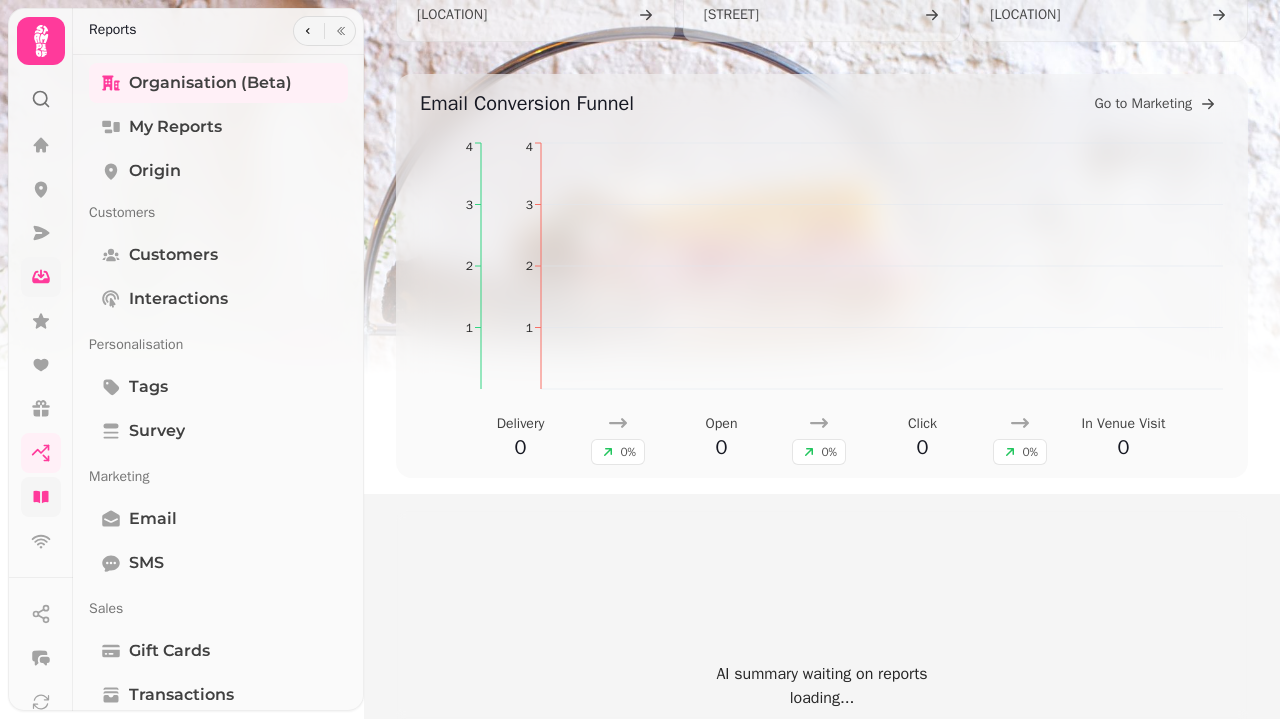 scroll, scrollTop: 1280, scrollLeft: 0, axis: vertical 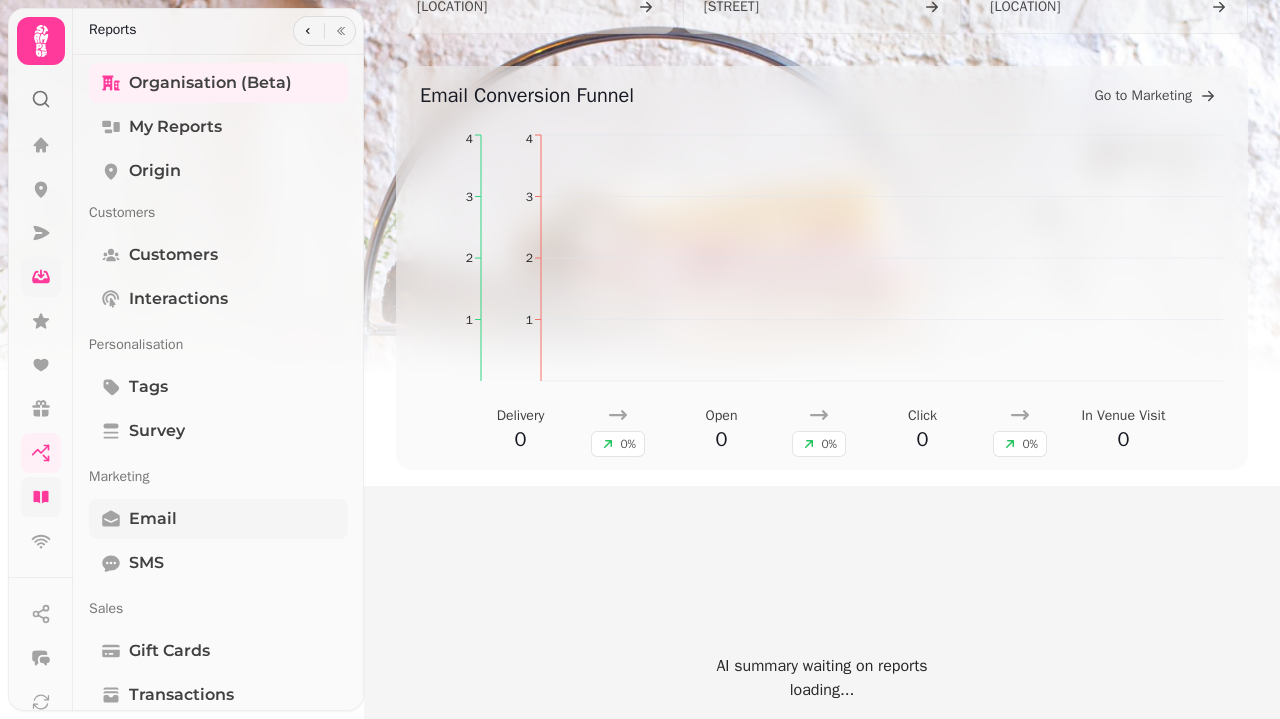 click on "Email" at bounding box center (218, 519) 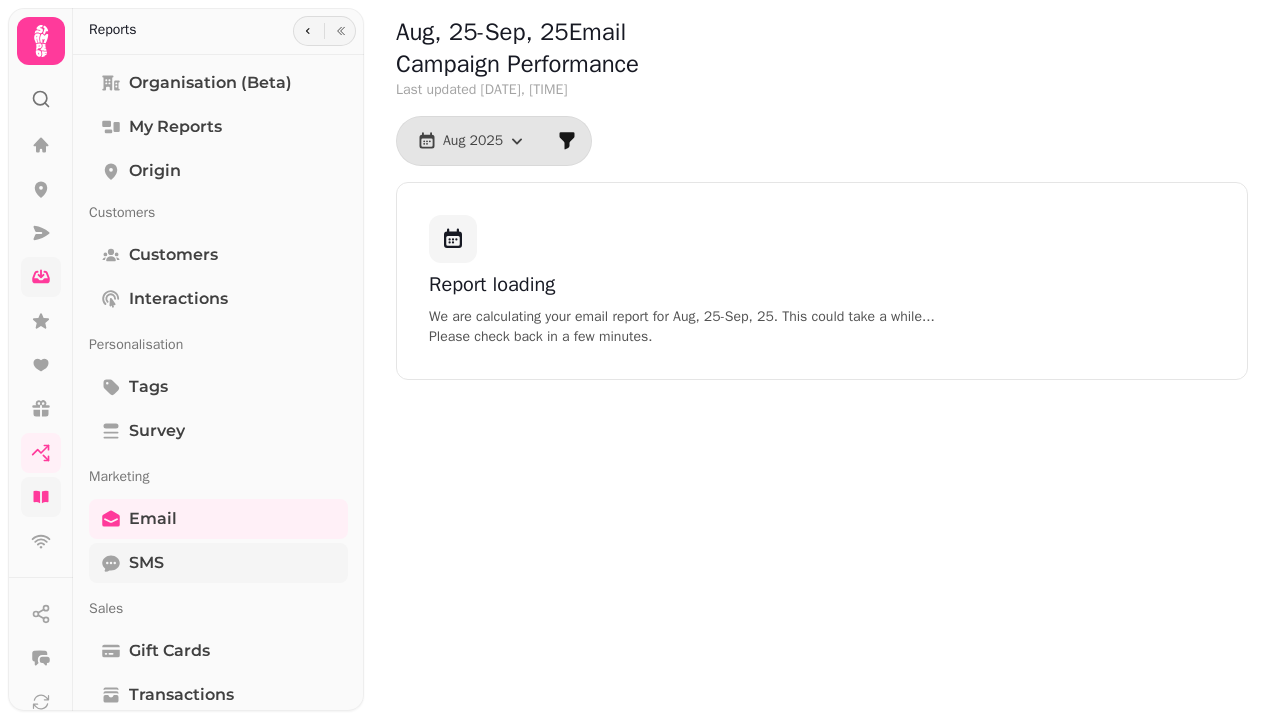 click on "SMS" at bounding box center (218, 563) 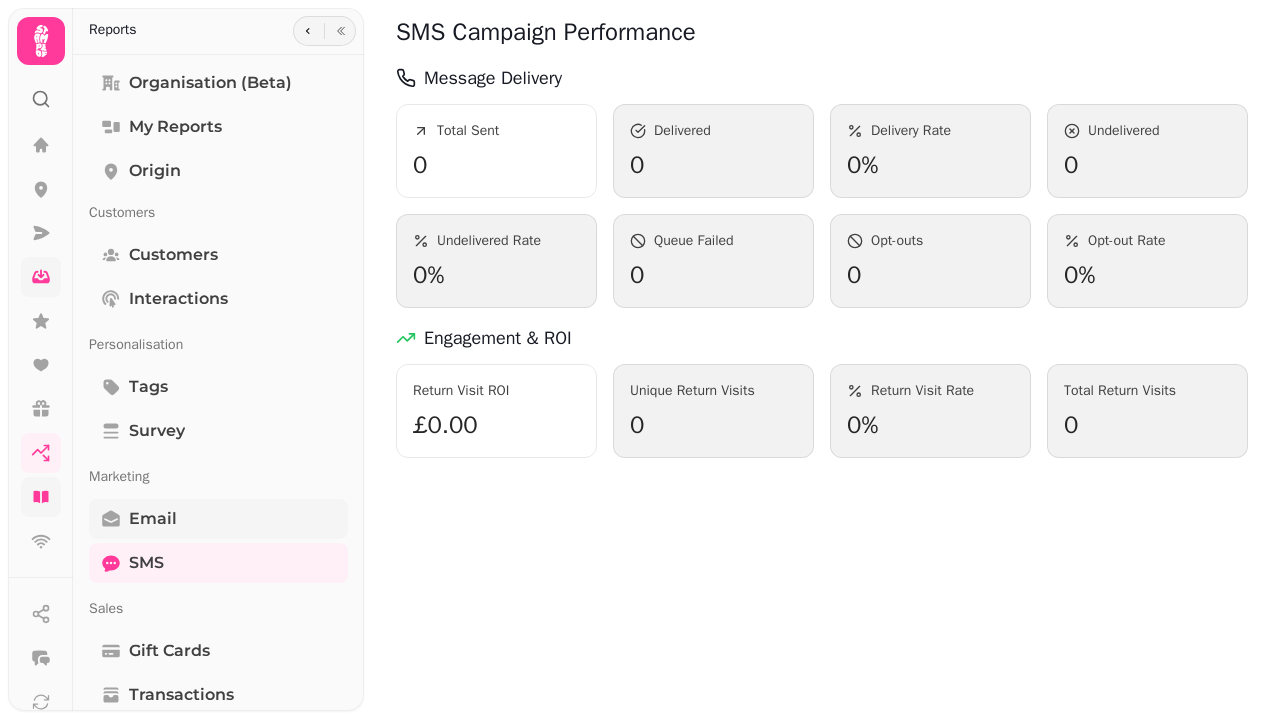 click on "Email" at bounding box center [153, 519] 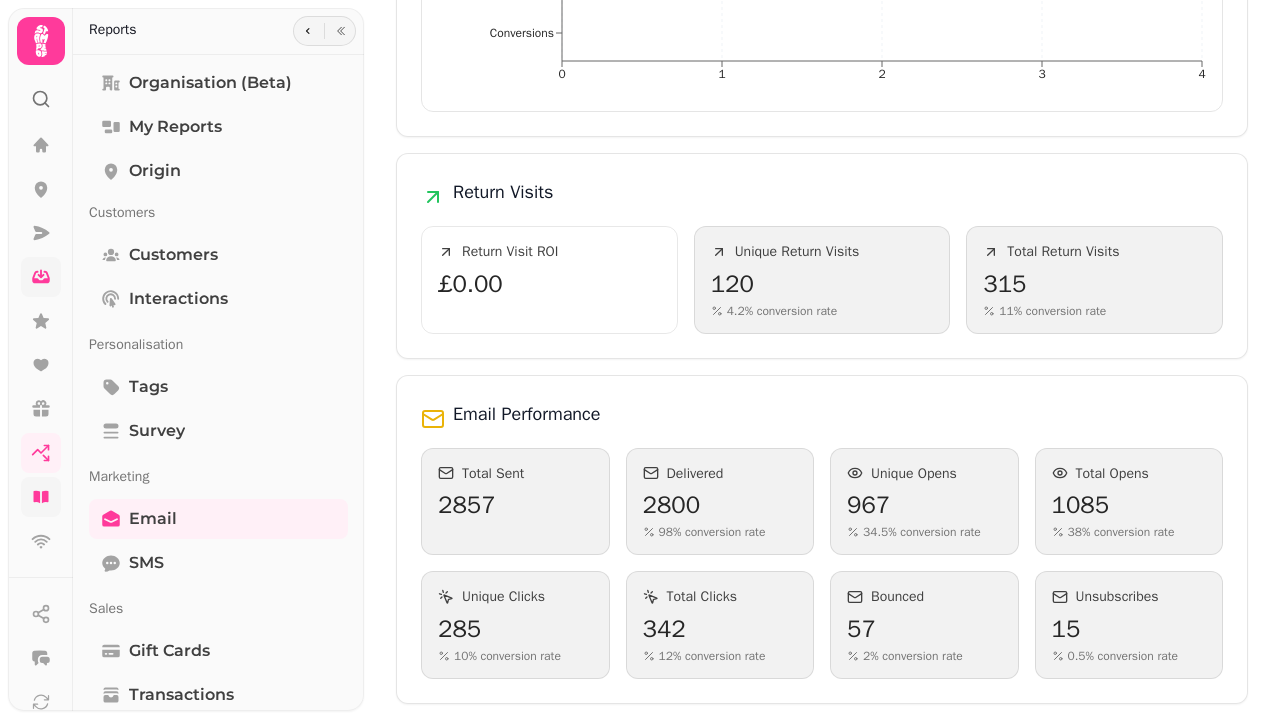 scroll, scrollTop: 690, scrollLeft: 0, axis: vertical 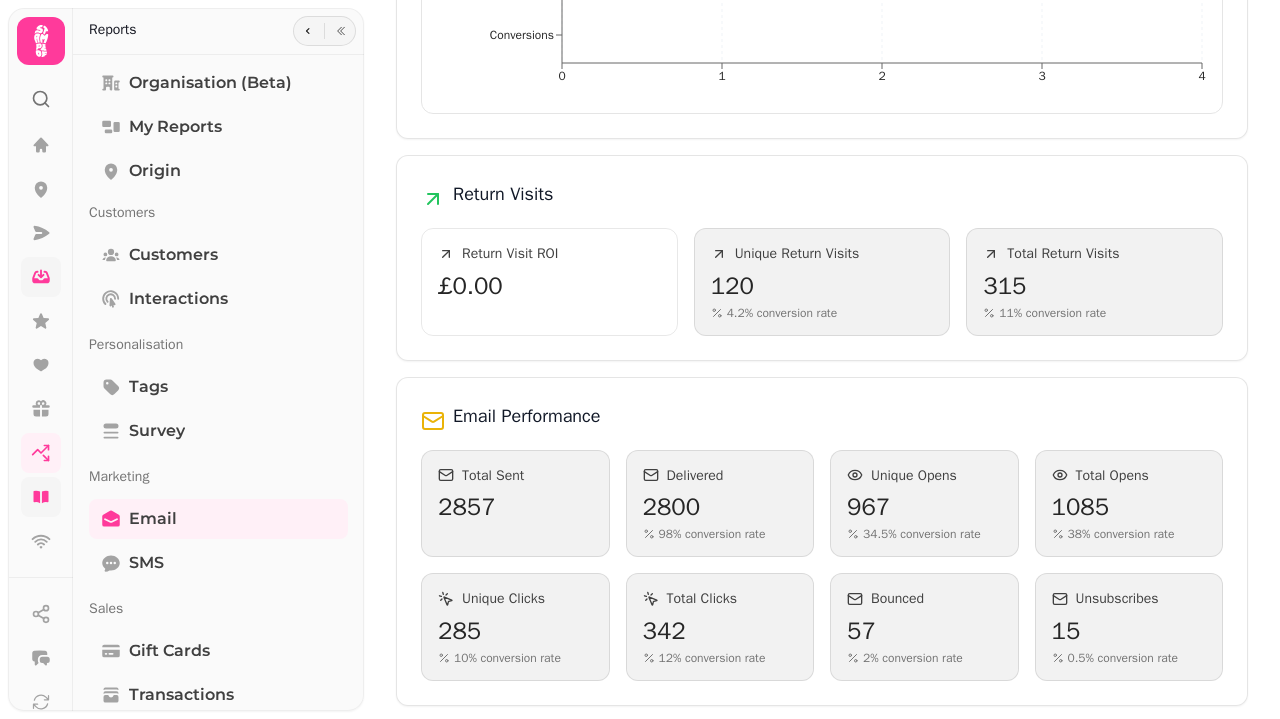 click on "Total Sent" at bounding box center (493, 476) 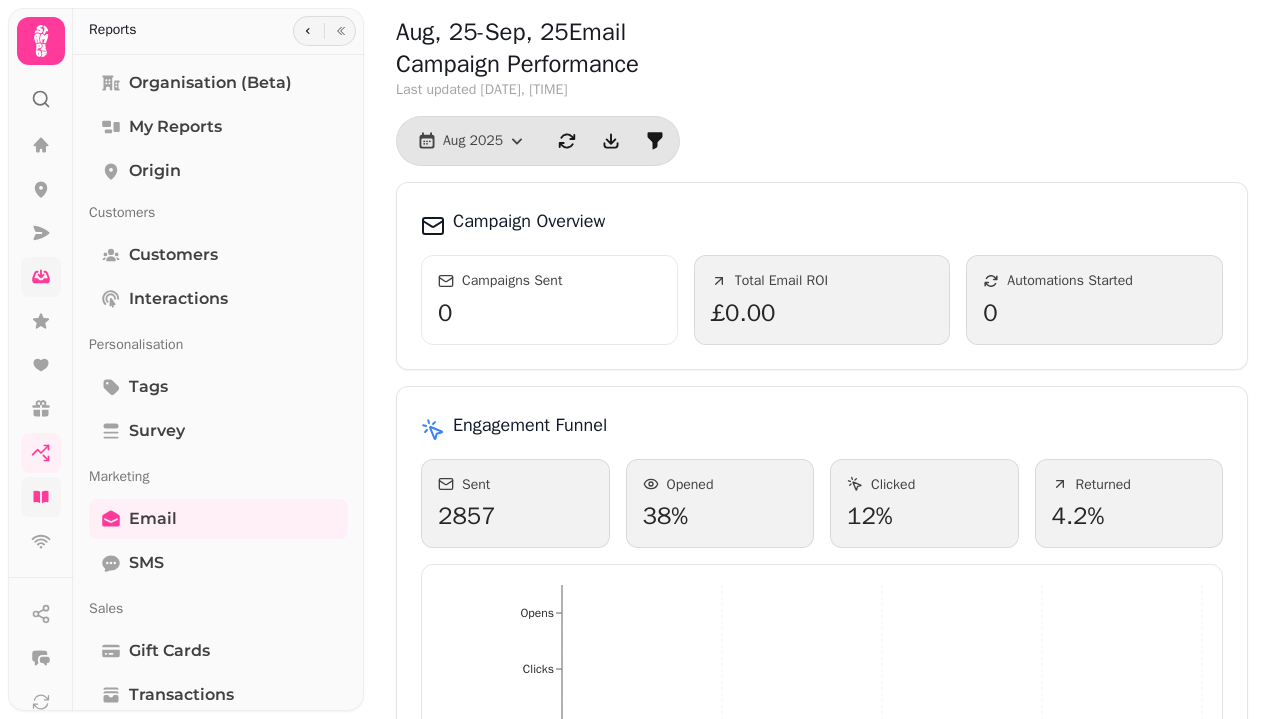 scroll, scrollTop: 0, scrollLeft: 0, axis: both 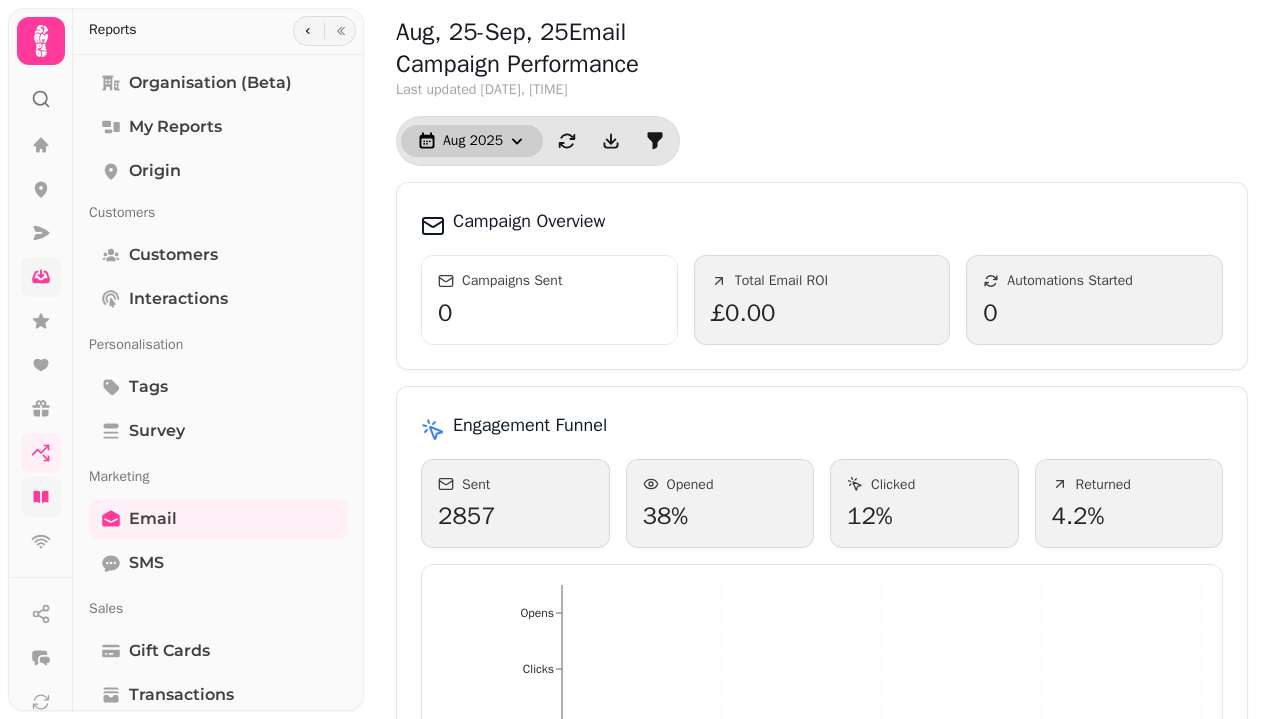 click on "Aug 2025" at bounding box center (473, 141) 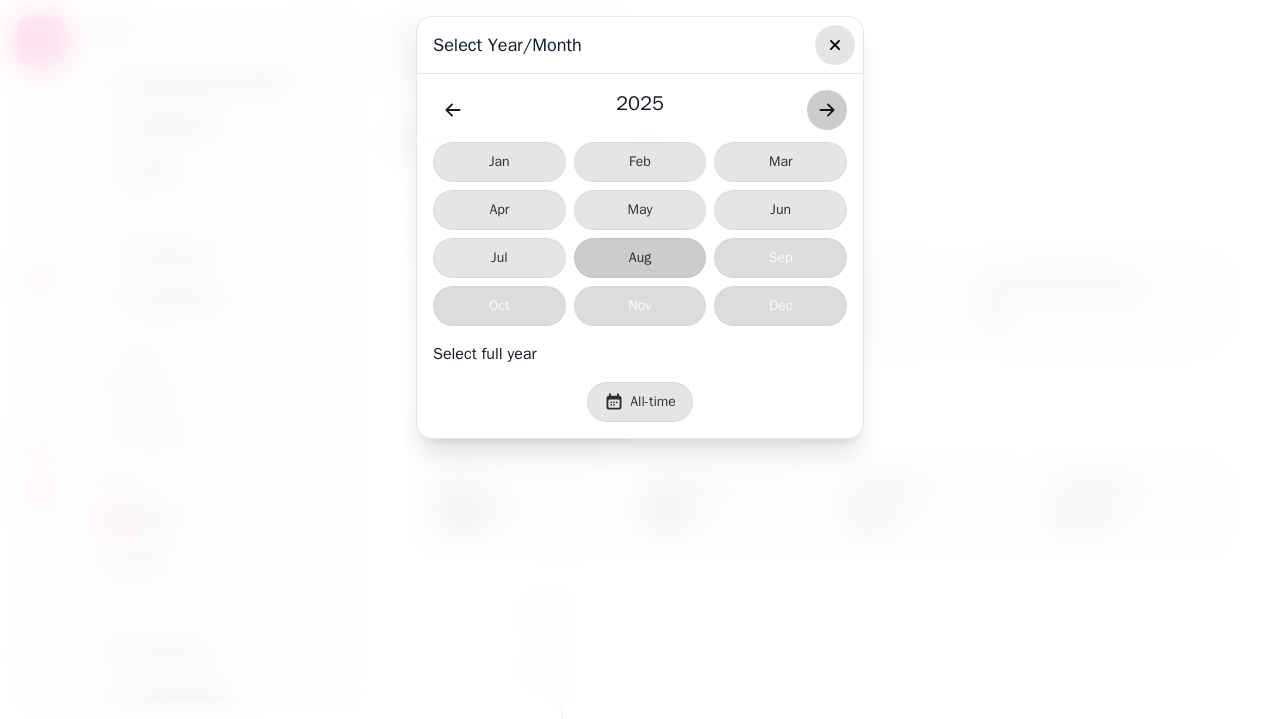 click at bounding box center [835, 45] 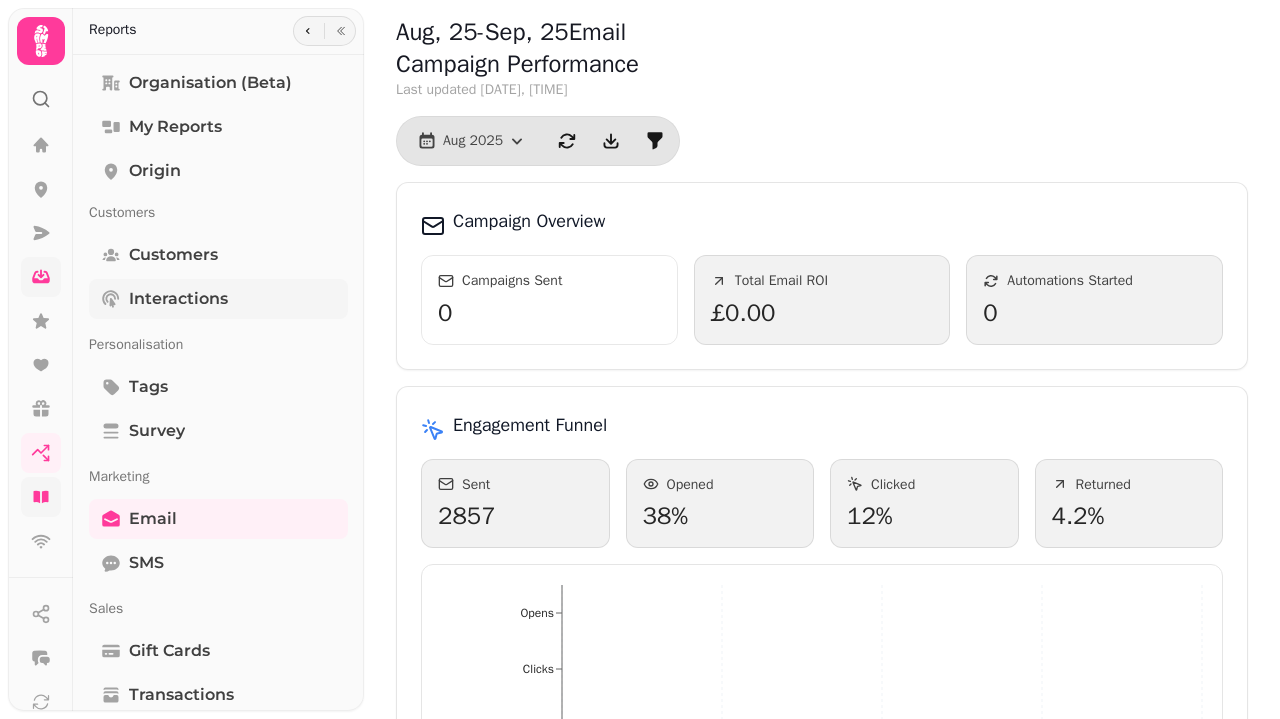 click on "Interactions" at bounding box center [218, 299] 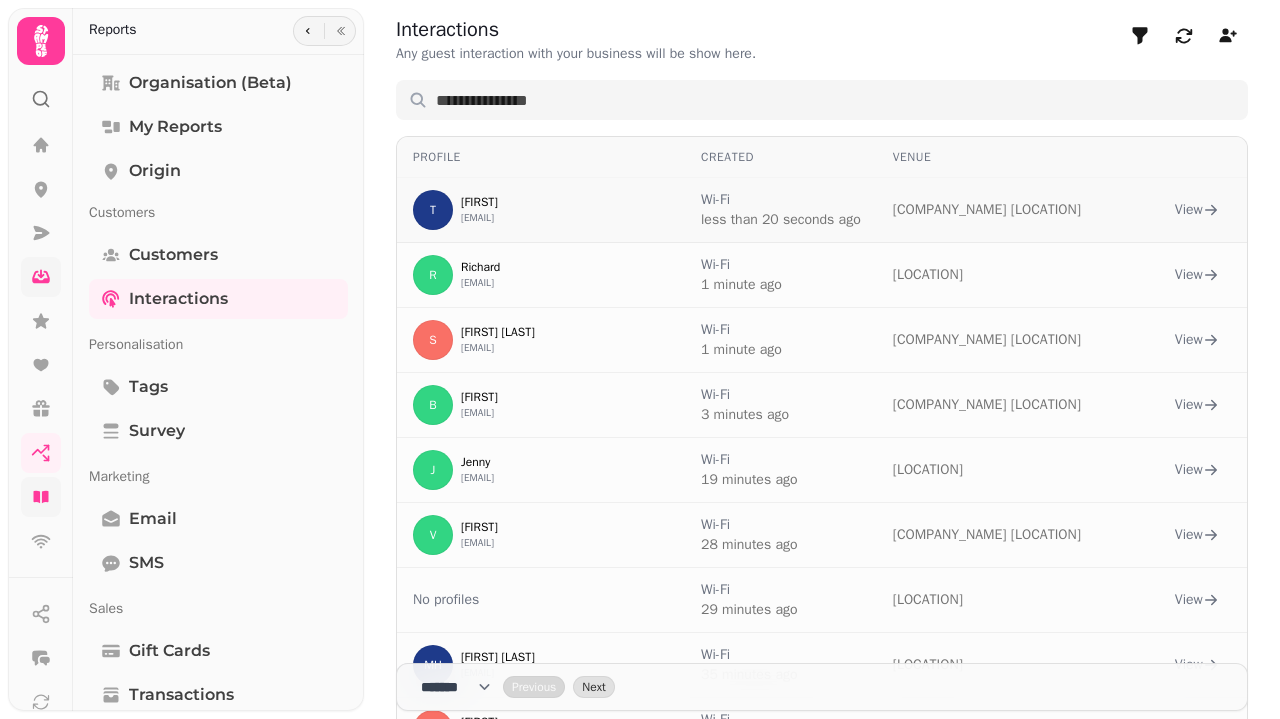 scroll, scrollTop: 0, scrollLeft: 0, axis: both 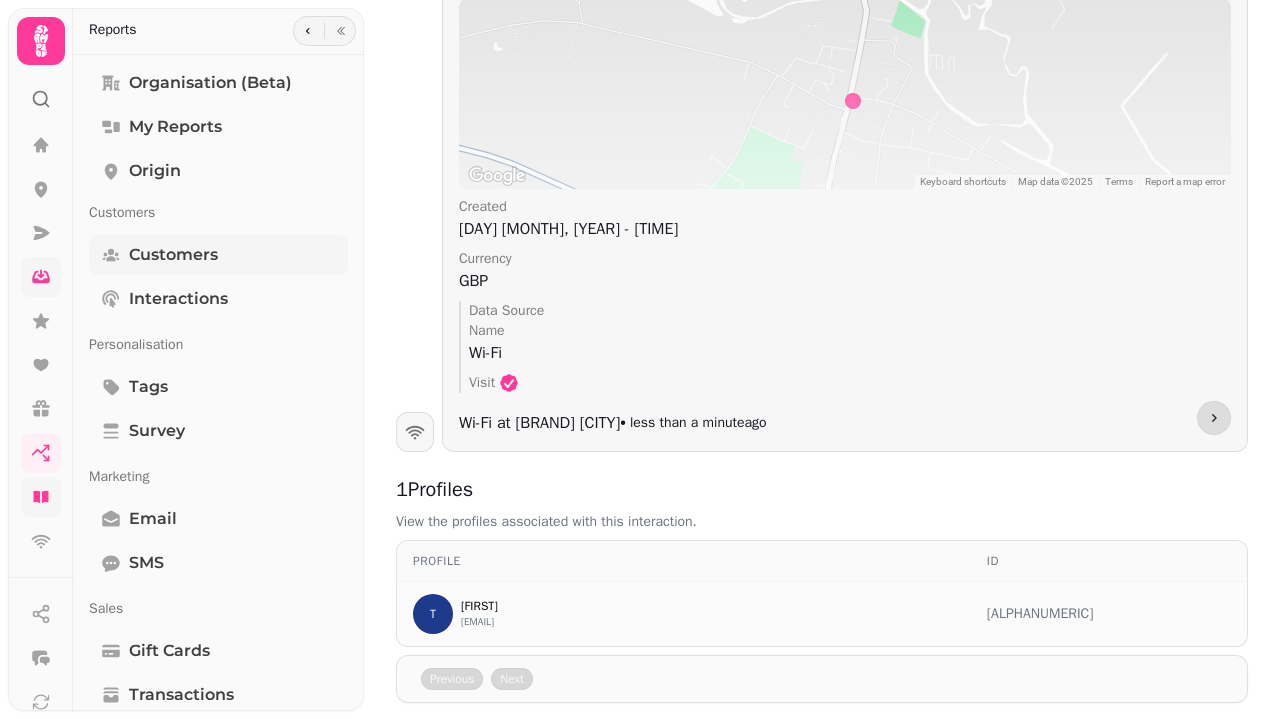 click on "Customers" at bounding box center [218, 255] 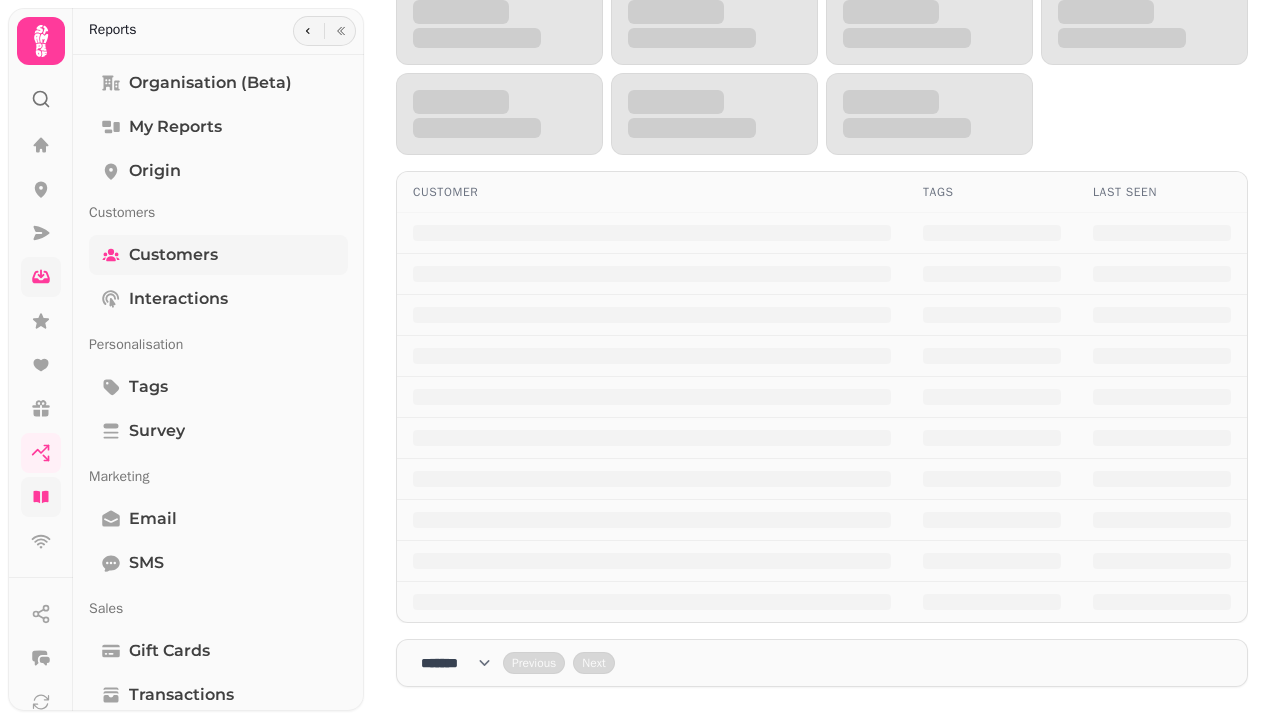 scroll, scrollTop: 127, scrollLeft: 0, axis: vertical 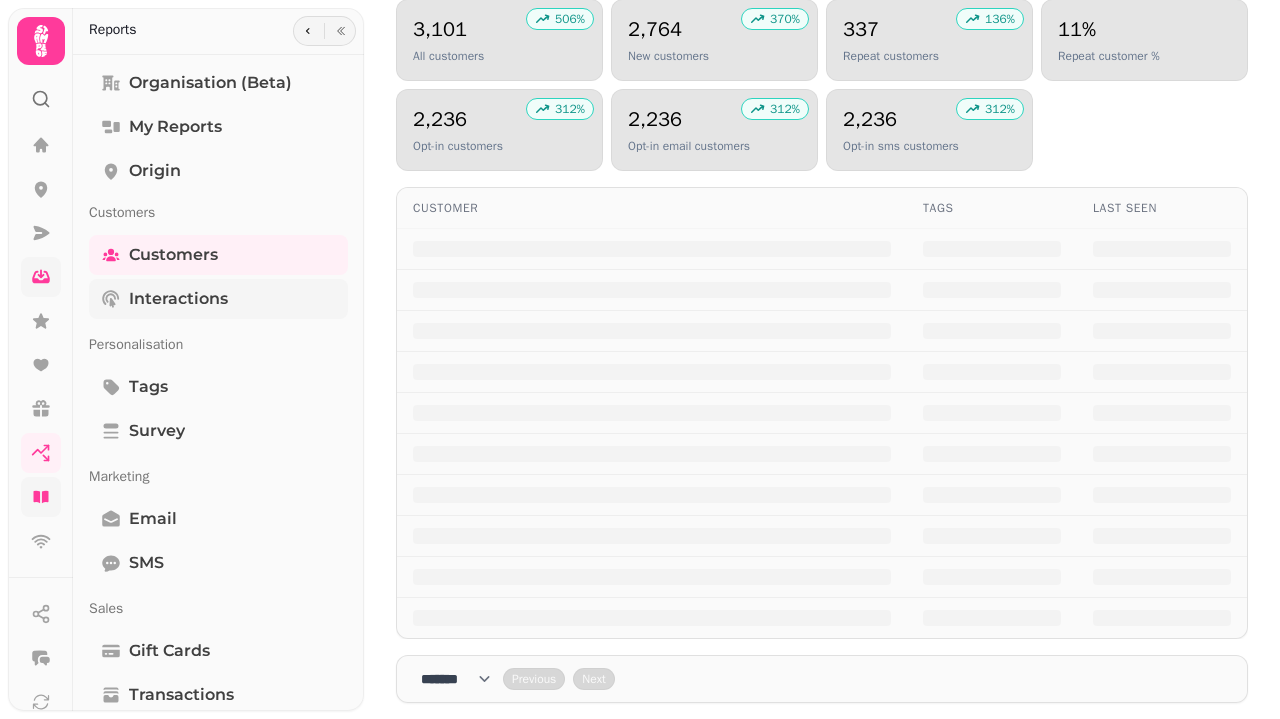 click on "Interactions" at bounding box center [178, 299] 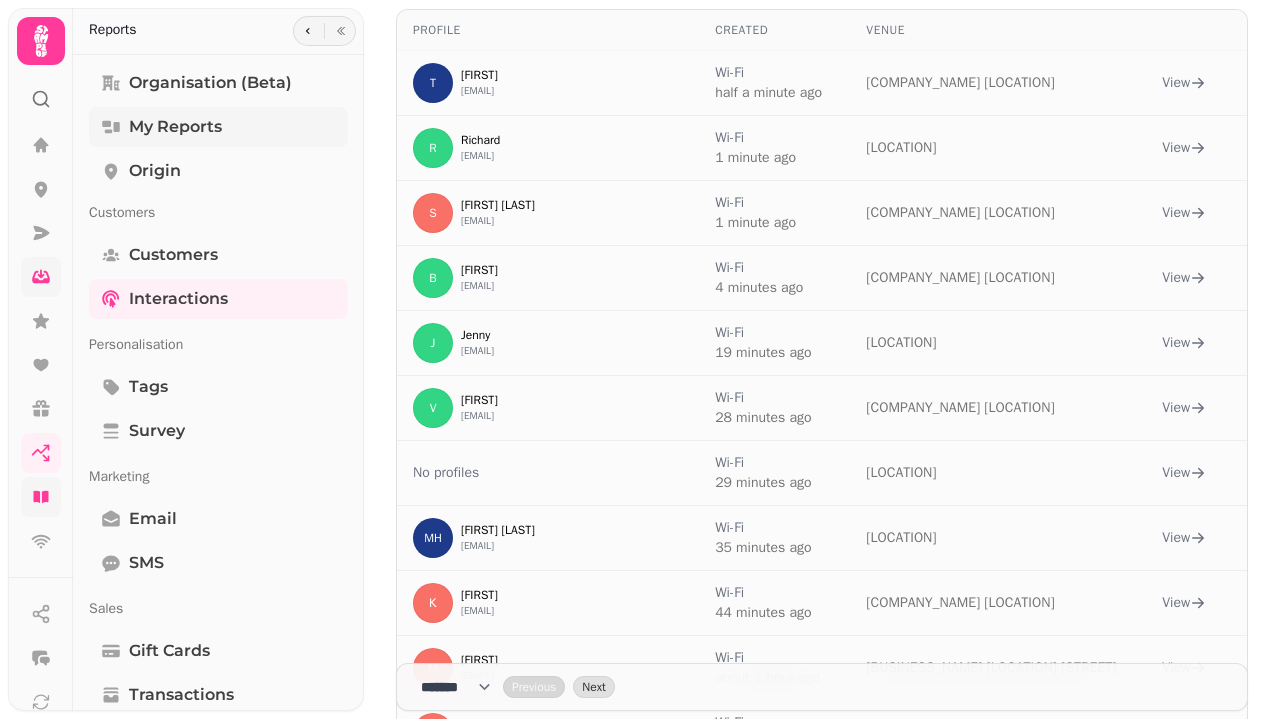 click on "My Reports" at bounding box center [175, 127] 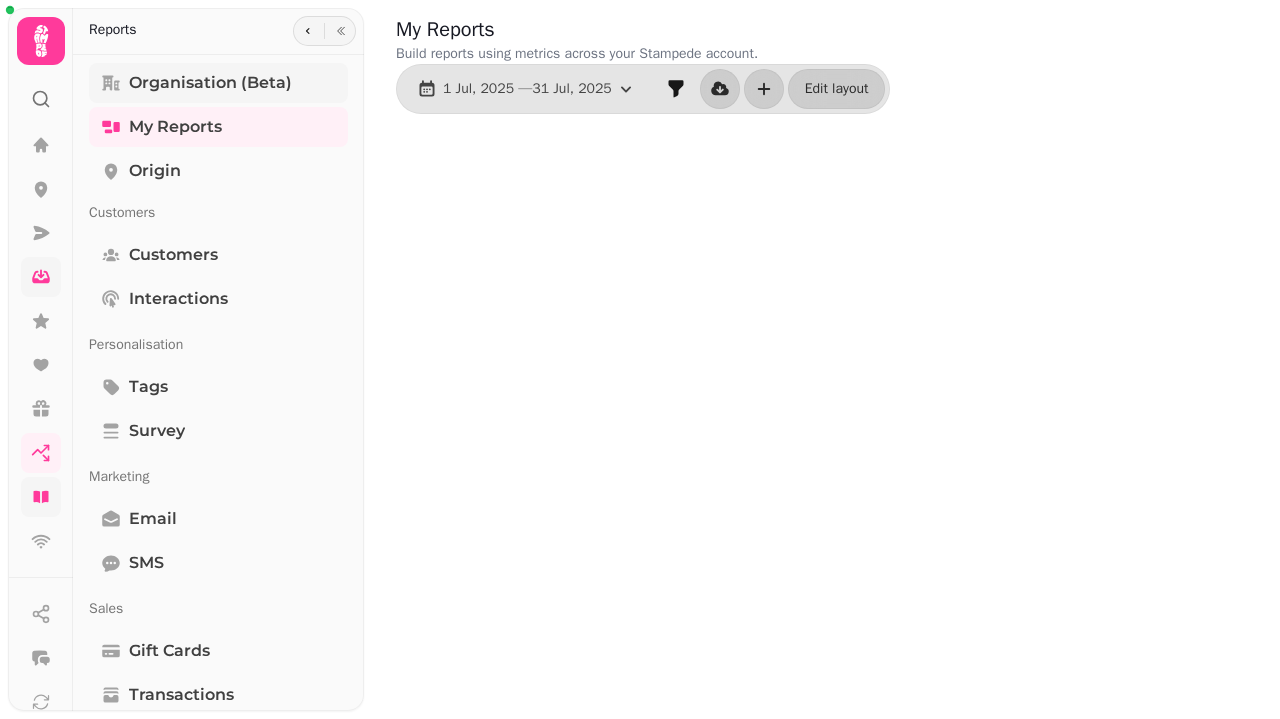 click on "Organisation (beta)" at bounding box center [210, 83] 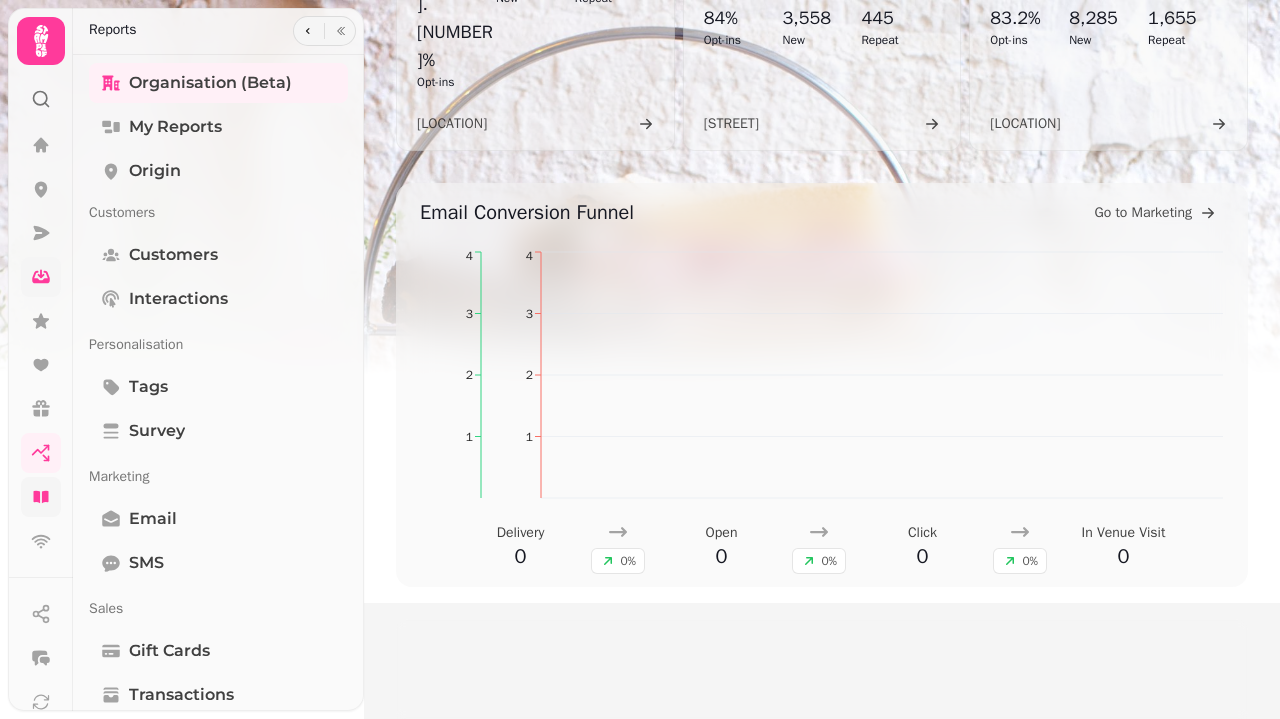 scroll, scrollTop: 1139, scrollLeft: 0, axis: vertical 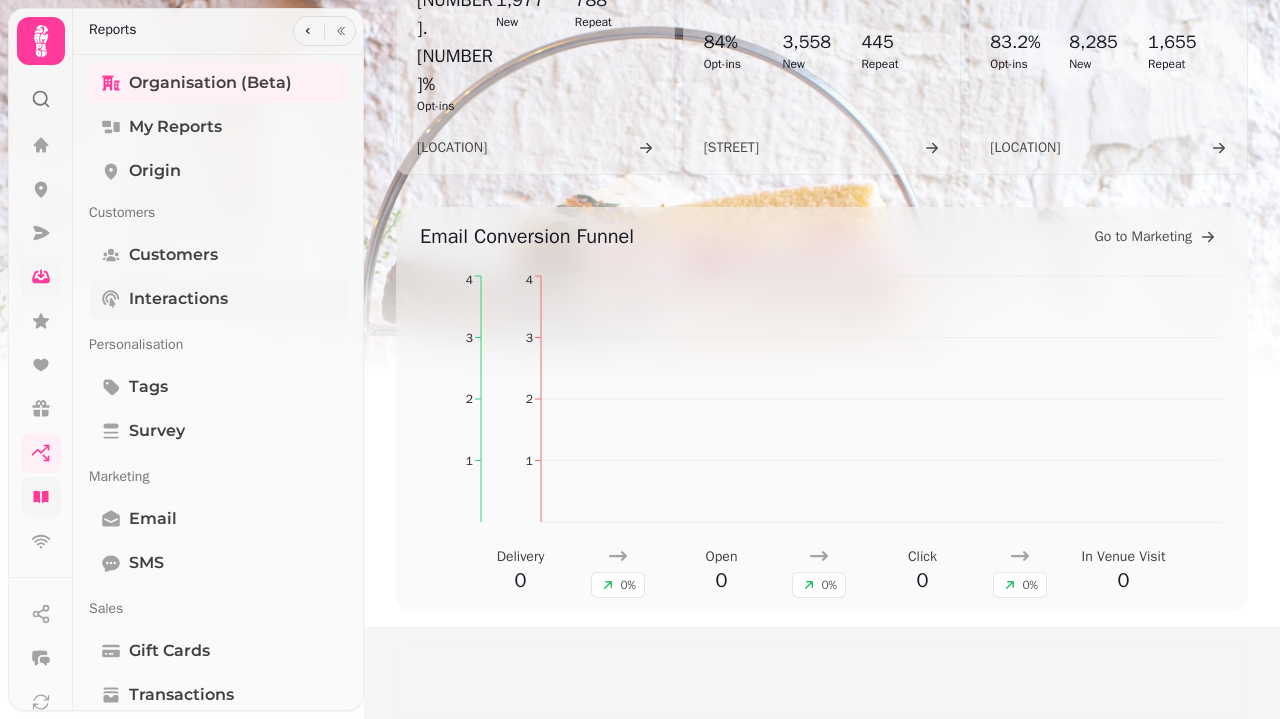 click on "Interactions" at bounding box center (178, 299) 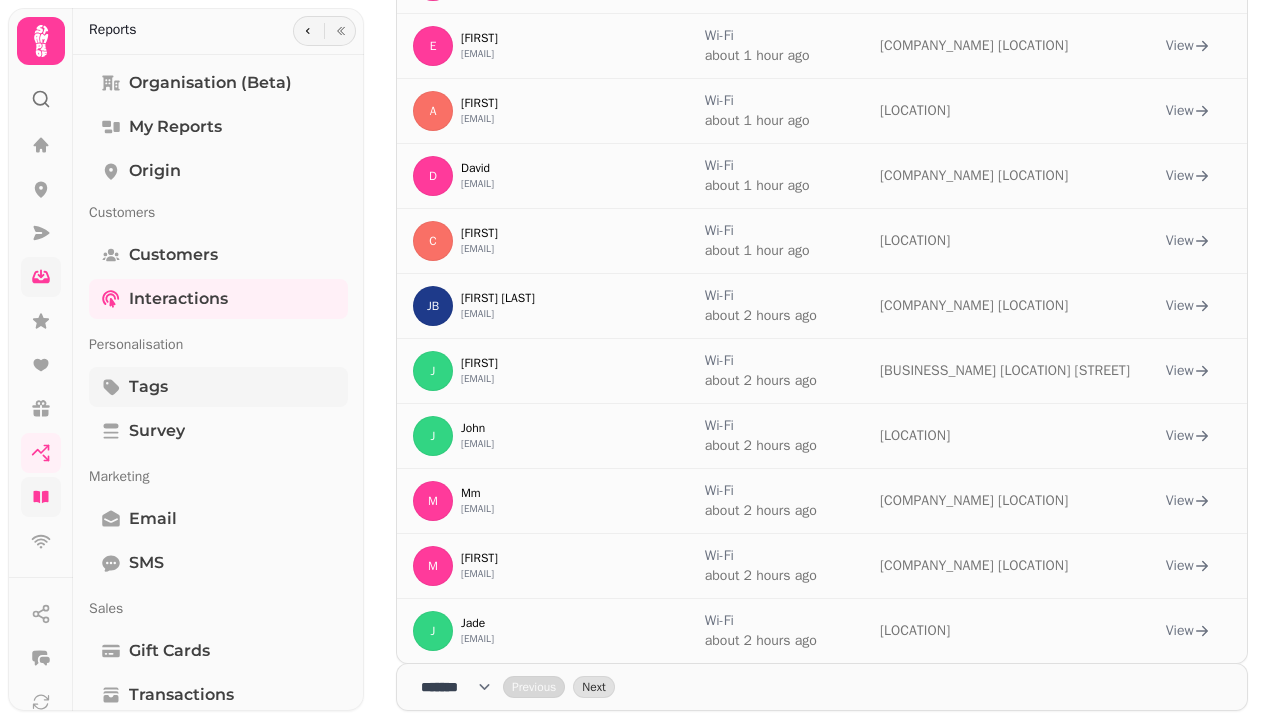 scroll, scrollTop: 0, scrollLeft: 0, axis: both 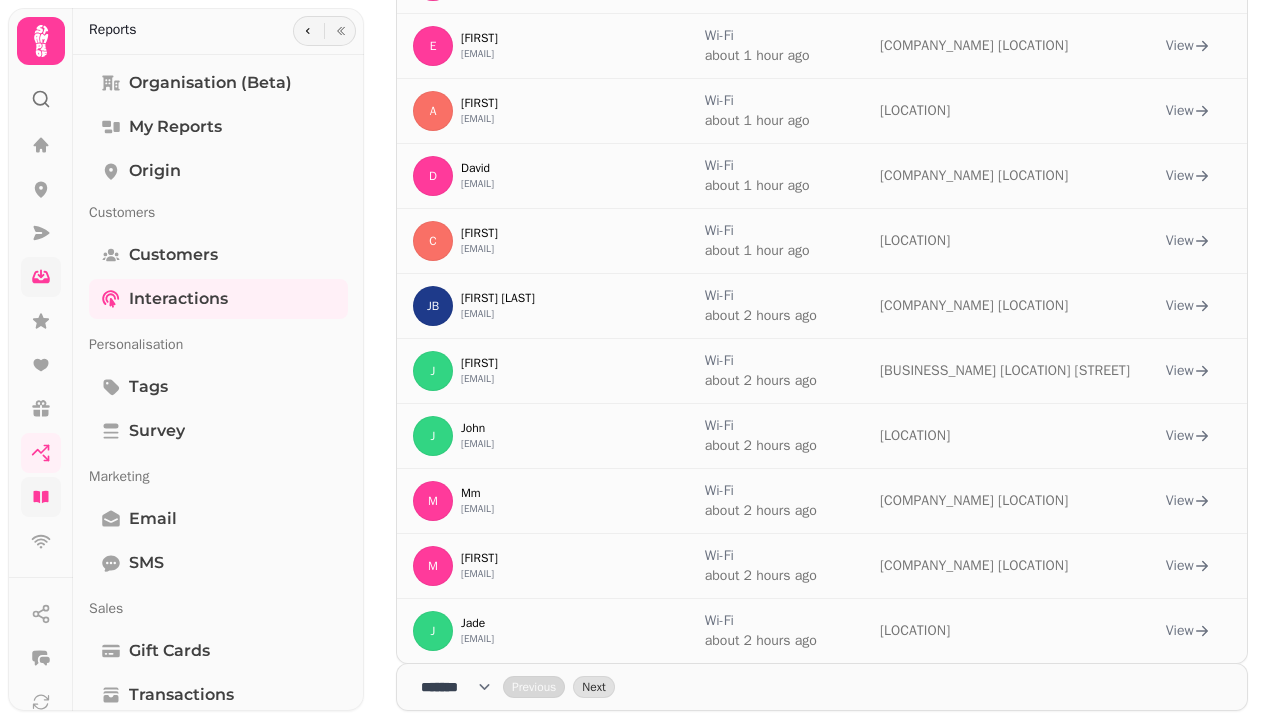click at bounding box center (41, 497) 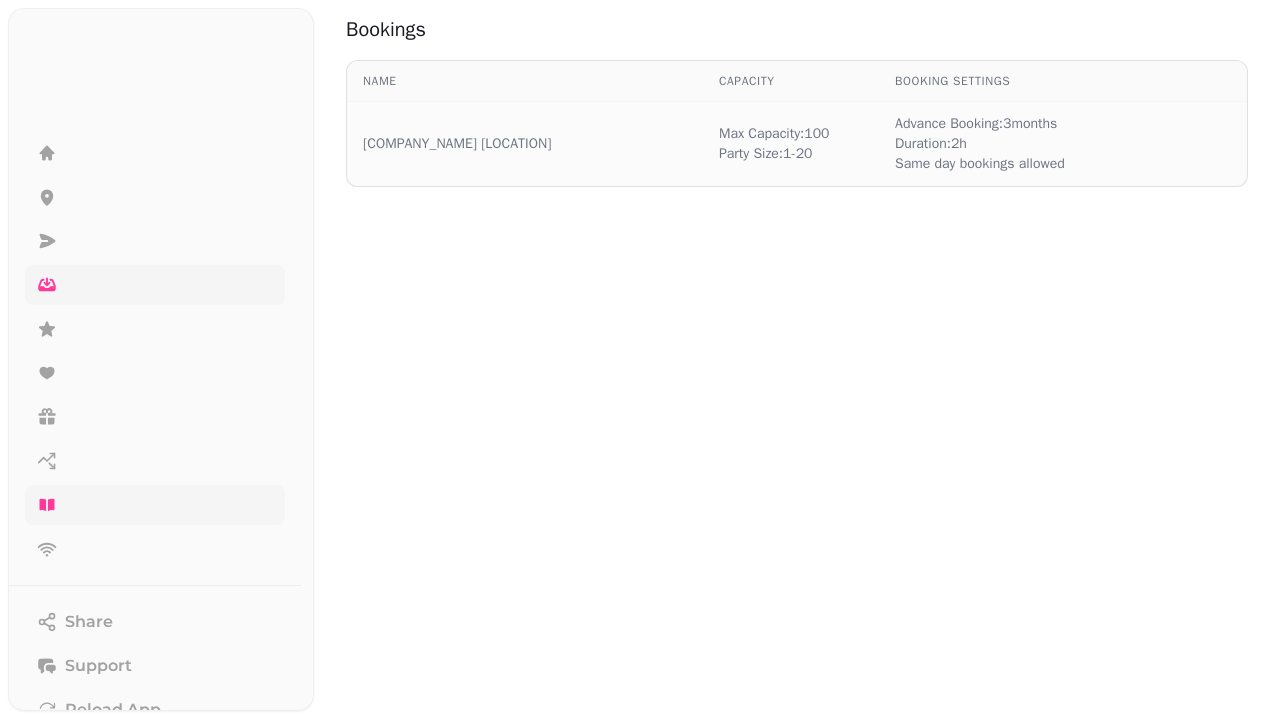 scroll, scrollTop: 0, scrollLeft: 0, axis: both 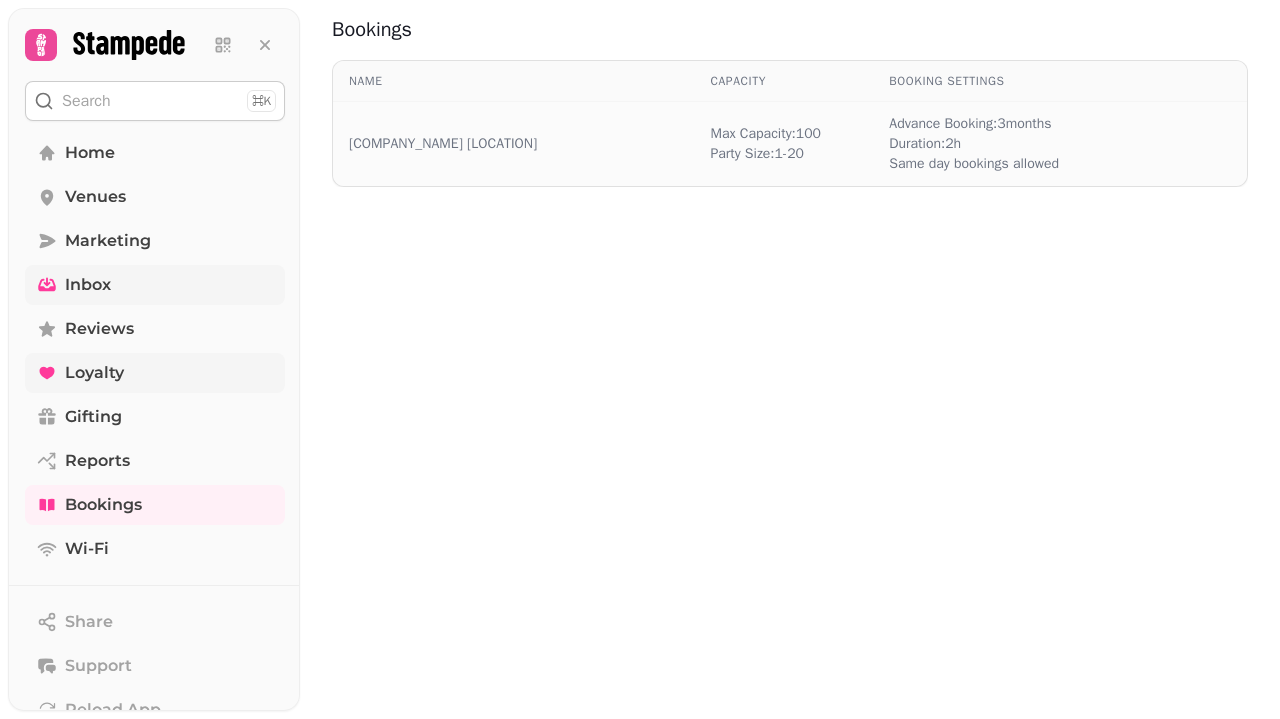click on "Loyalty" at bounding box center [155, 373] 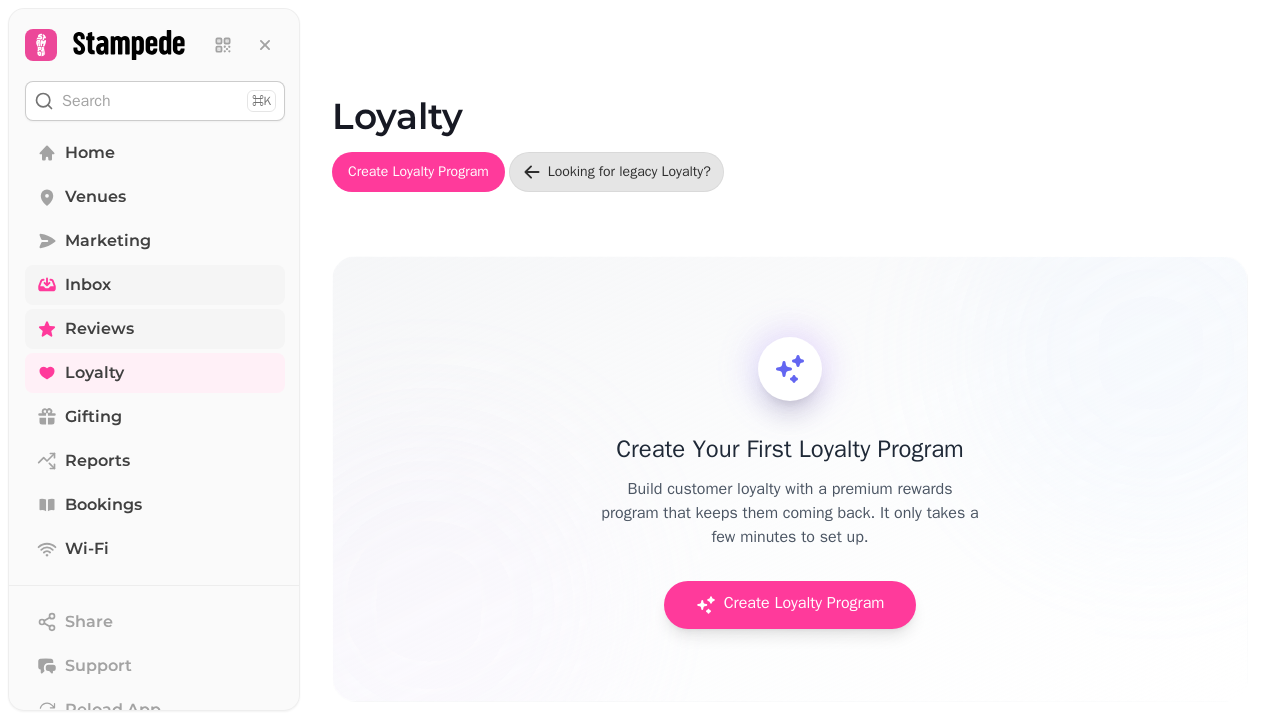 click on "Reviews" at bounding box center (99, 329) 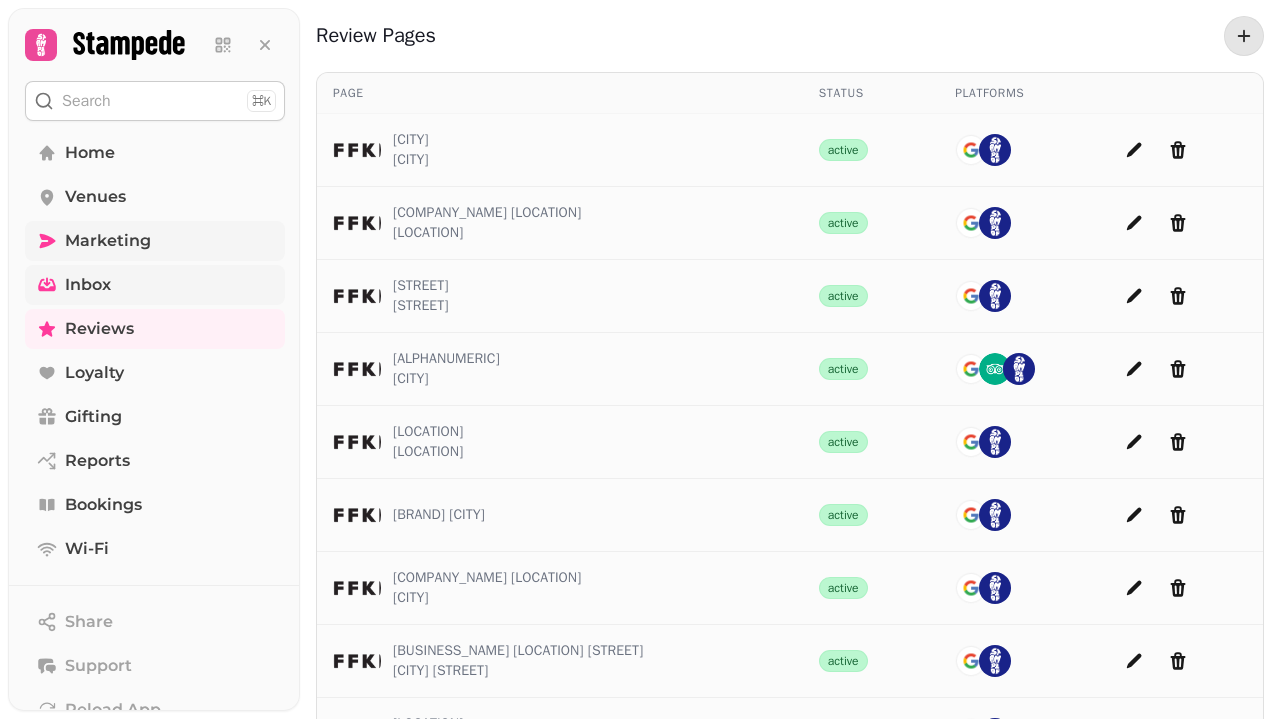 click on "Marketing" at bounding box center (108, 241) 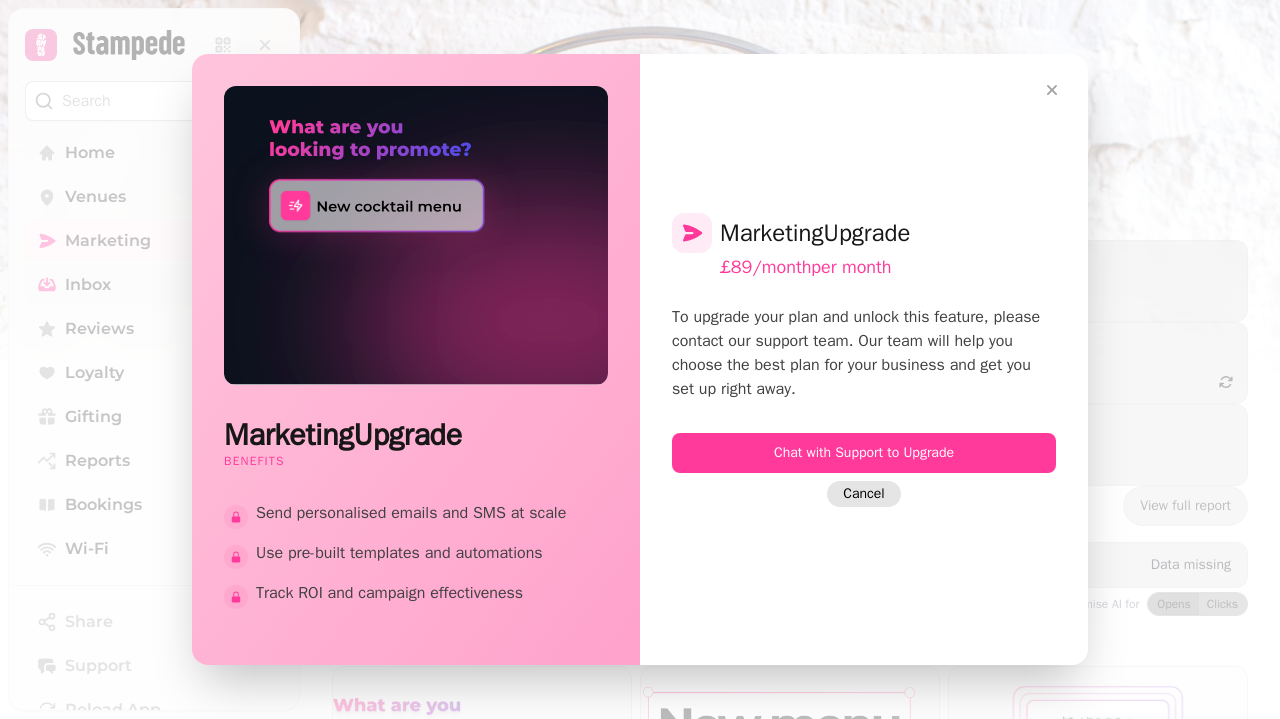 click on "Cancel" at bounding box center (863, 494) 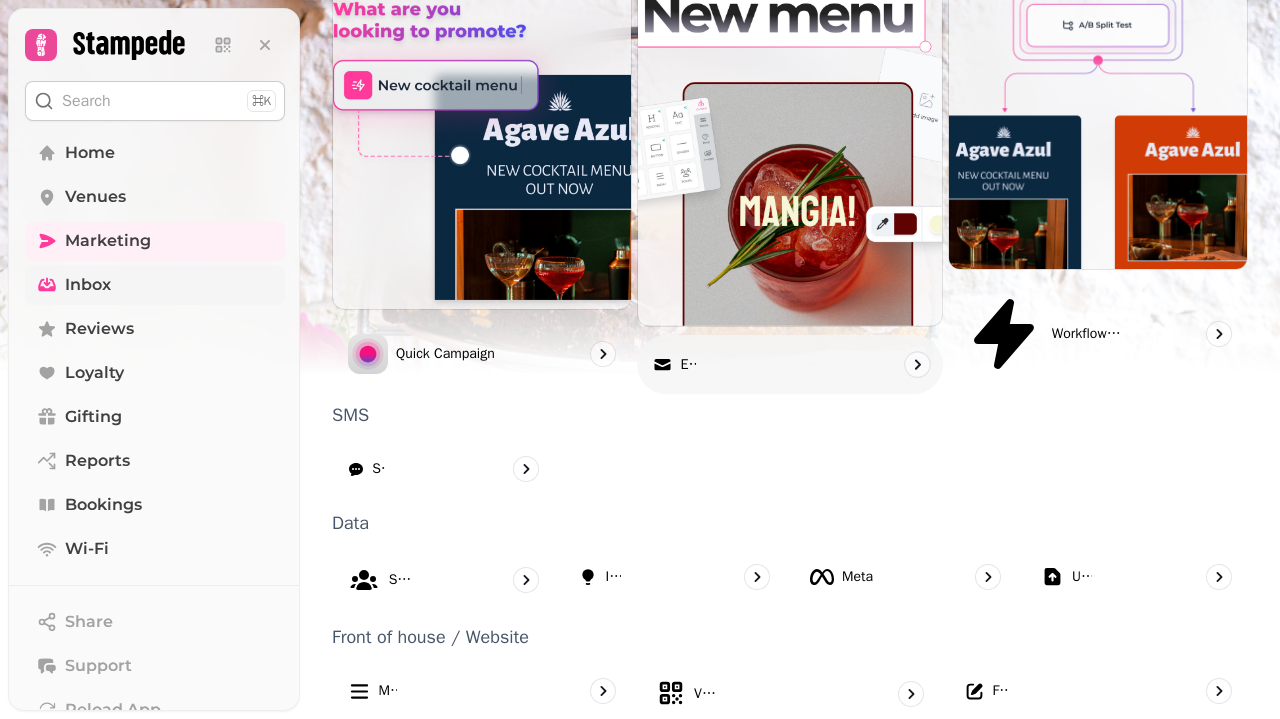 scroll, scrollTop: 695, scrollLeft: 0, axis: vertical 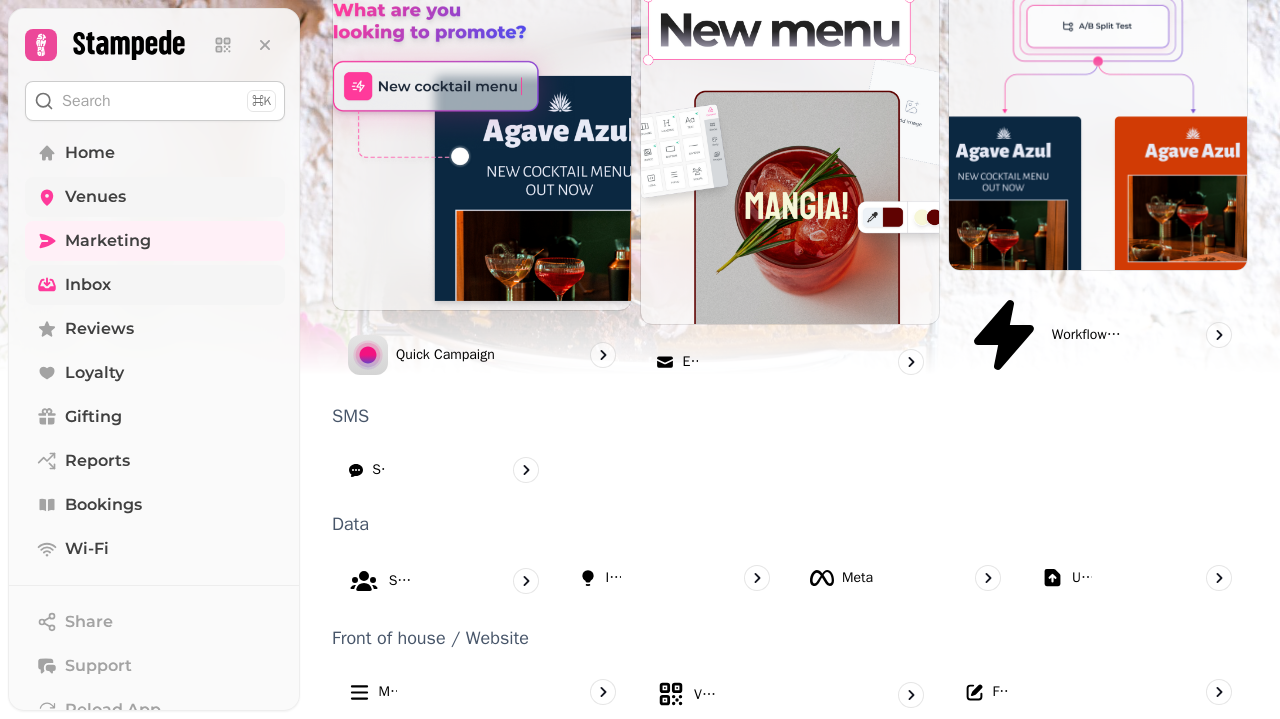 click on "Venues" at bounding box center [155, 197] 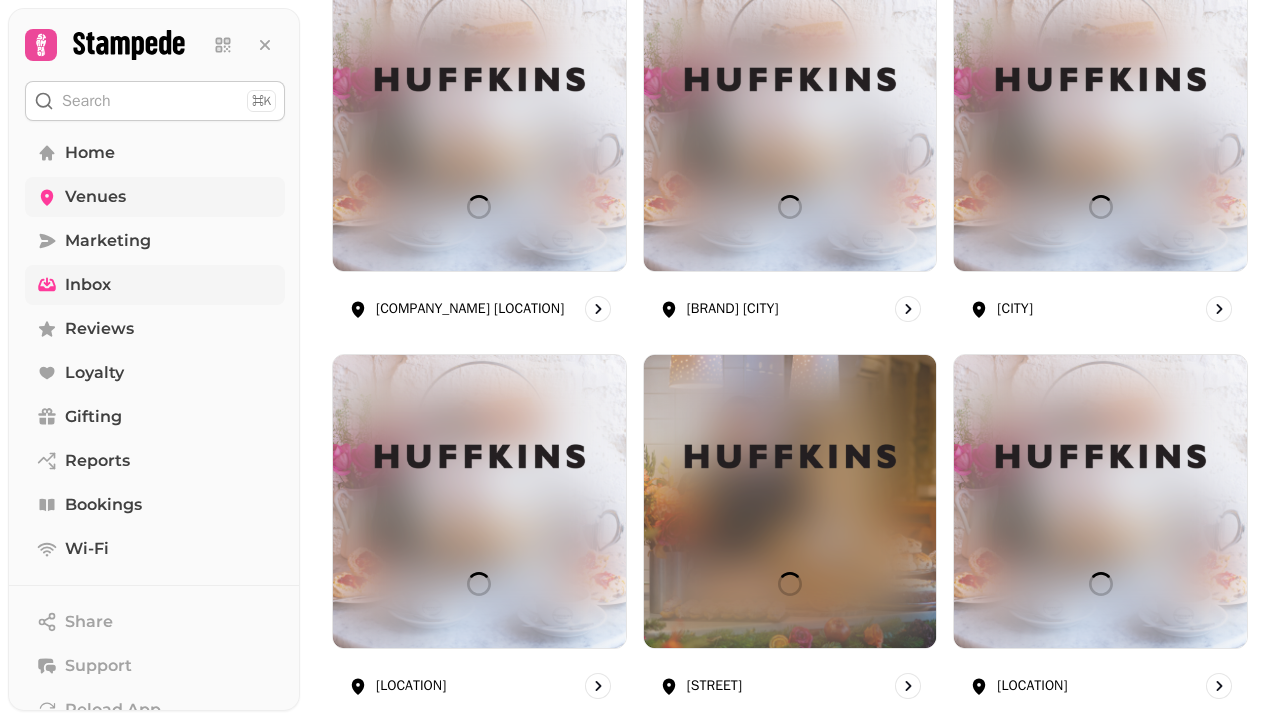 scroll, scrollTop: 0, scrollLeft: 0, axis: both 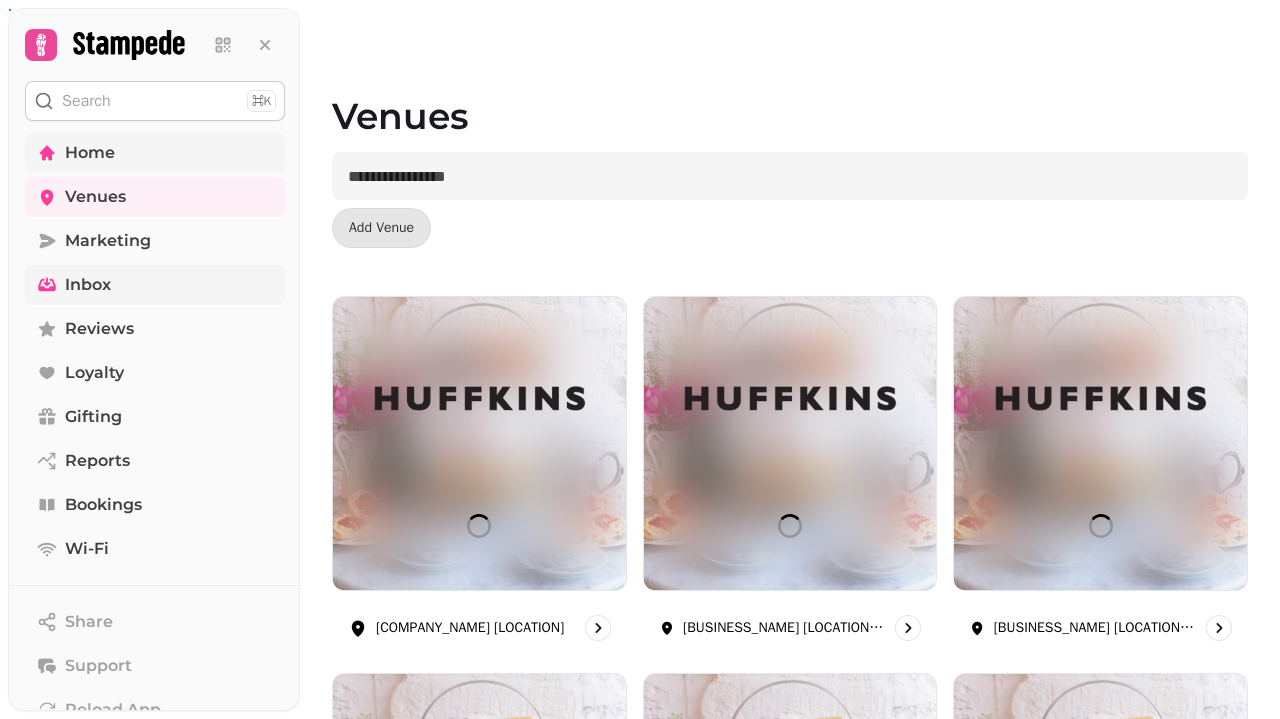click on "Home" at bounding box center (155, 153) 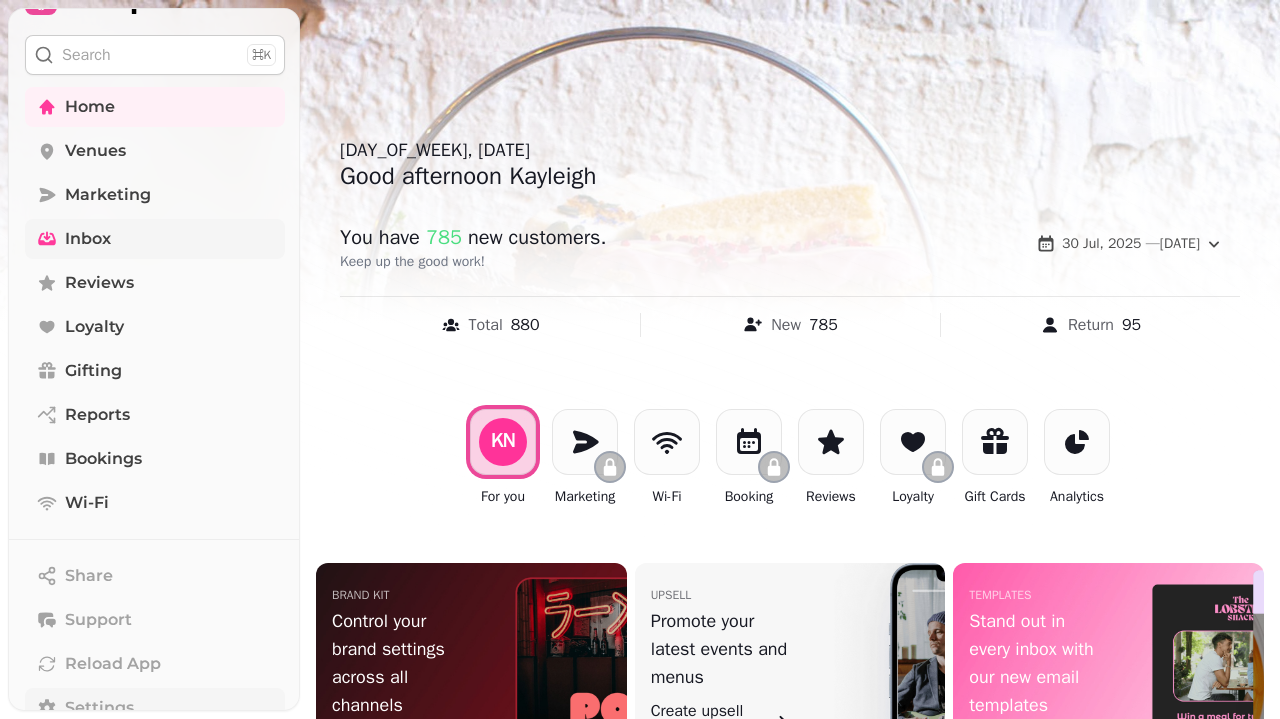 scroll, scrollTop: 52, scrollLeft: 0, axis: vertical 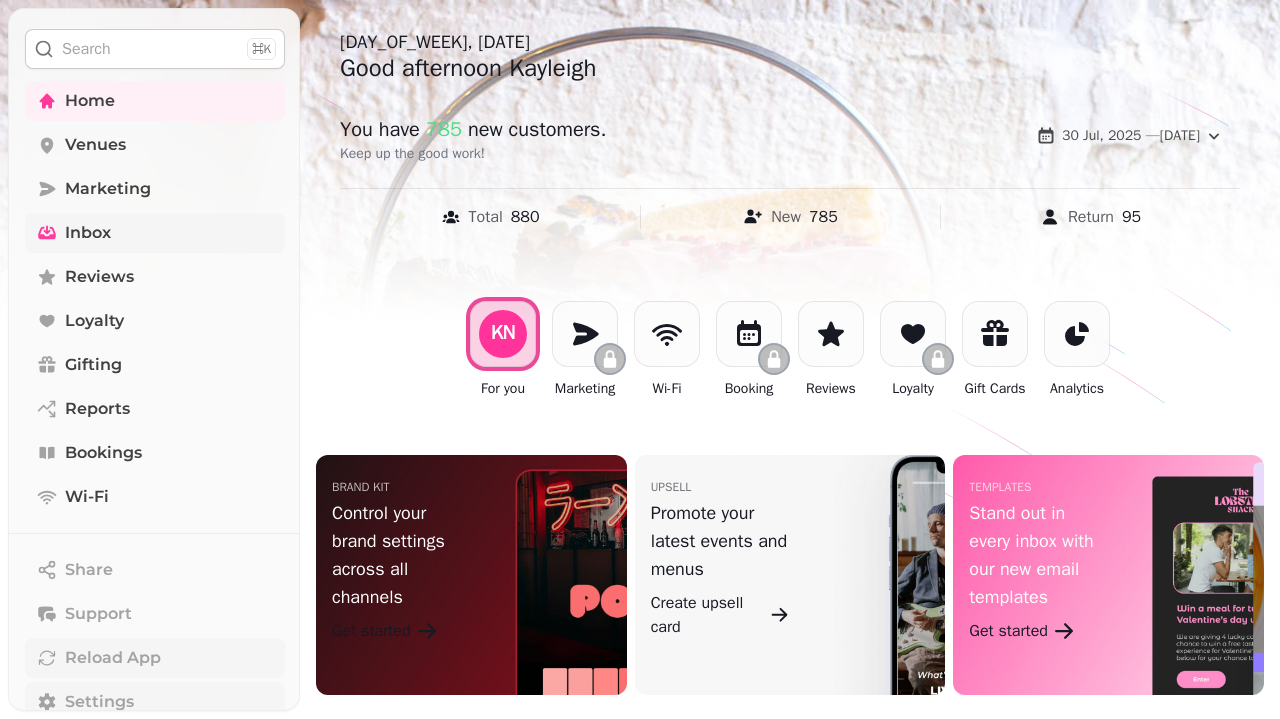 click on "Reload App" at bounding box center (113, 658) 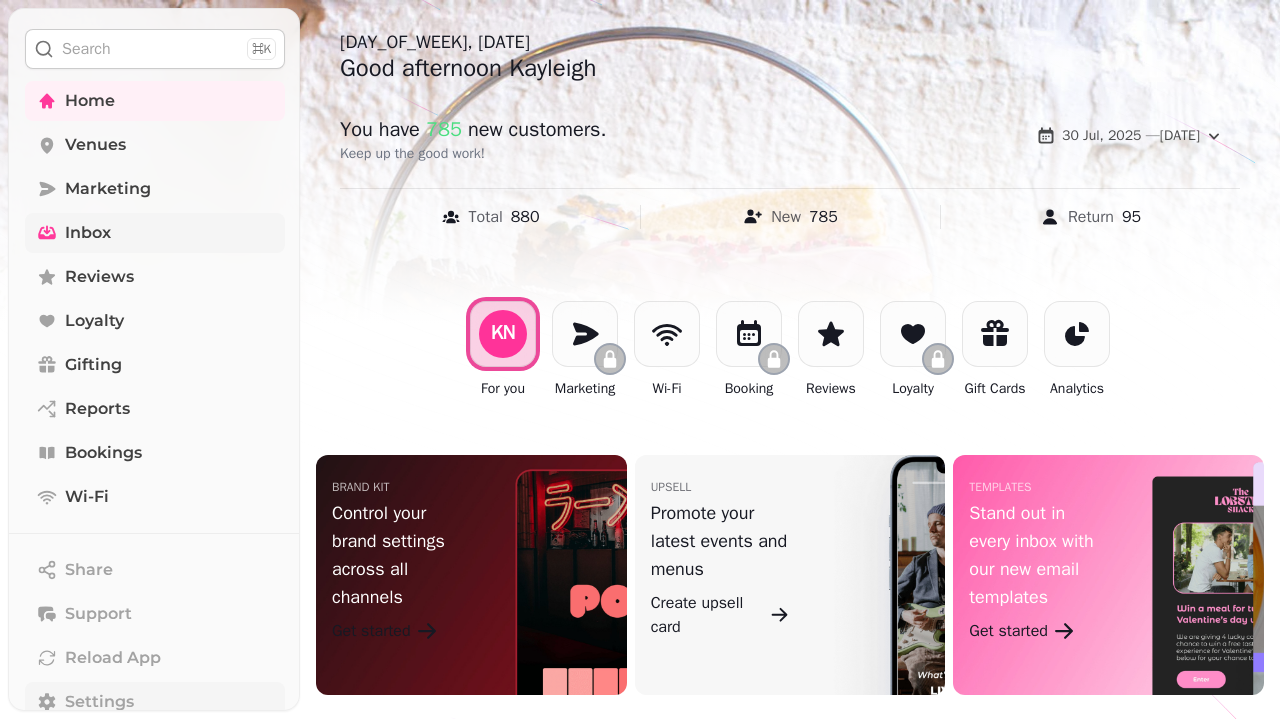 click on "Settings" at bounding box center [99, 702] 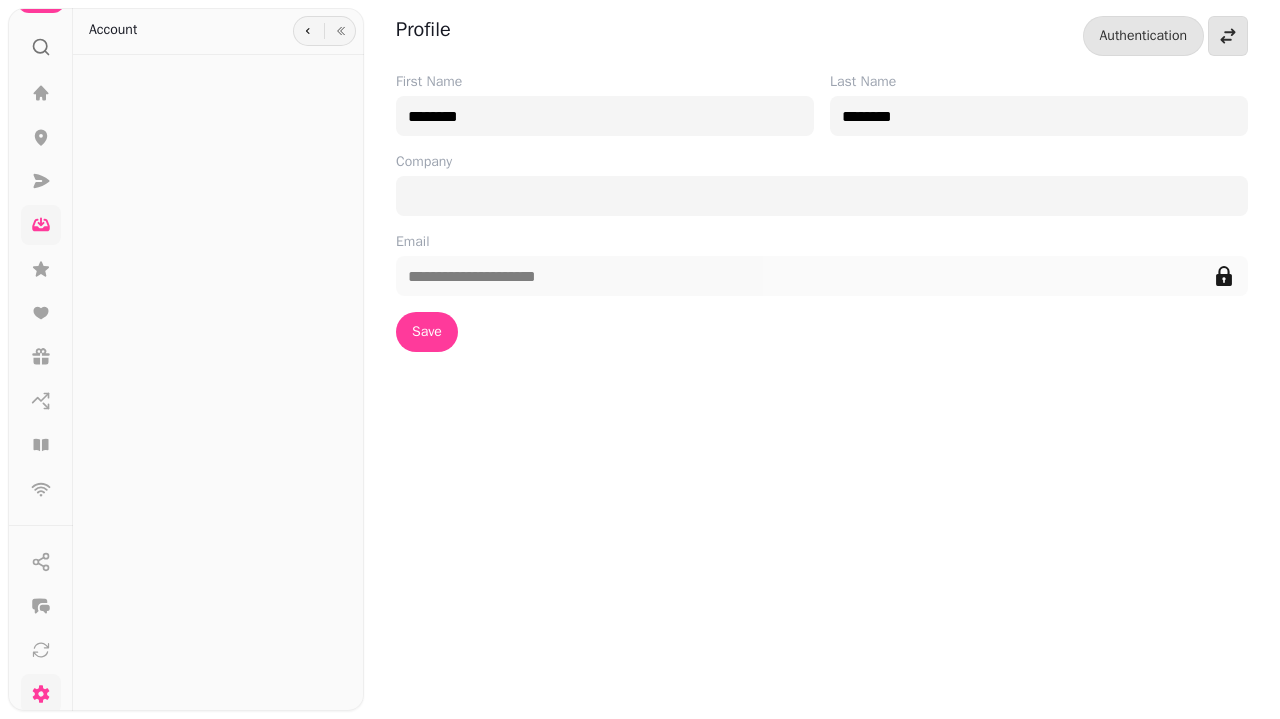 scroll, scrollTop: 0, scrollLeft: 0, axis: both 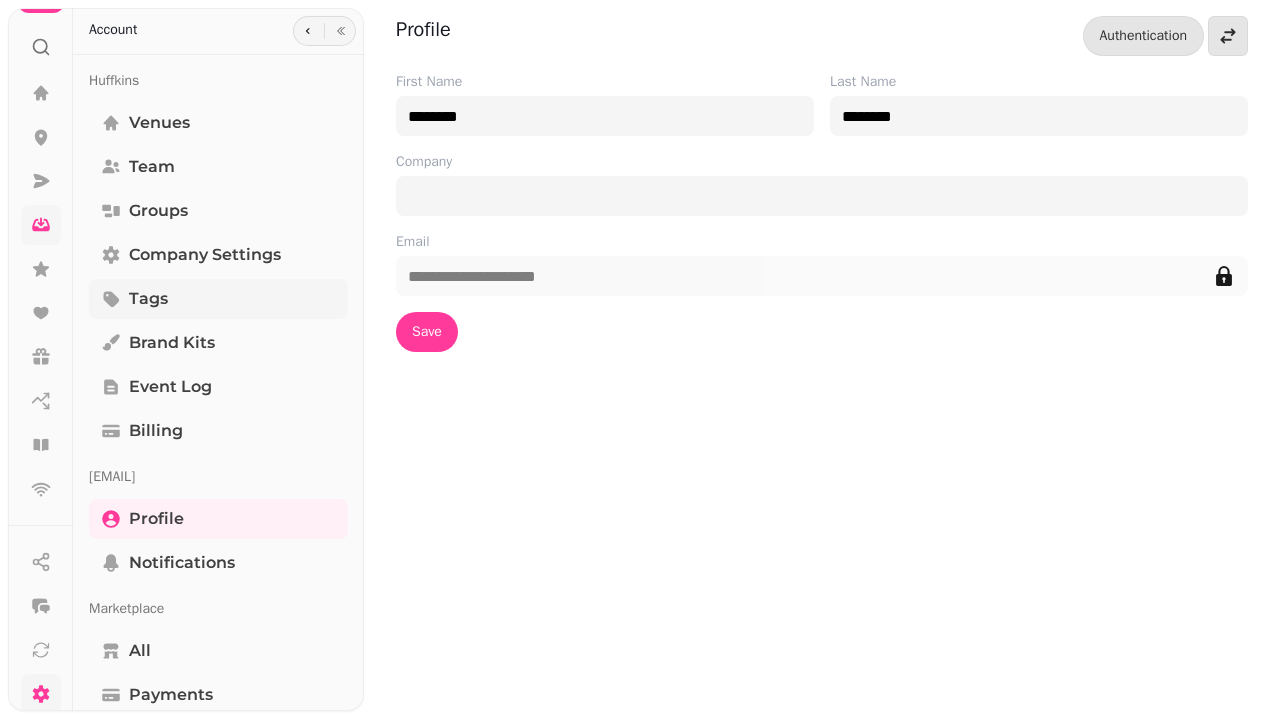 click on "Tags" at bounding box center [148, 299] 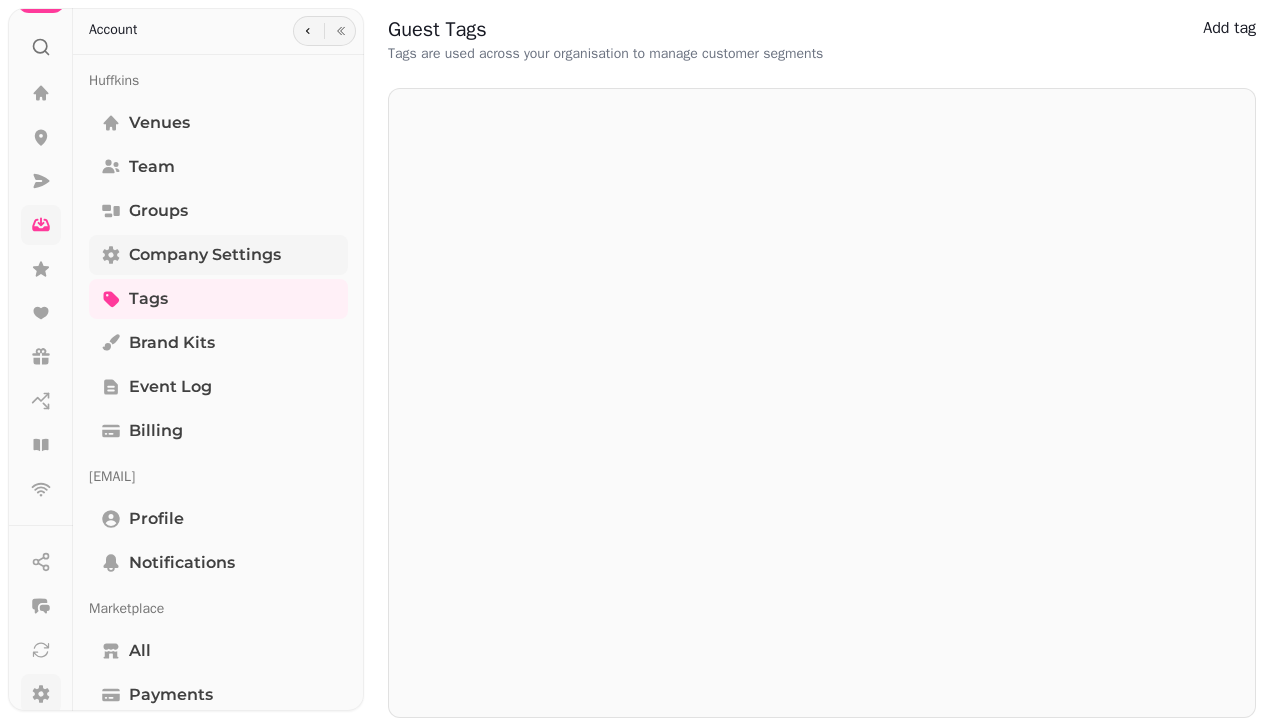 click on "Company settings" at bounding box center (205, 255) 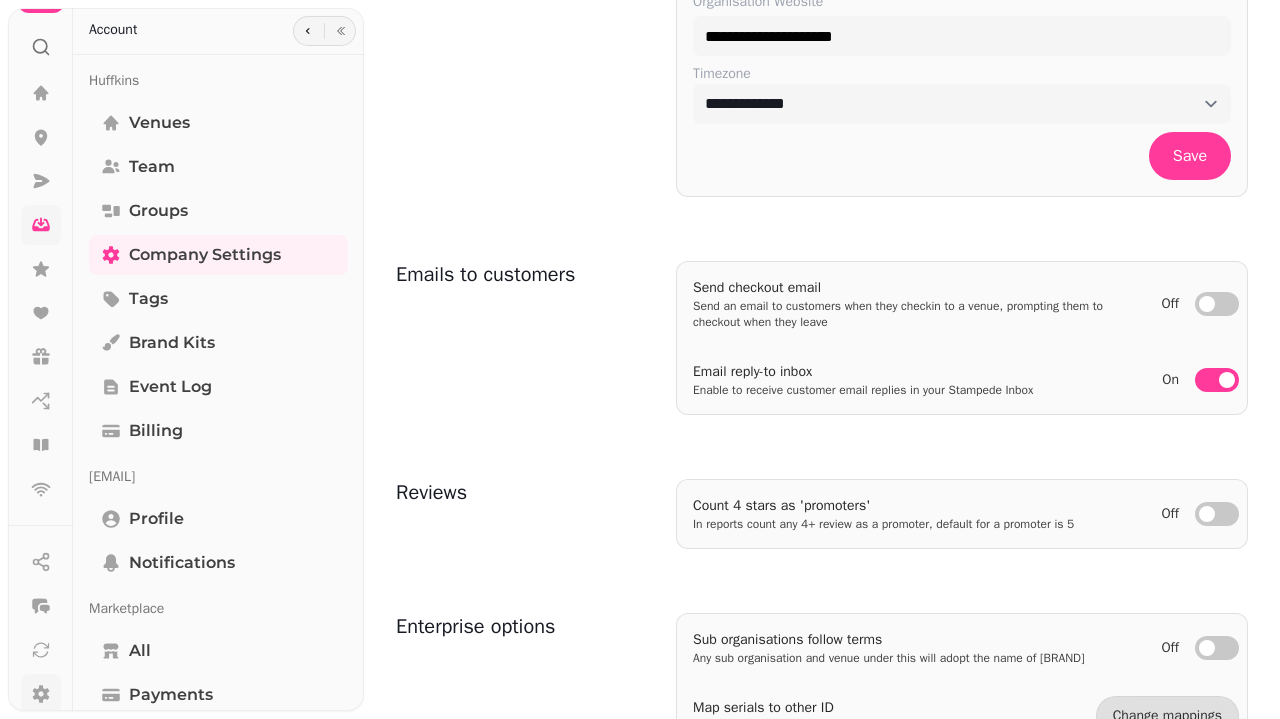 scroll, scrollTop: 165, scrollLeft: 0, axis: vertical 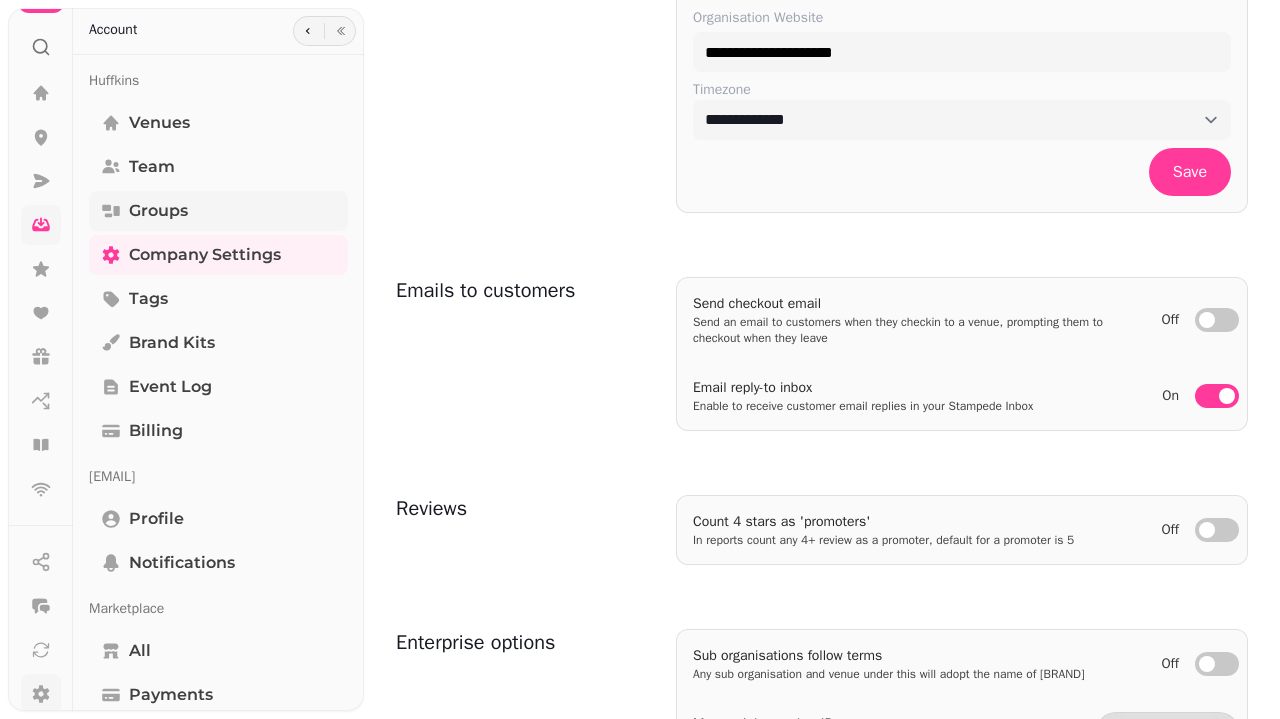 click on "Groups" at bounding box center [218, 211] 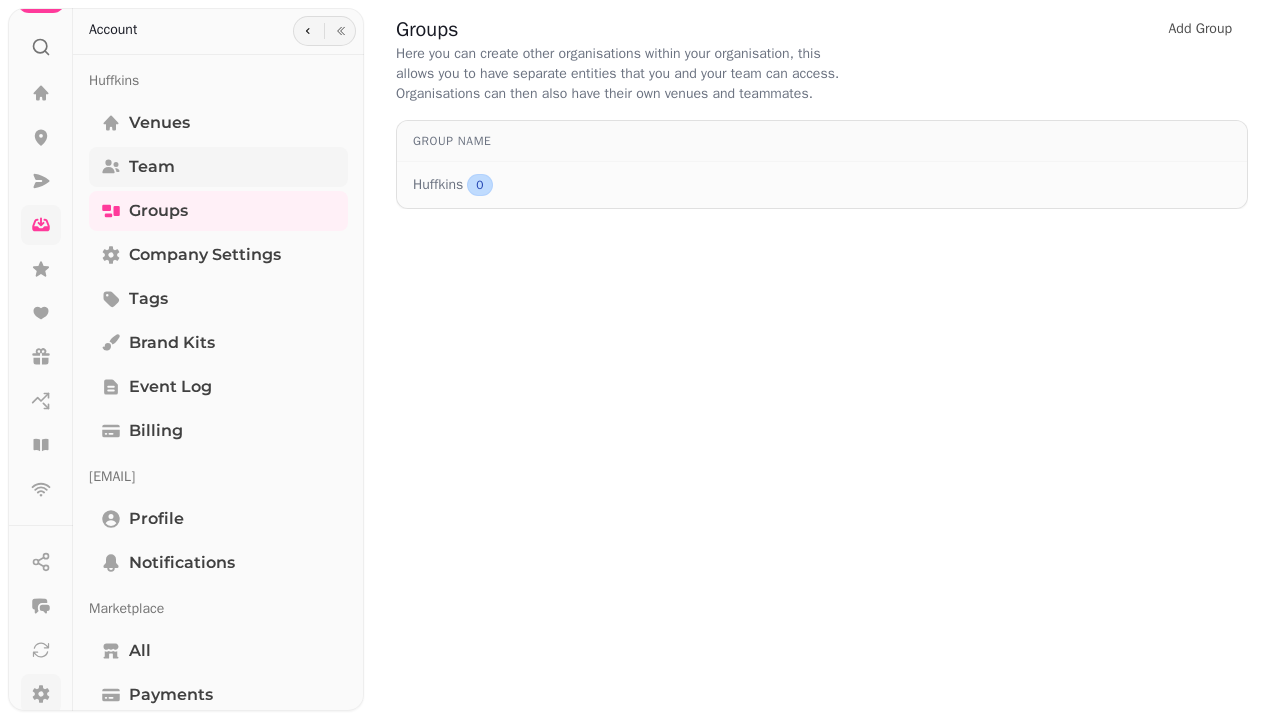 click on "Team" at bounding box center (218, 167) 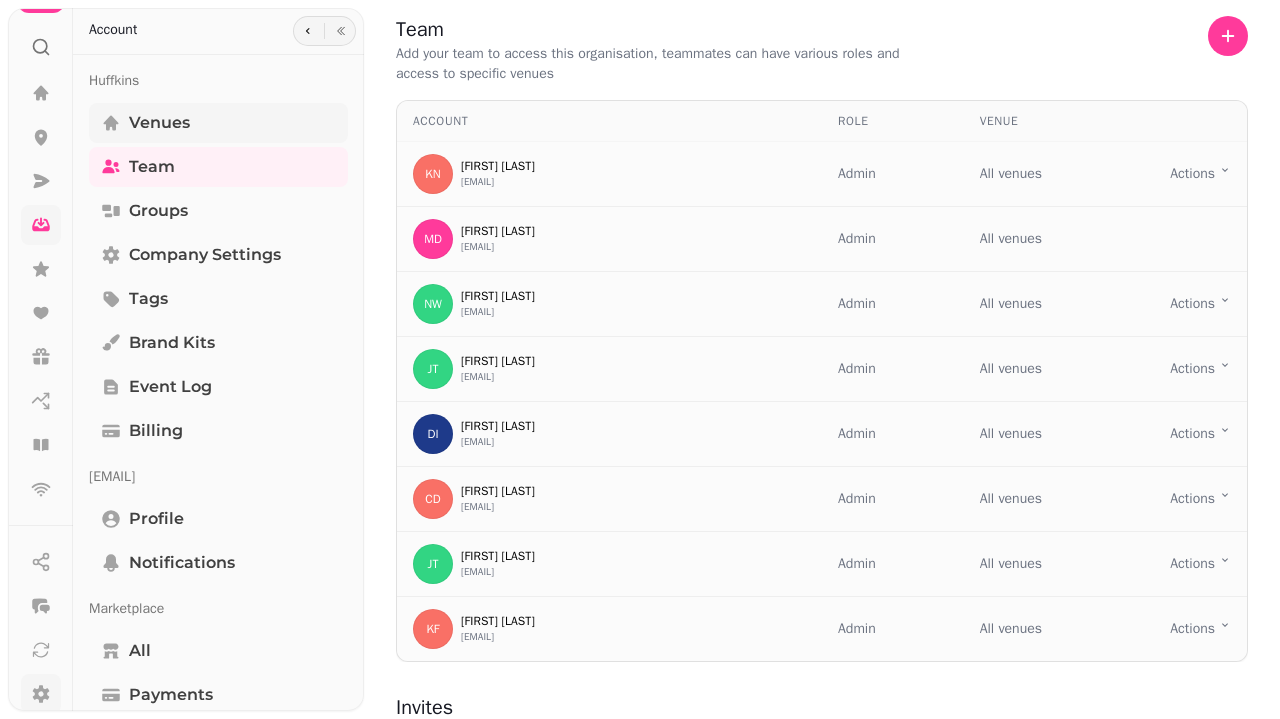 click on "Venues" at bounding box center (218, 123) 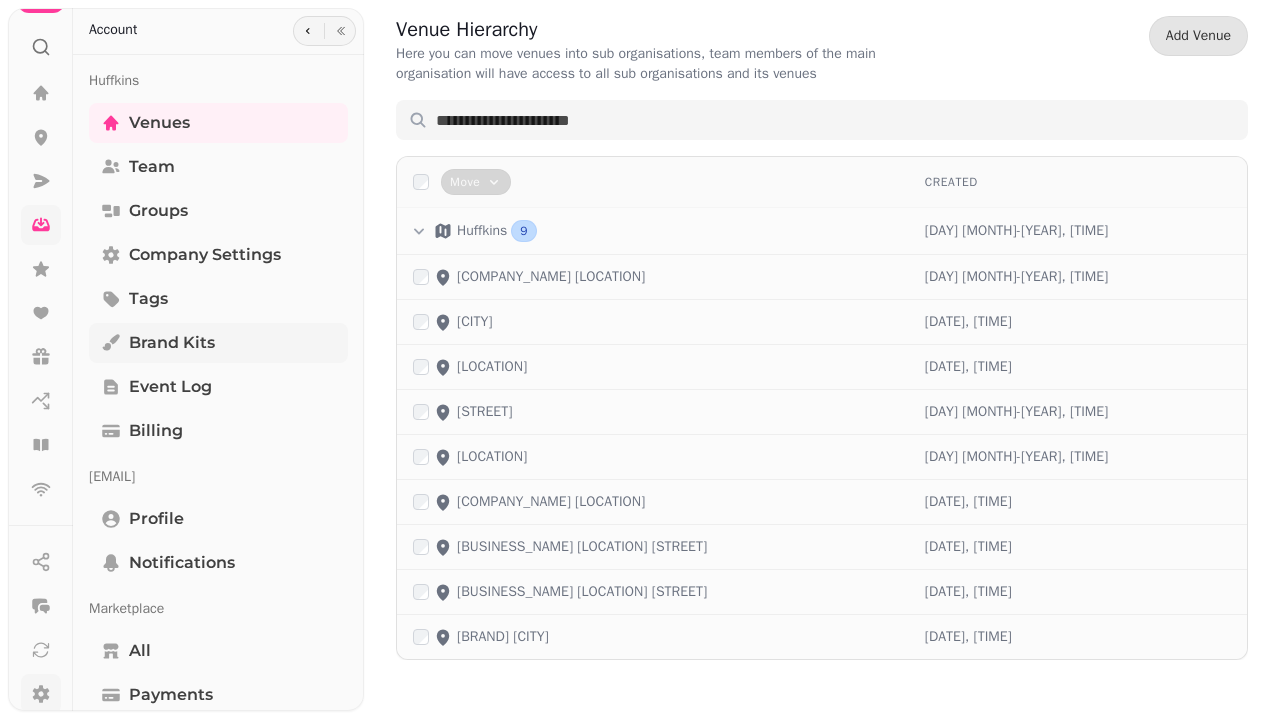 click on "Brand Kits" at bounding box center (172, 343) 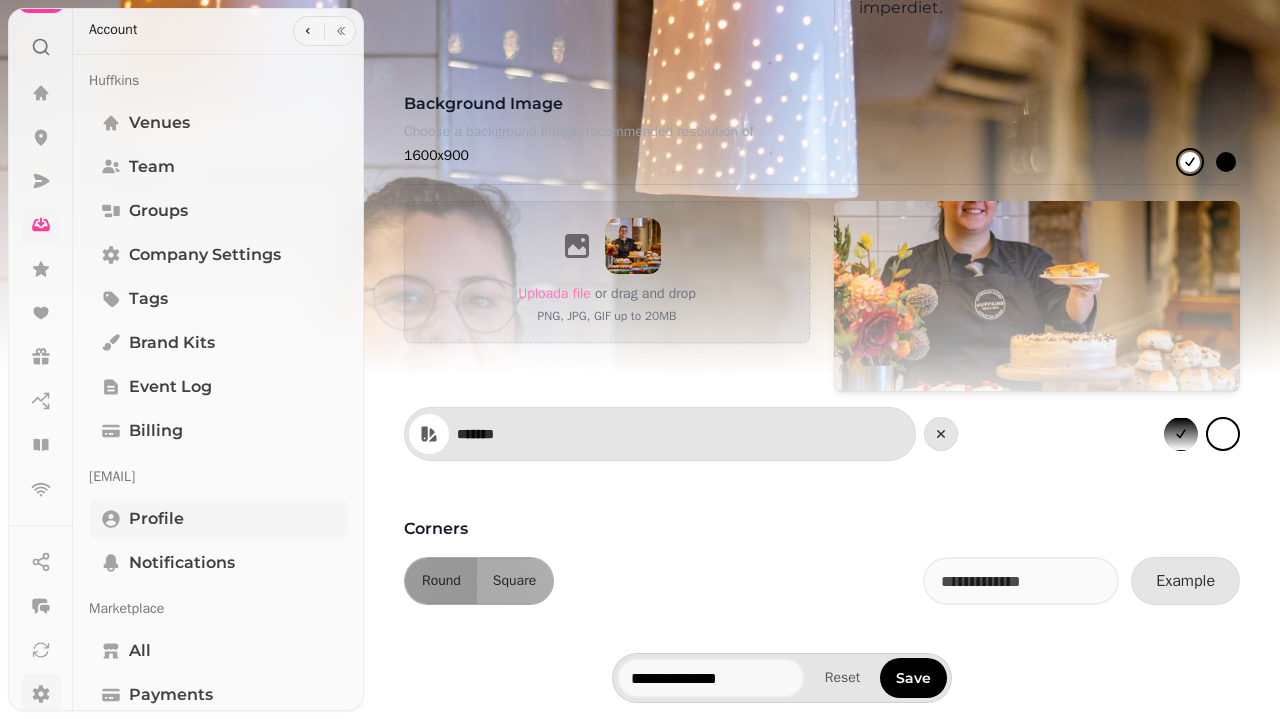 scroll, scrollTop: 1681, scrollLeft: 0, axis: vertical 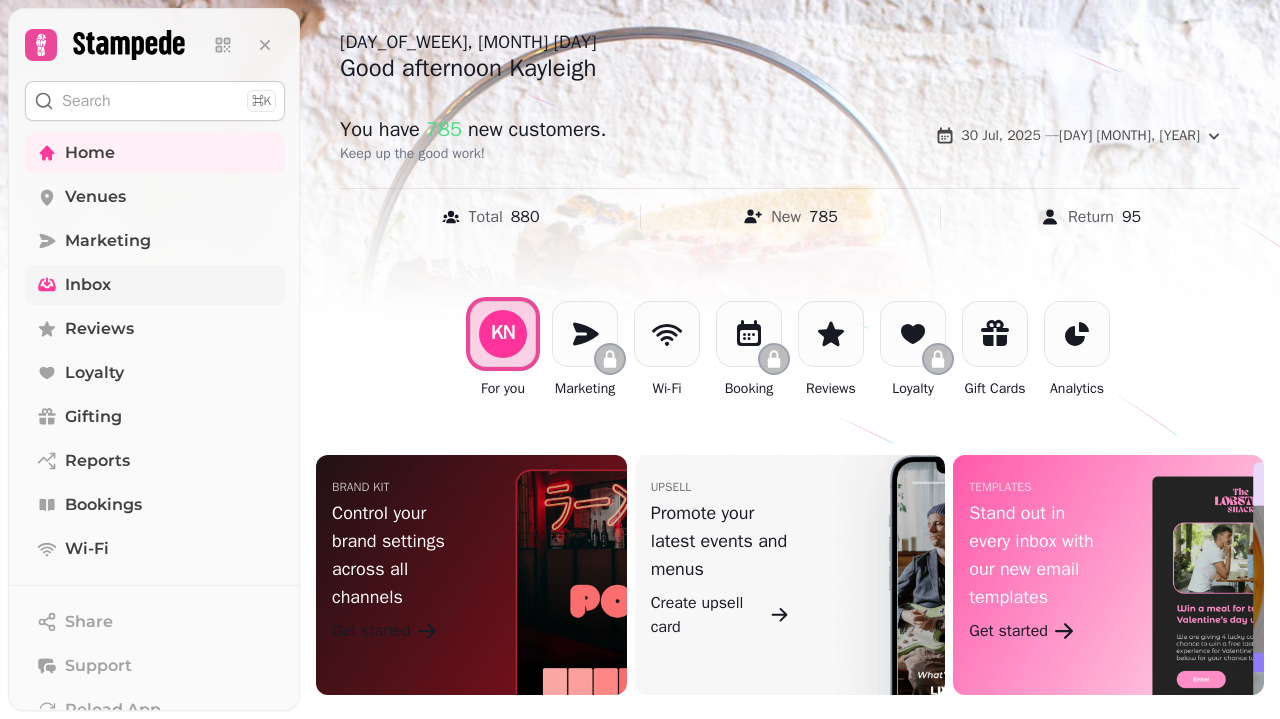 click on "Inbox" at bounding box center [155, 285] 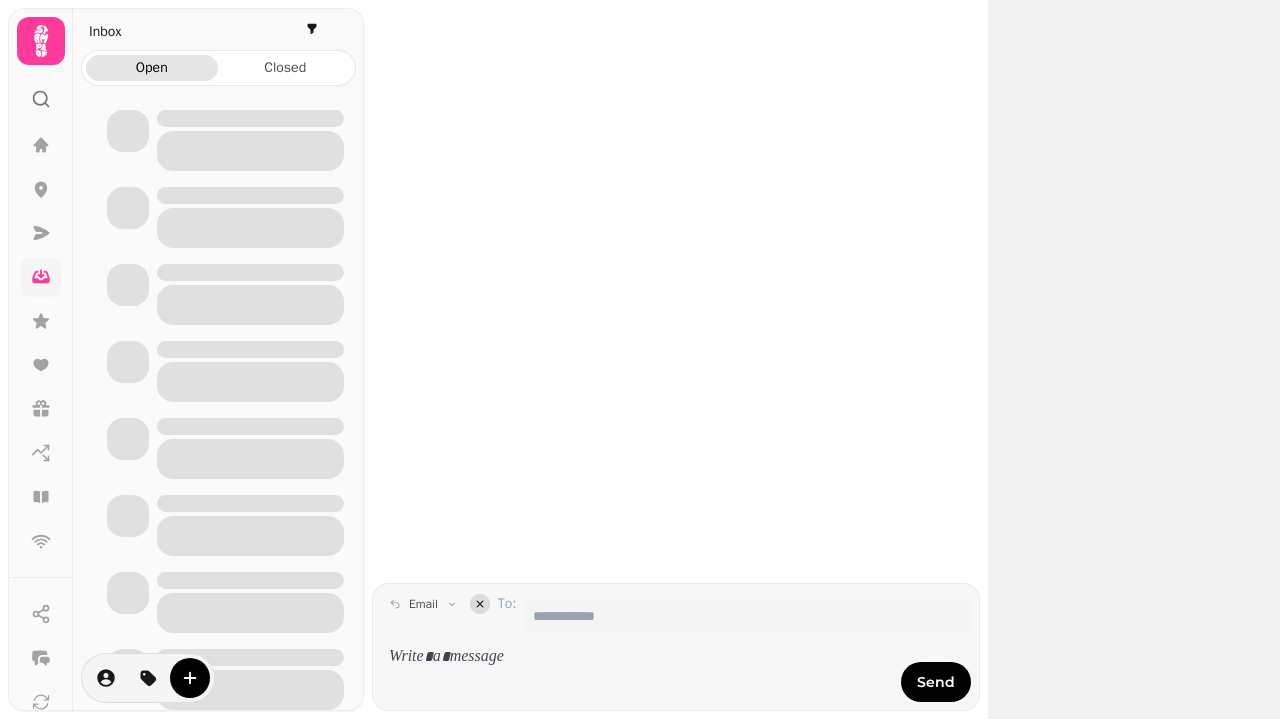 scroll, scrollTop: 0, scrollLeft: 0, axis: both 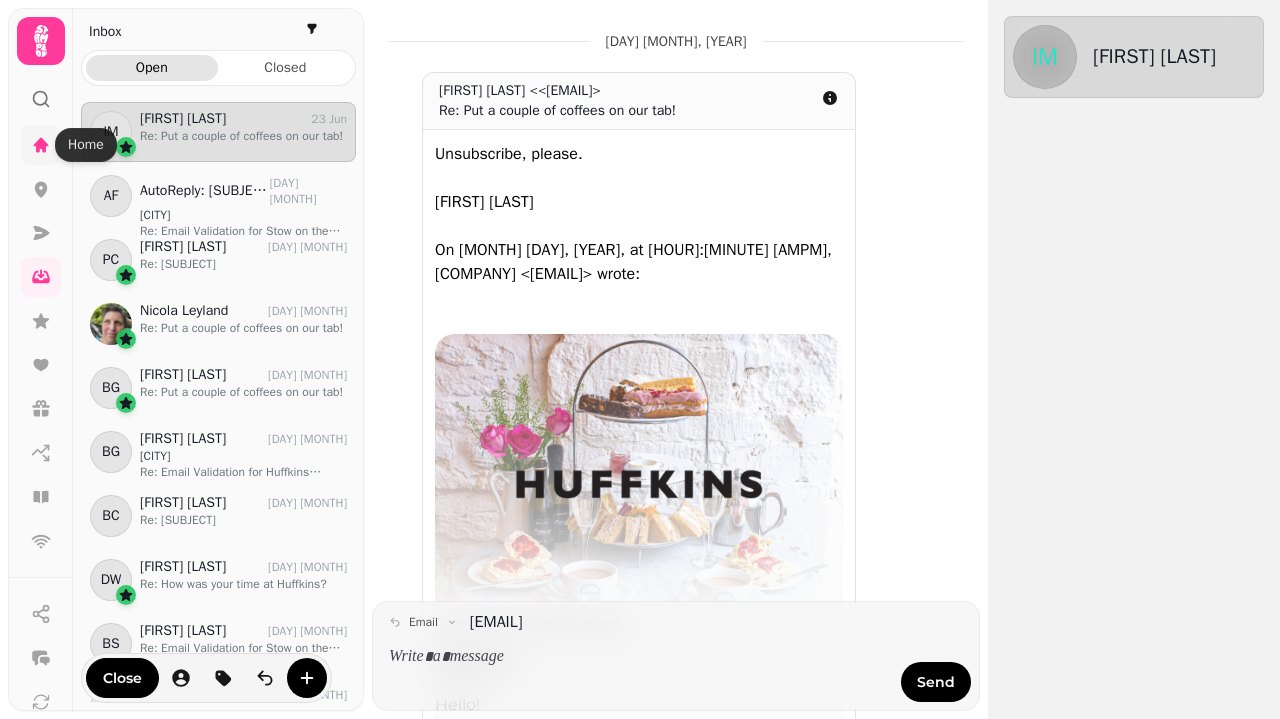 click 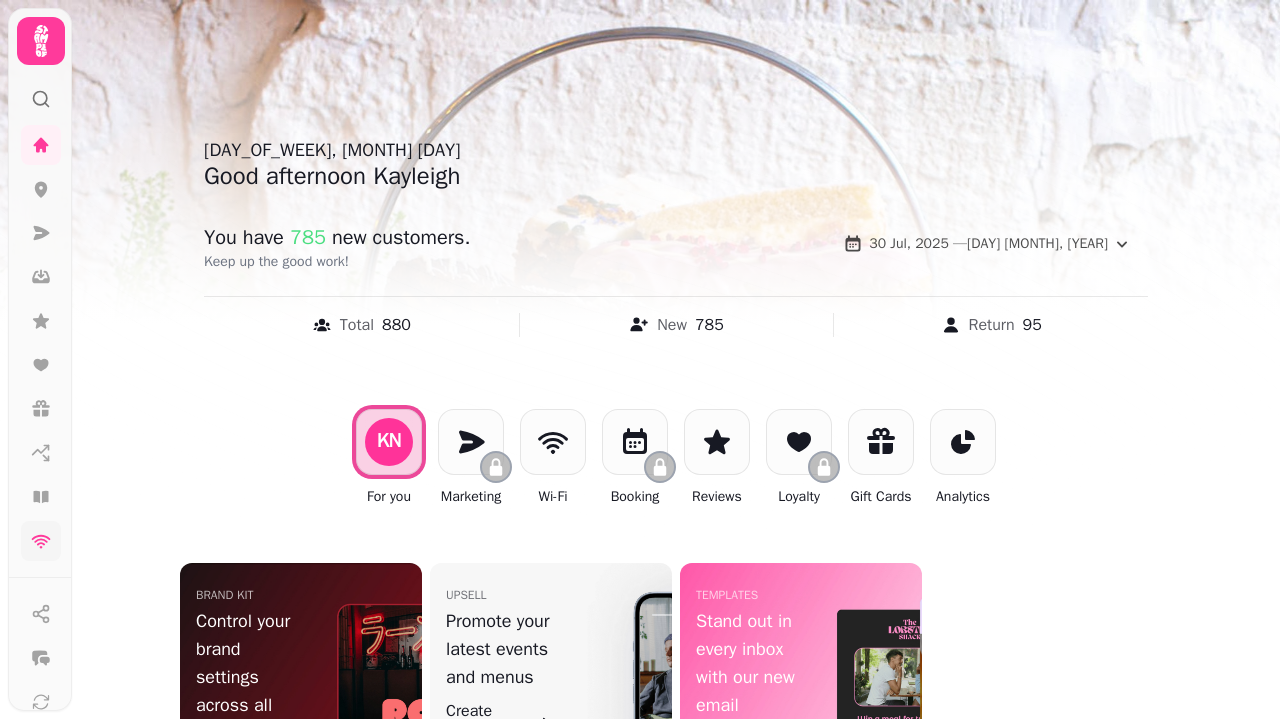 click 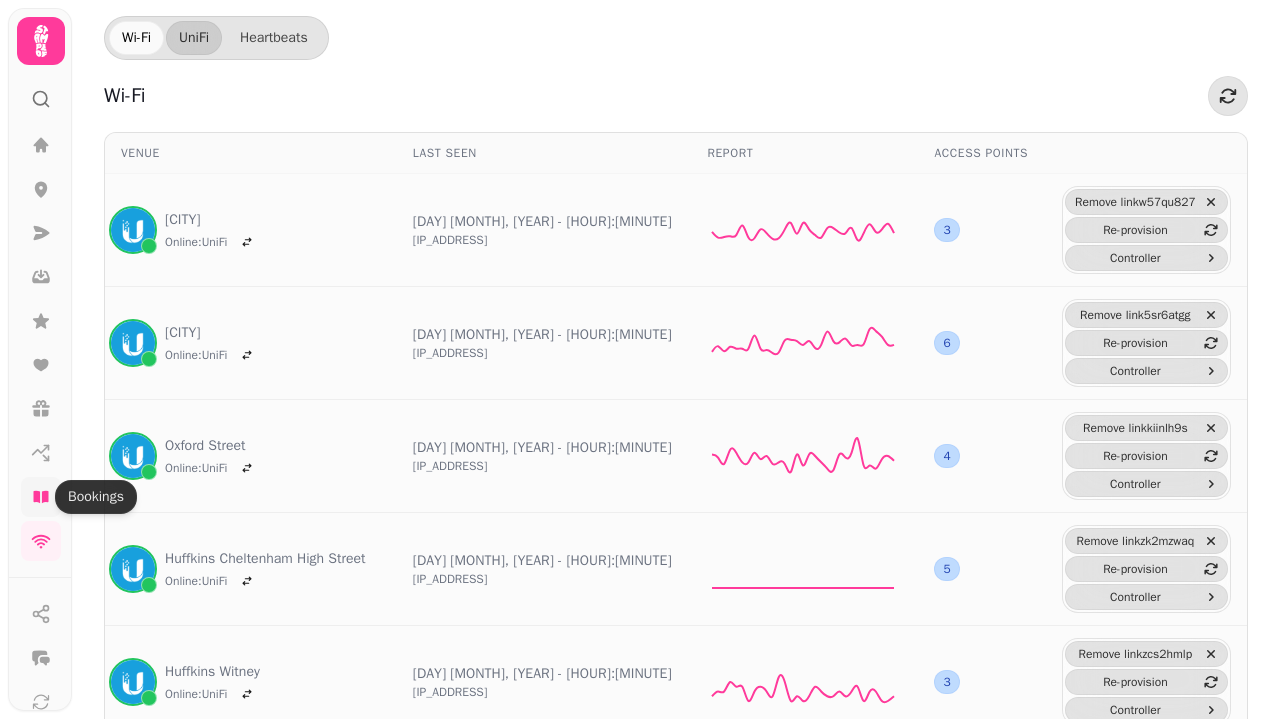 click 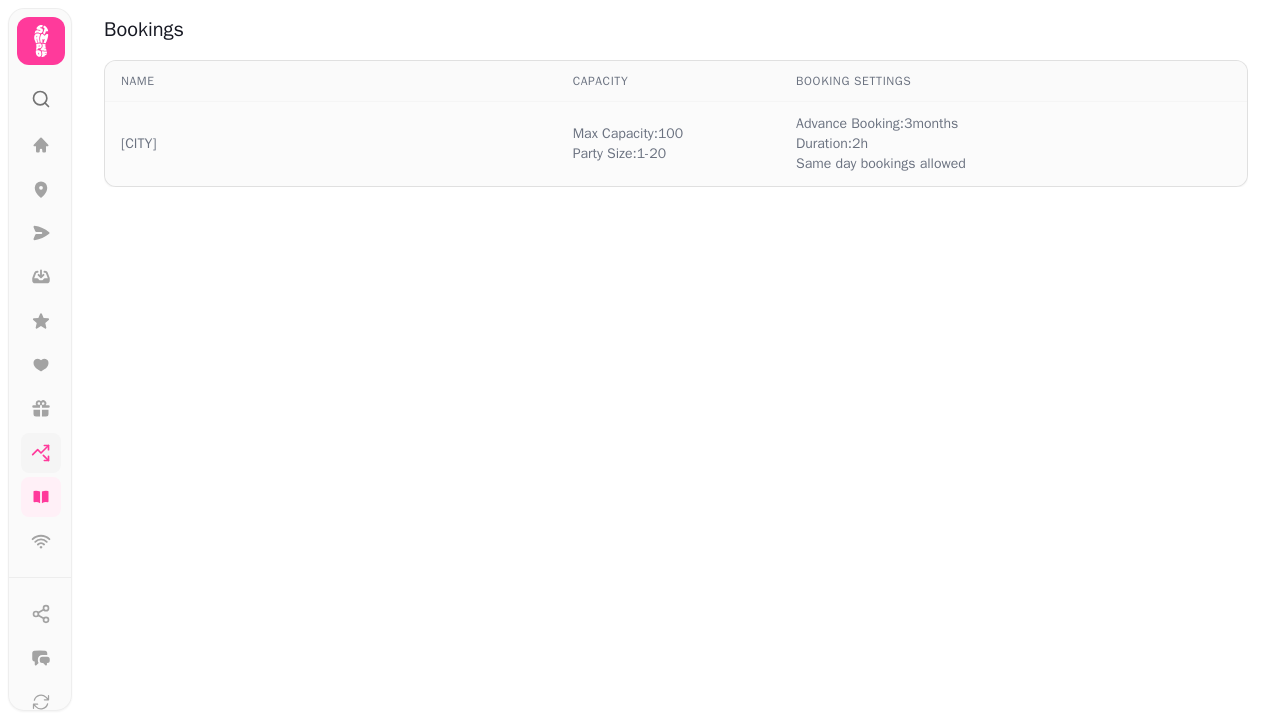 click at bounding box center (41, 453) 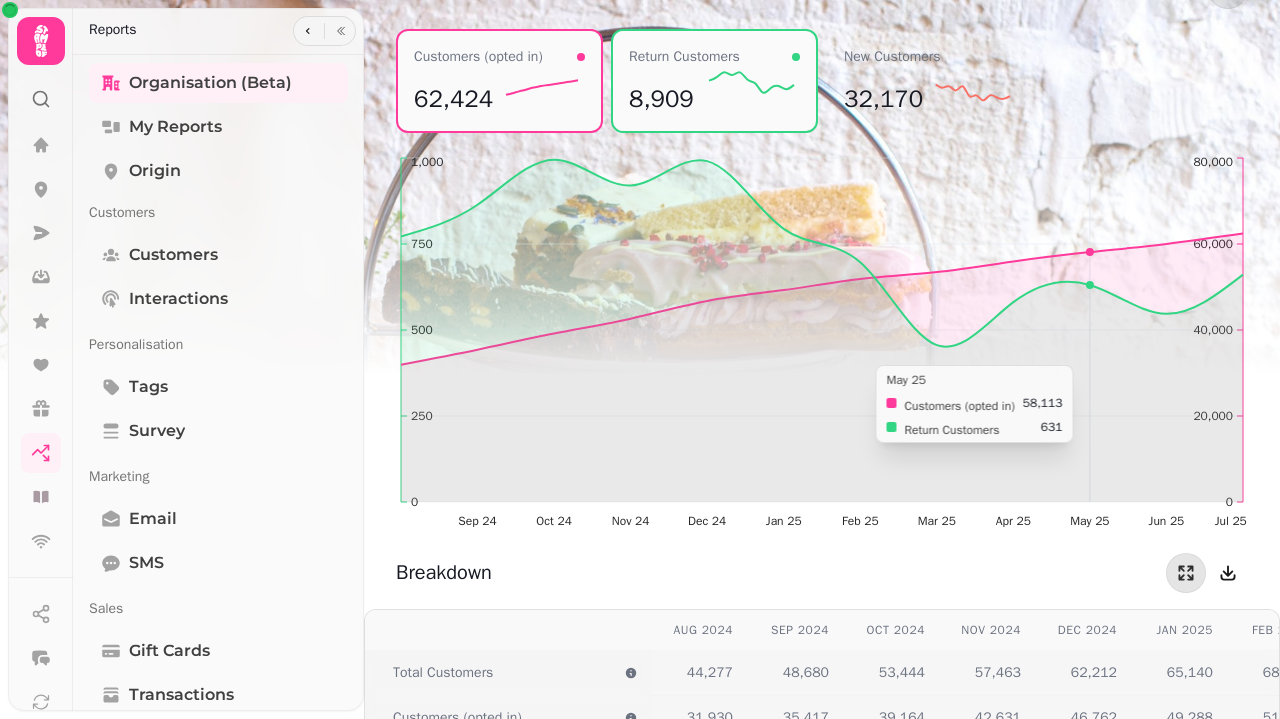 scroll, scrollTop: 2384, scrollLeft: 0, axis: vertical 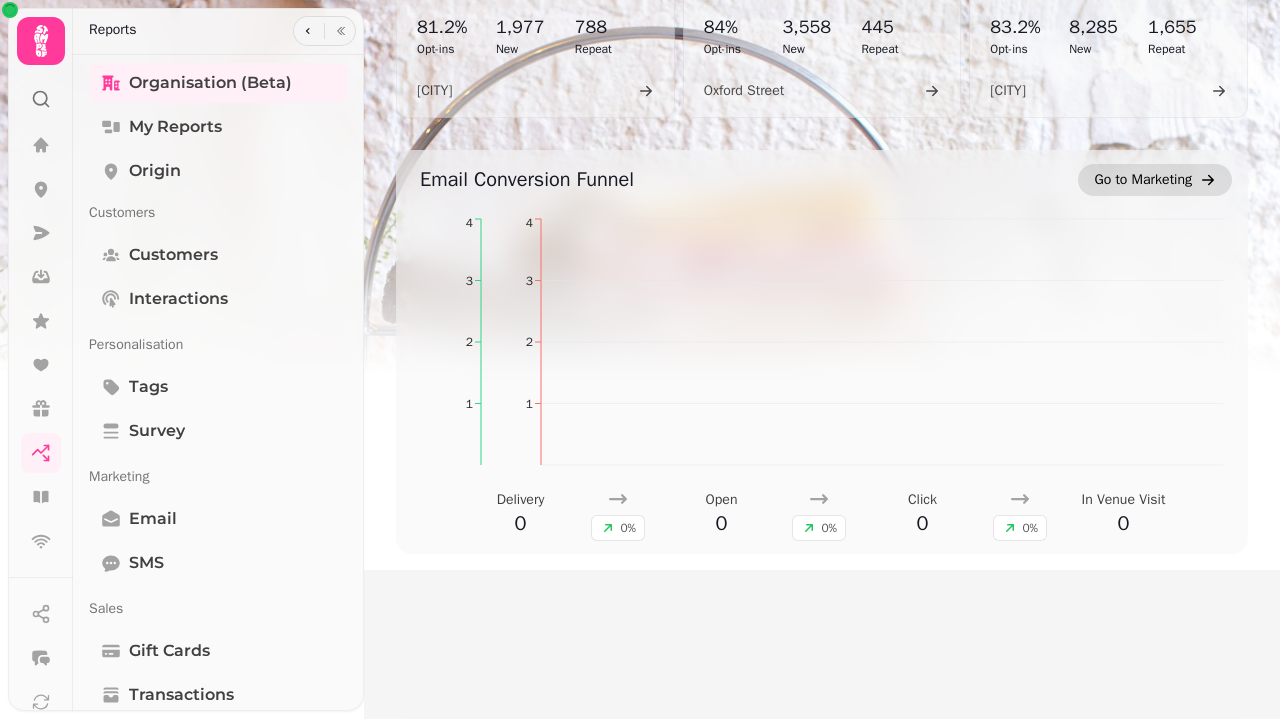 click on "Go to Marketing" at bounding box center (1143, 180) 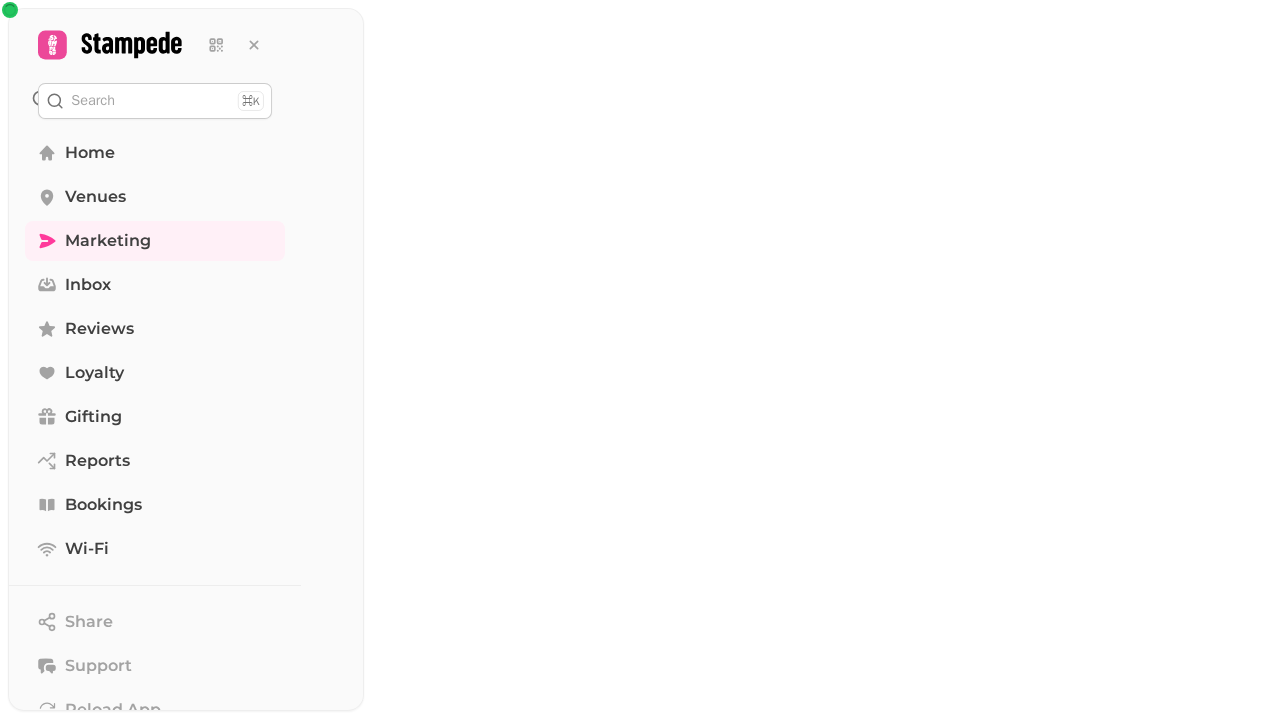 scroll, scrollTop: 0, scrollLeft: 0, axis: both 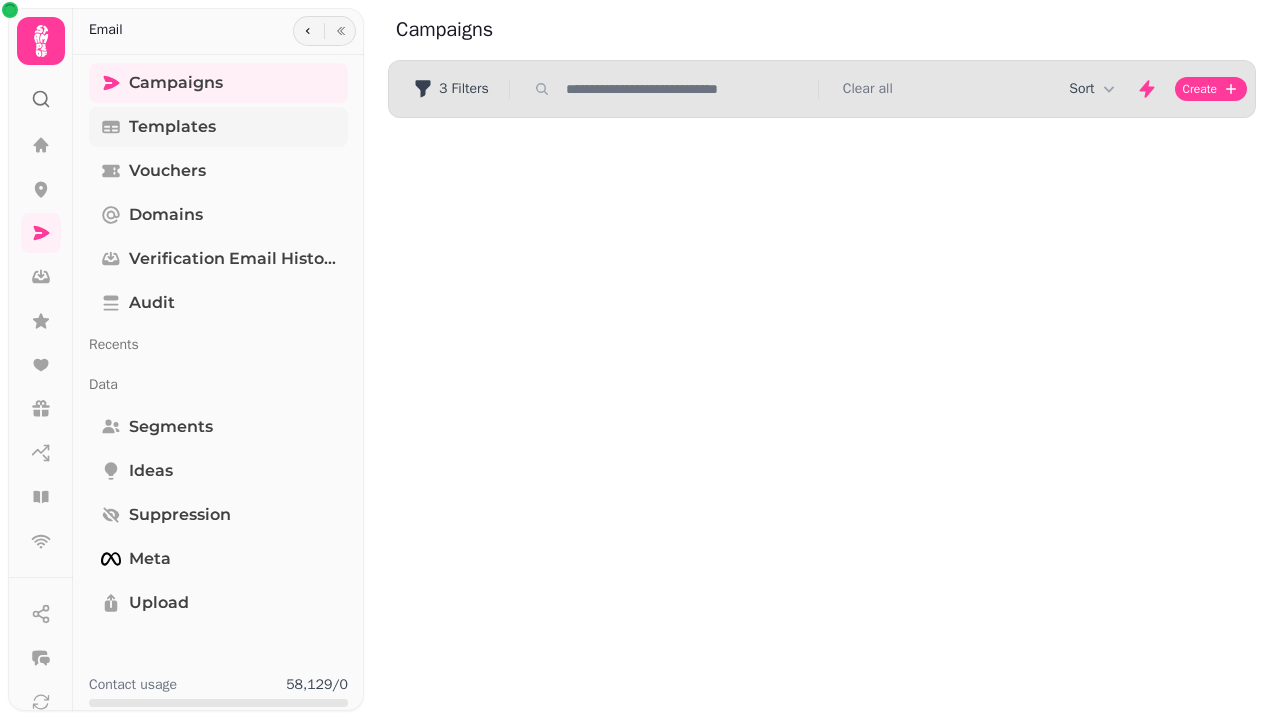 click on "Templates" at bounding box center [172, 127] 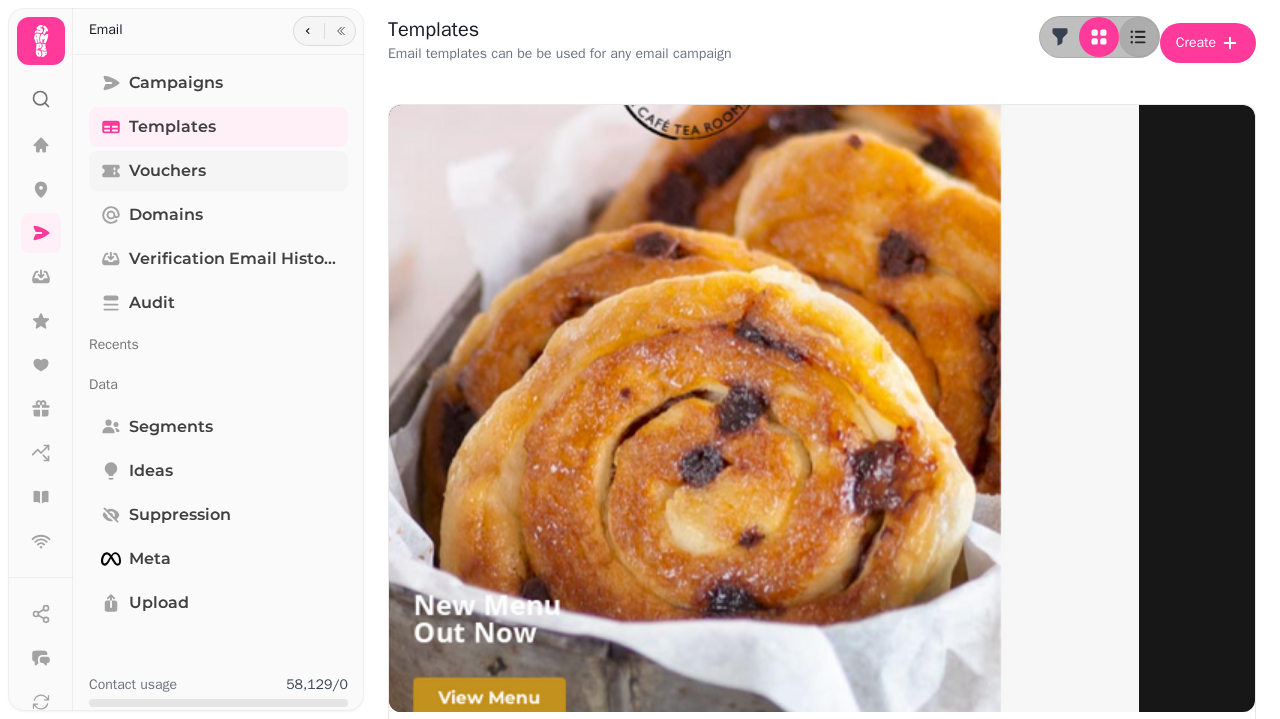 click on "Vouchers" at bounding box center [218, 171] 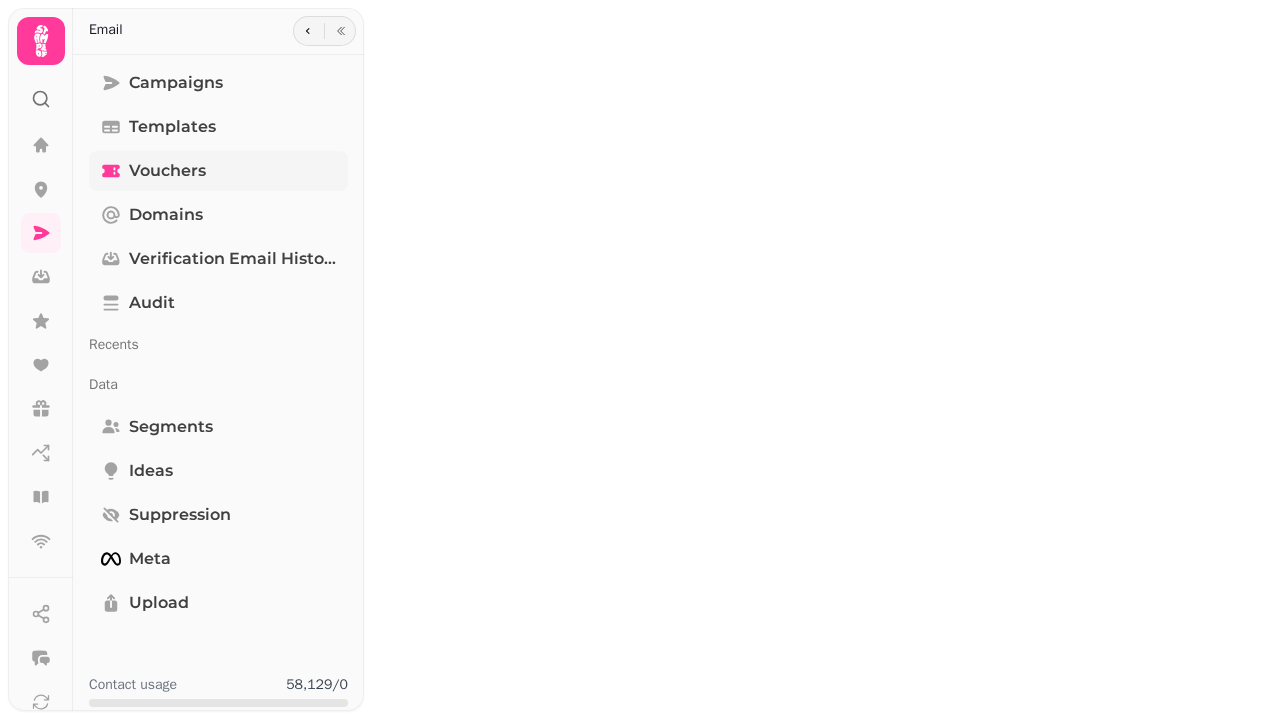 select on "**" 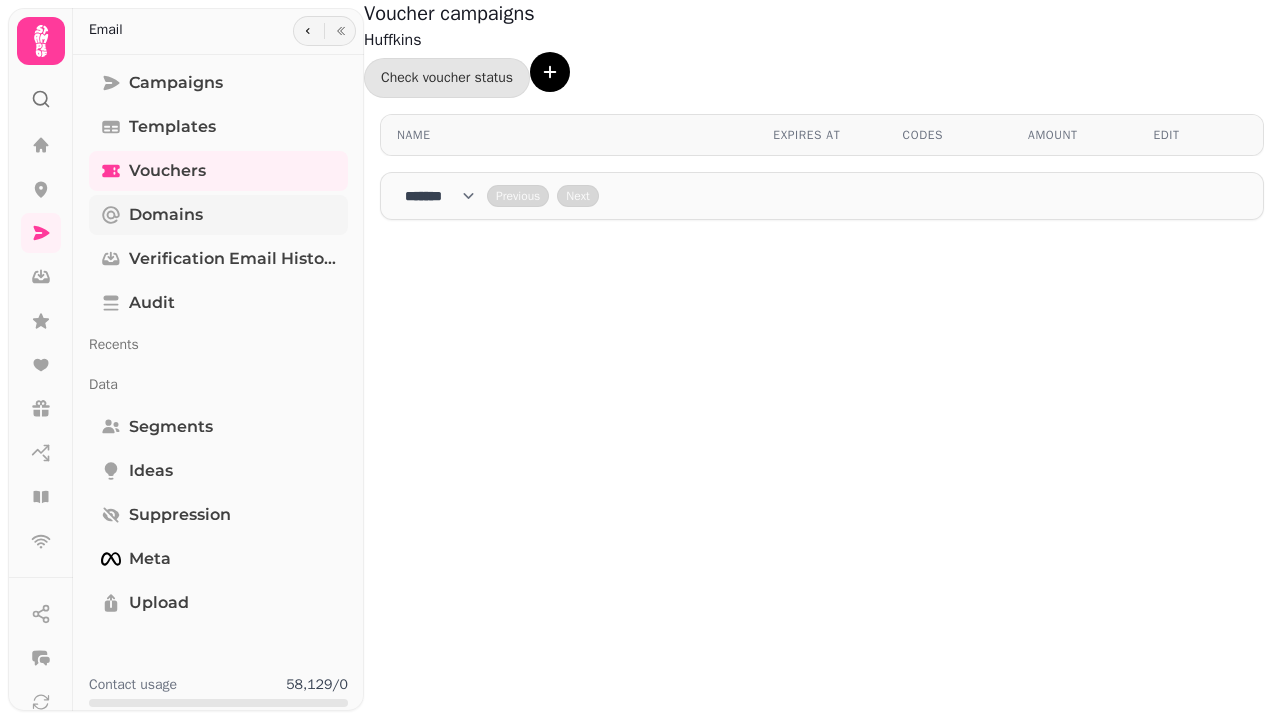 click on "Domains" at bounding box center (166, 215) 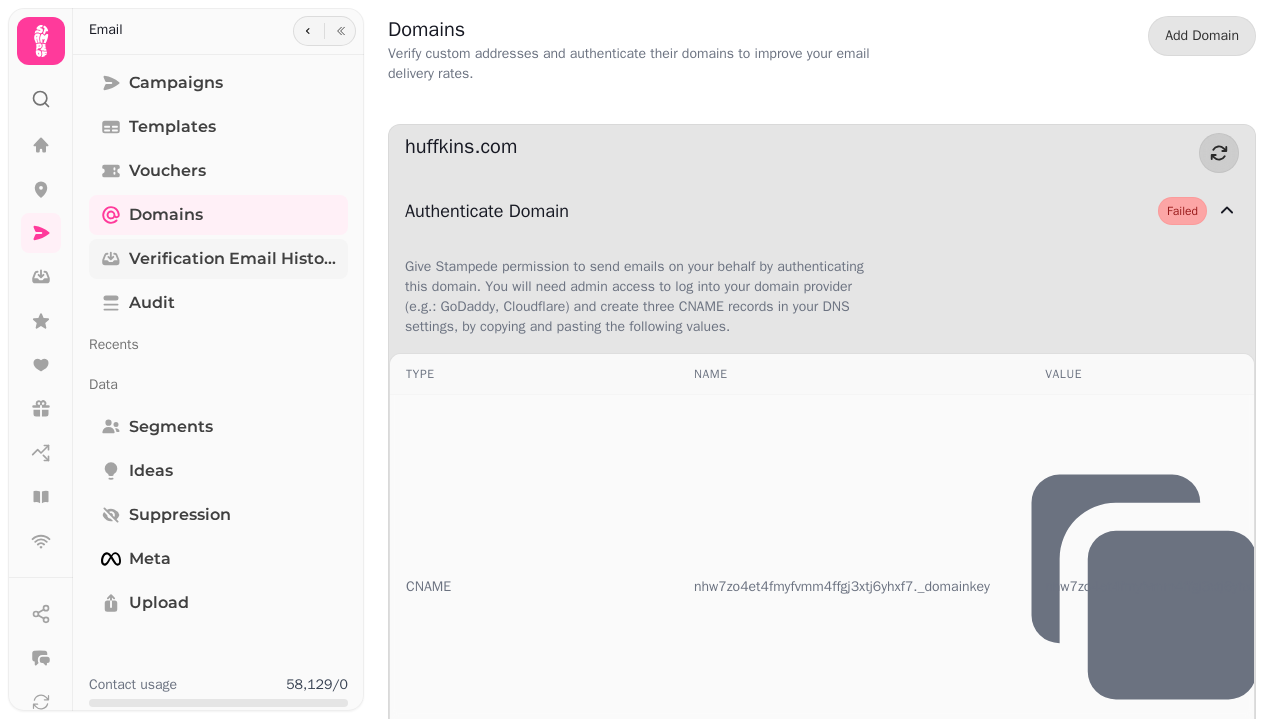click on "Verification email history" at bounding box center [218, 259] 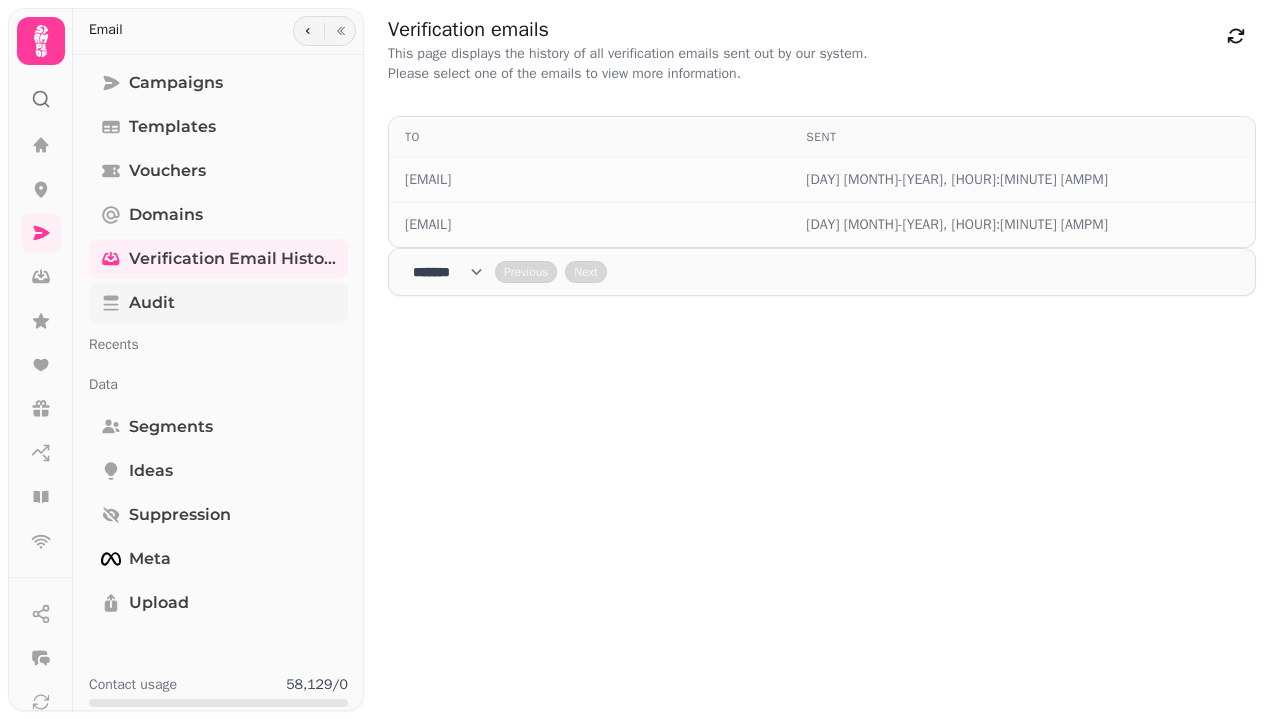 click on "Audit" at bounding box center (218, 303) 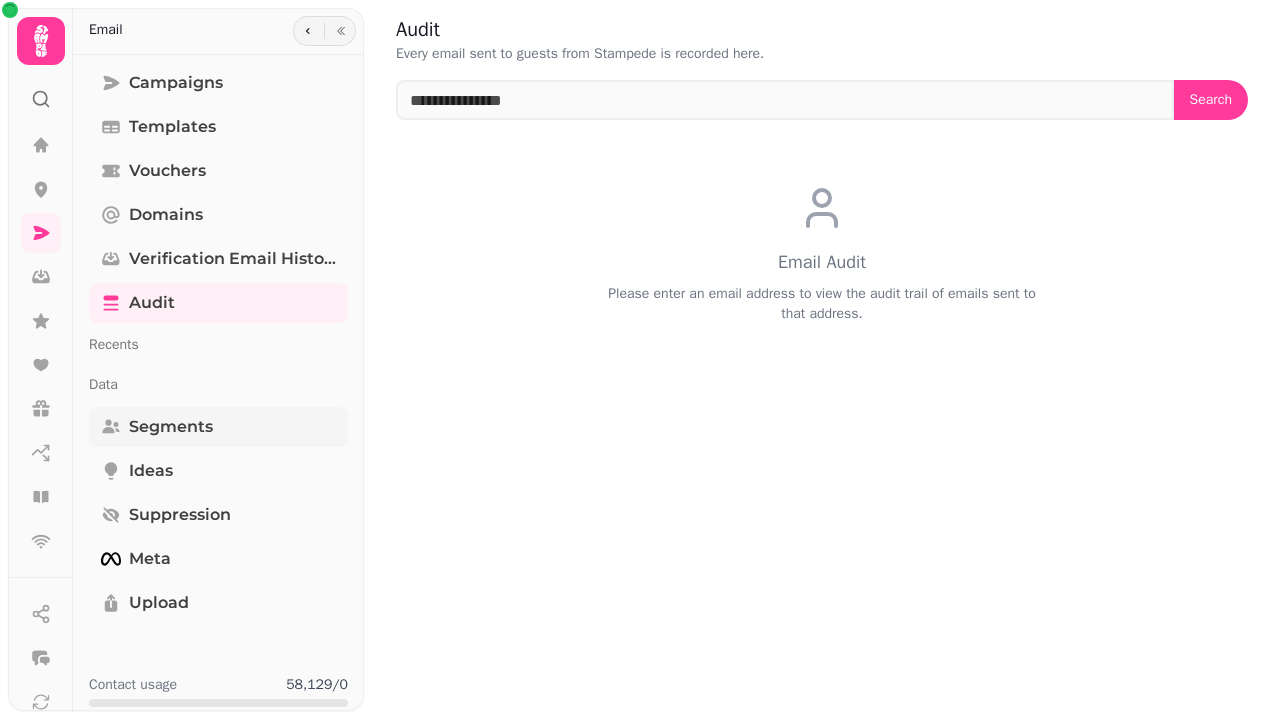scroll, scrollTop: 3, scrollLeft: 0, axis: vertical 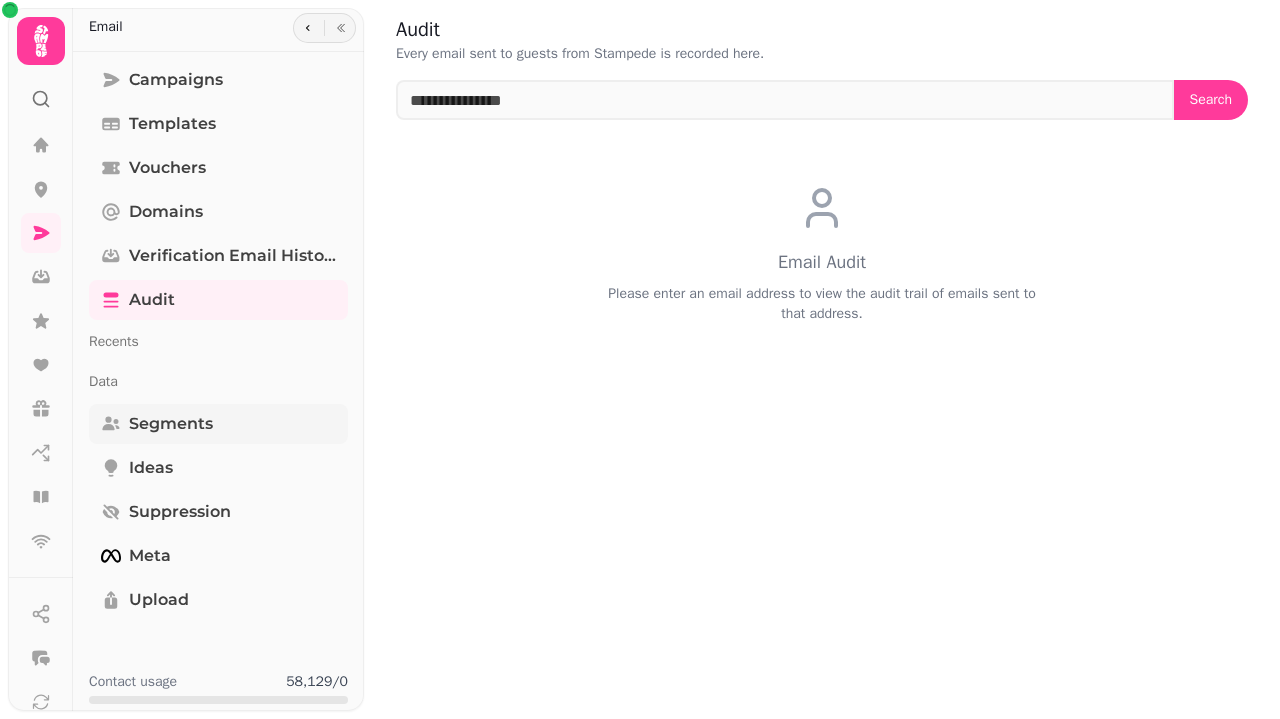 click on "Segments" at bounding box center (171, 424) 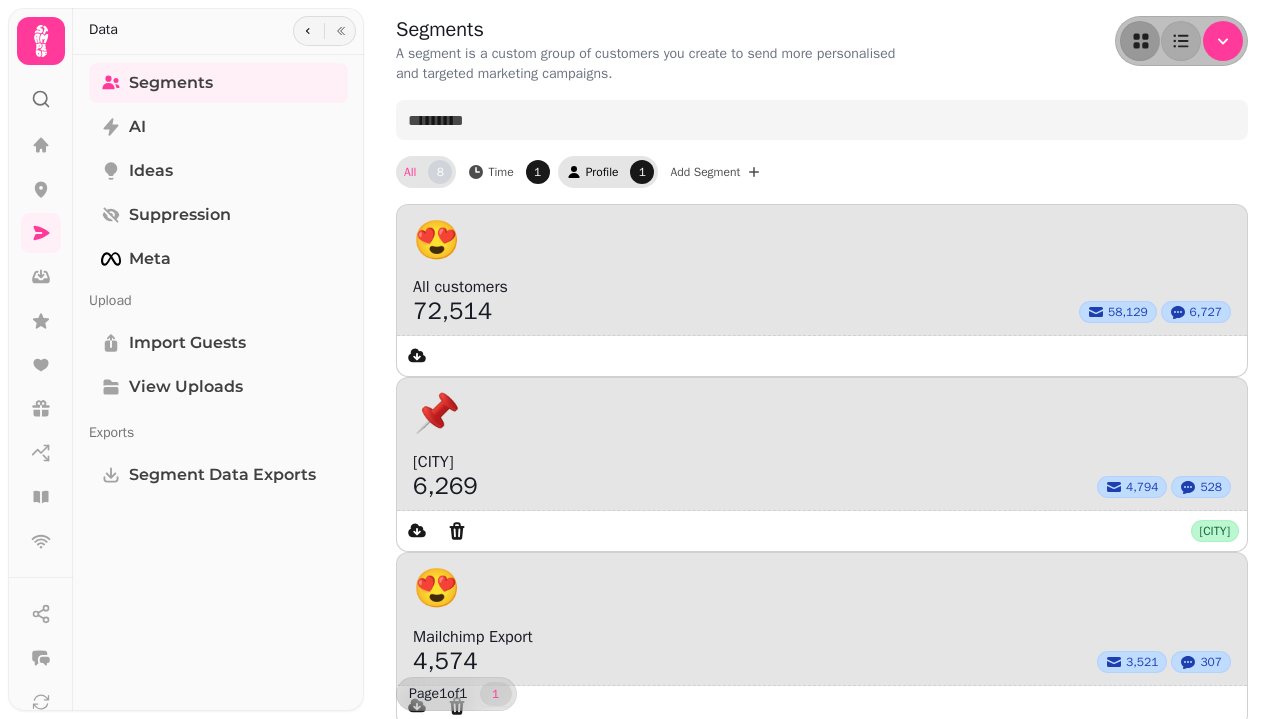 click 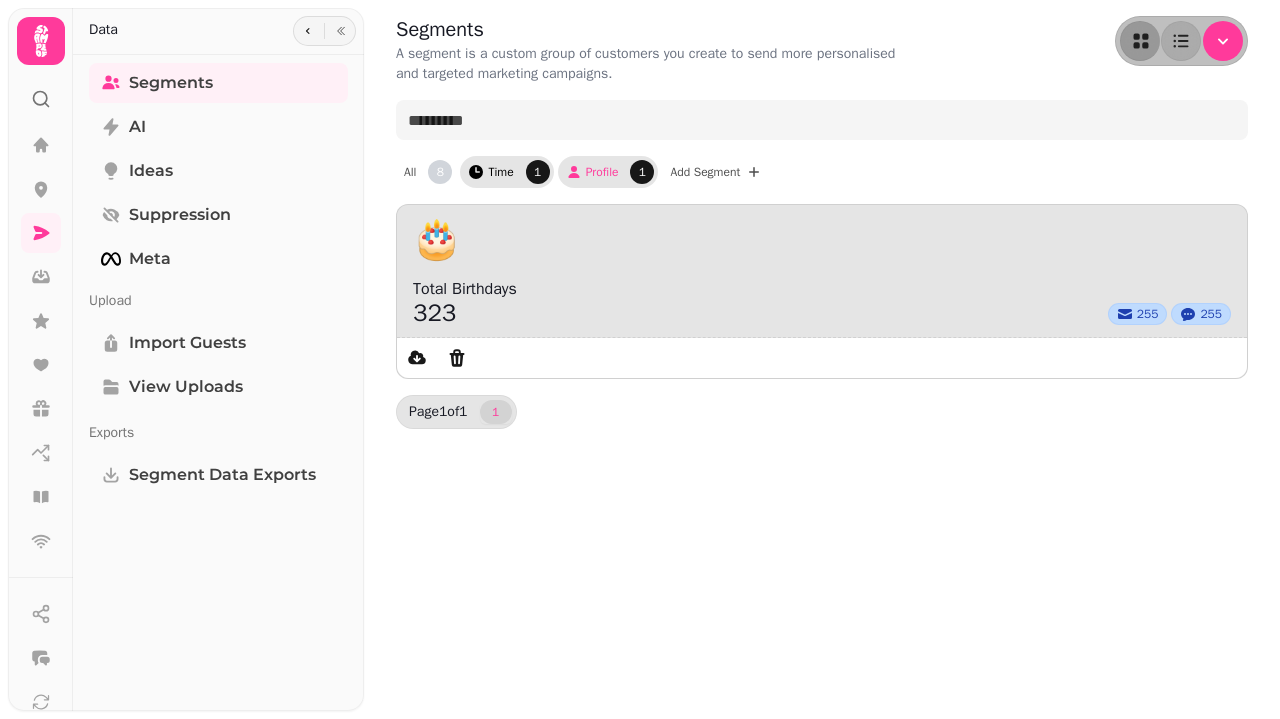 click on "1" at bounding box center (538, 172) 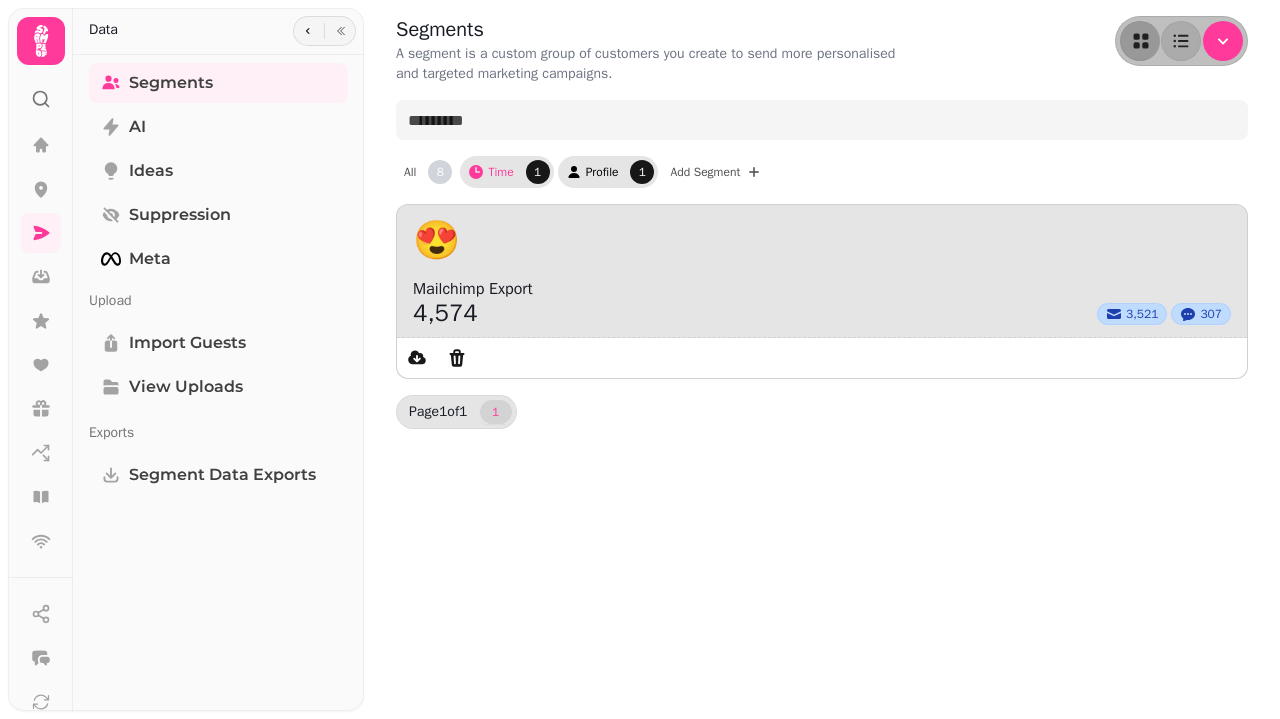 click on "Profile" at bounding box center (602, 172) 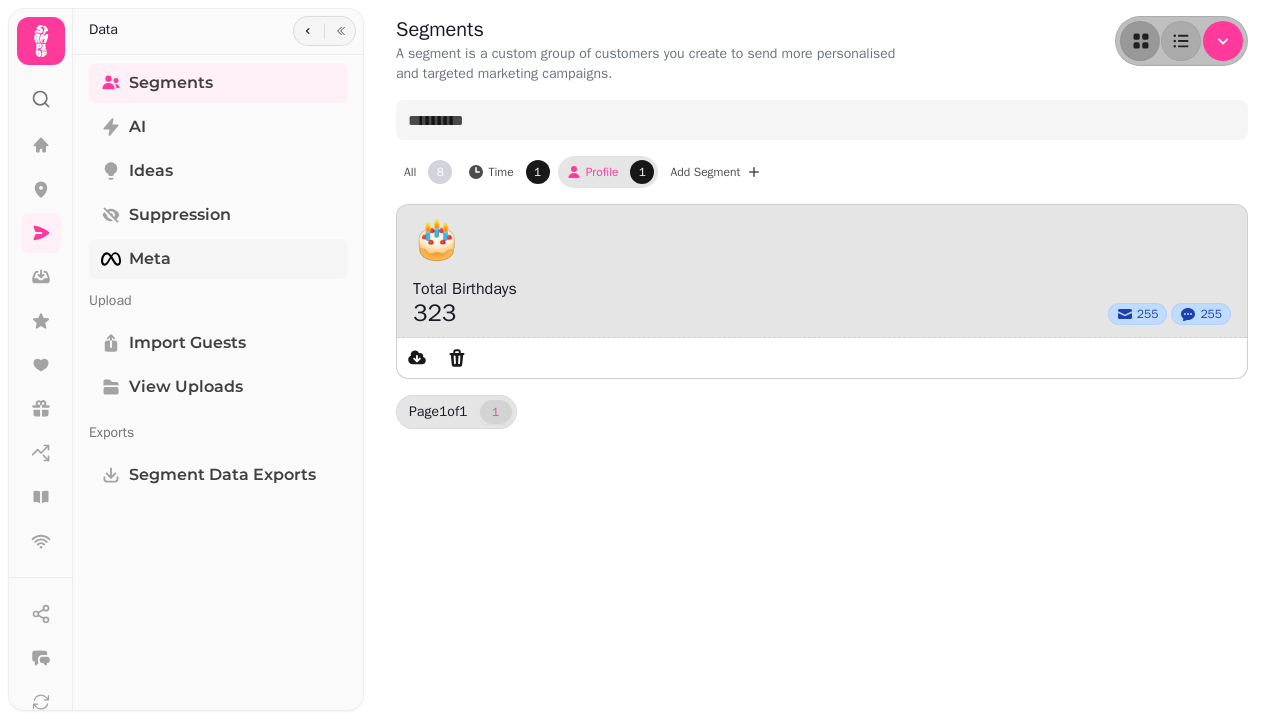 click on "Meta" at bounding box center [218, 259] 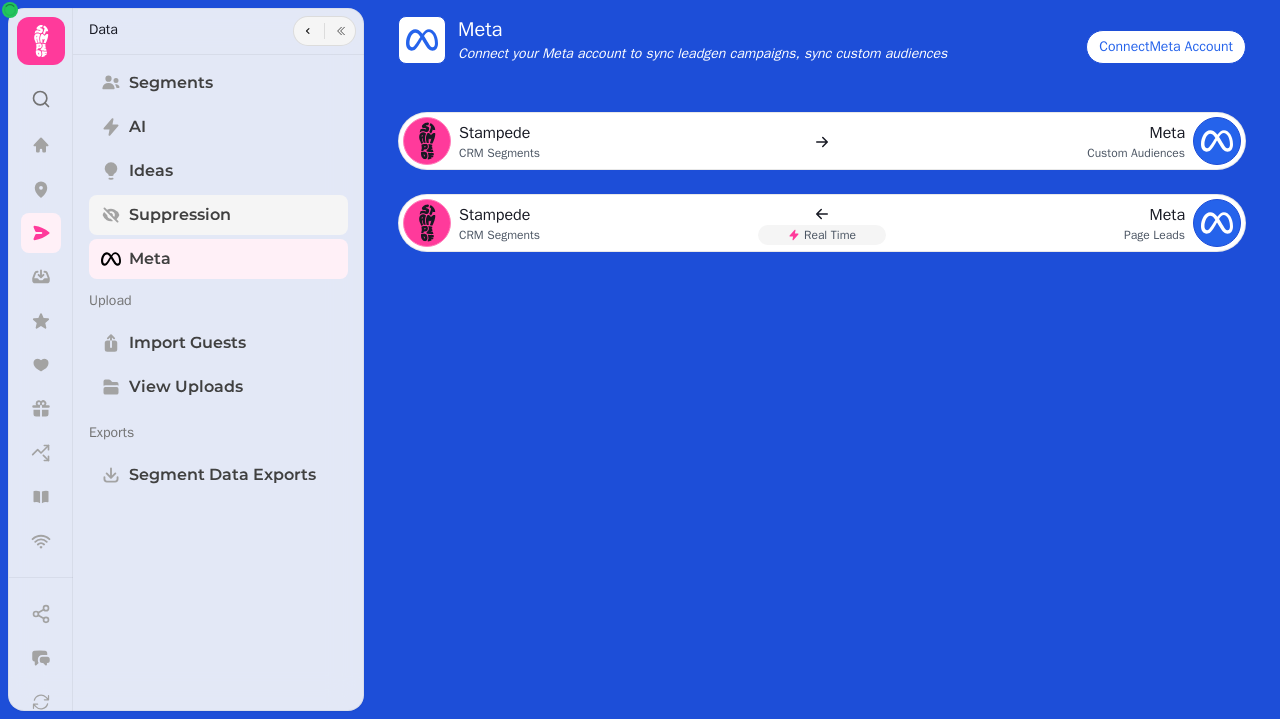 click on "Suppression" at bounding box center (180, 215) 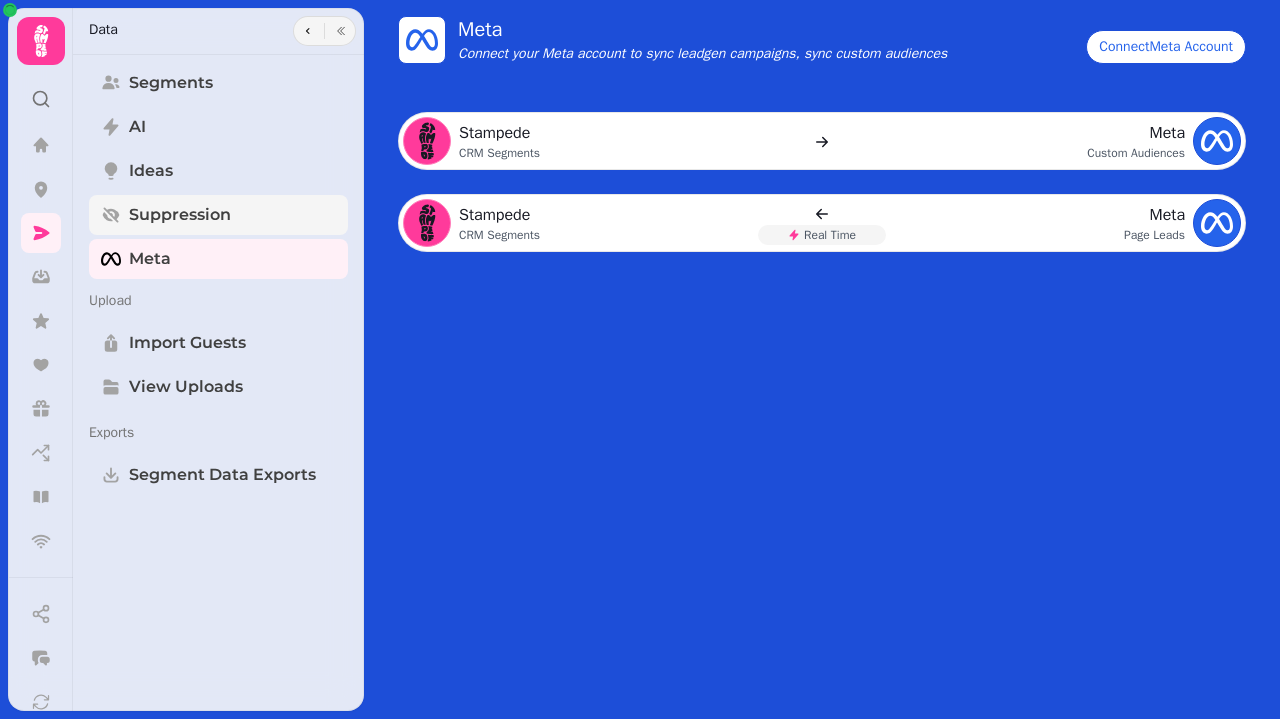 select on "**" 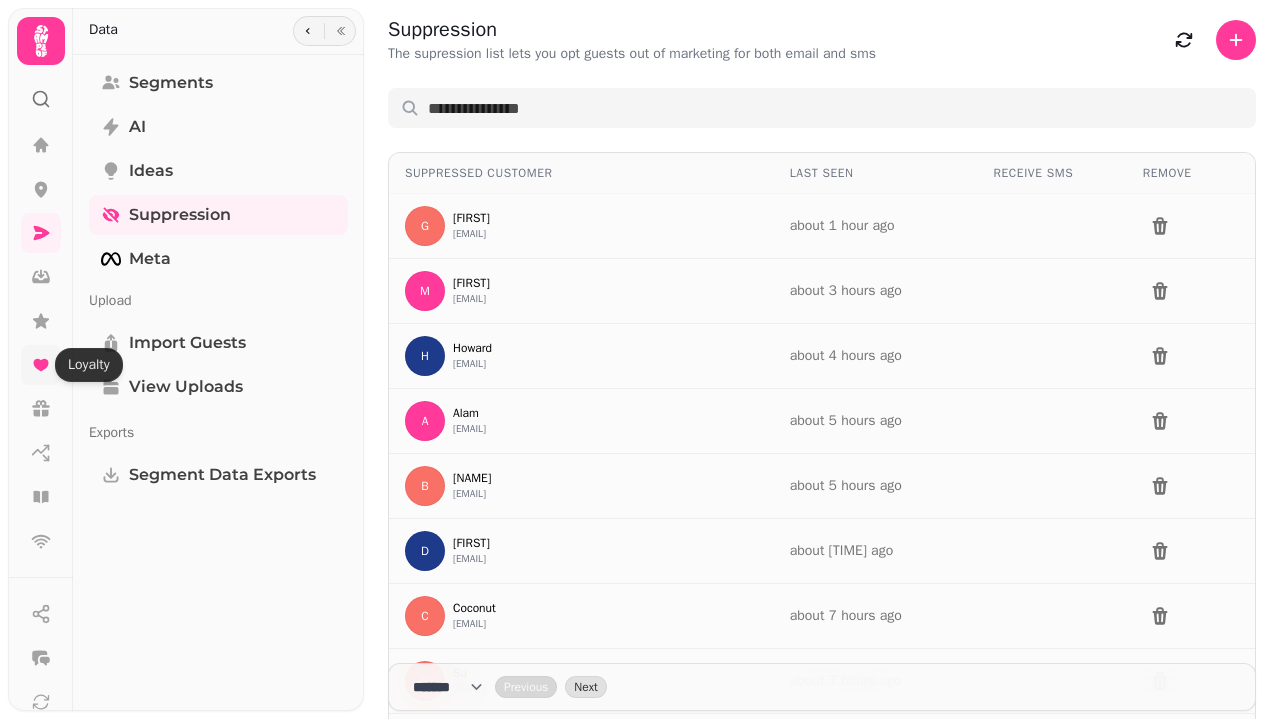 click 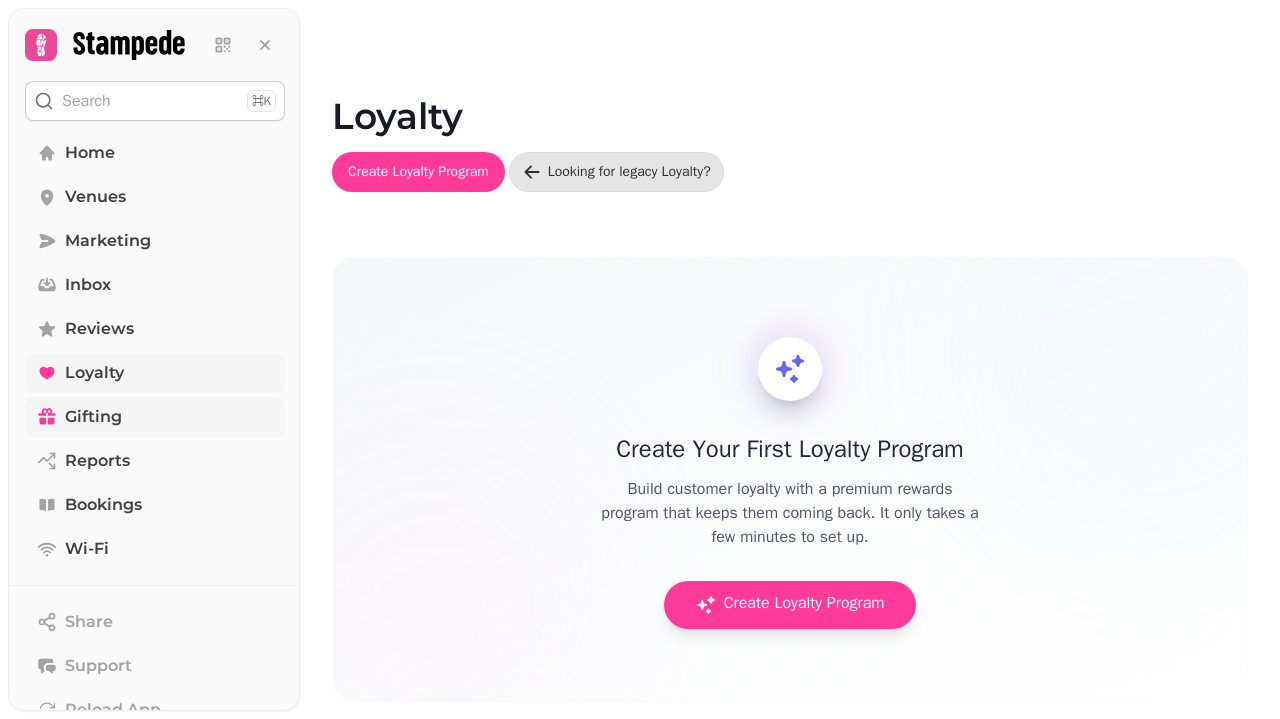 click on "Gifting" at bounding box center (155, 417) 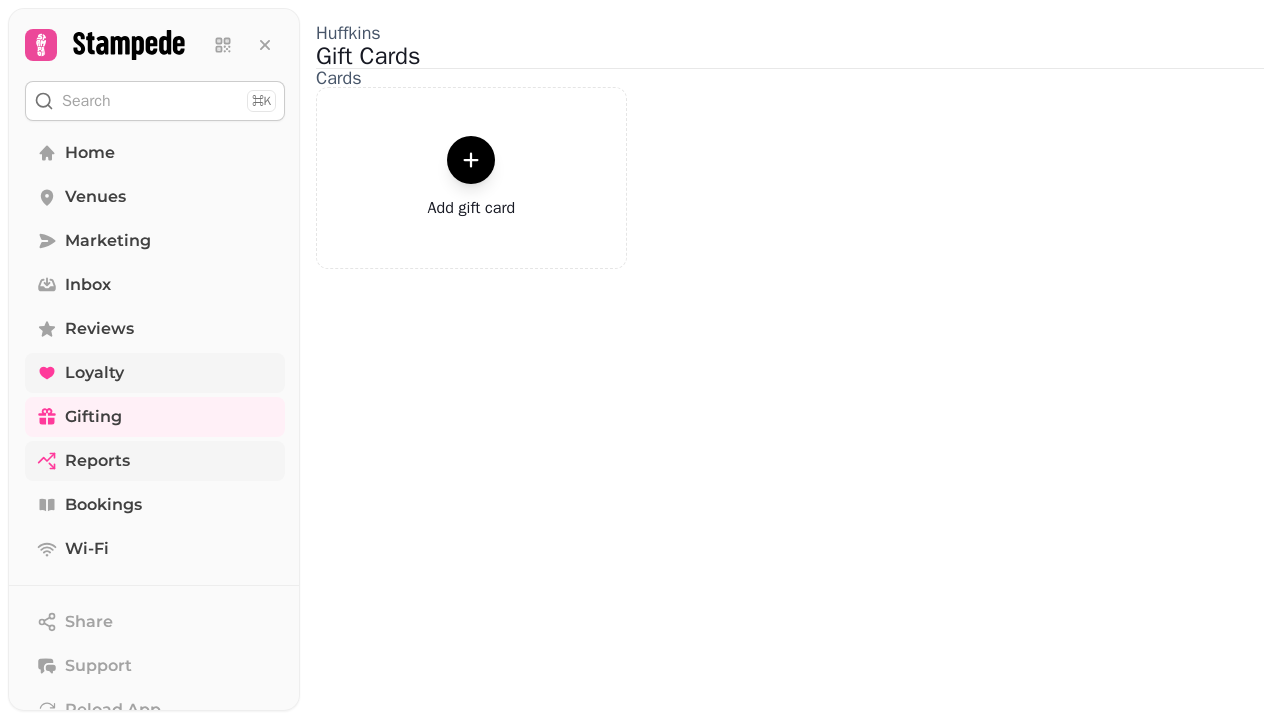 click on "Reports" at bounding box center (97, 461) 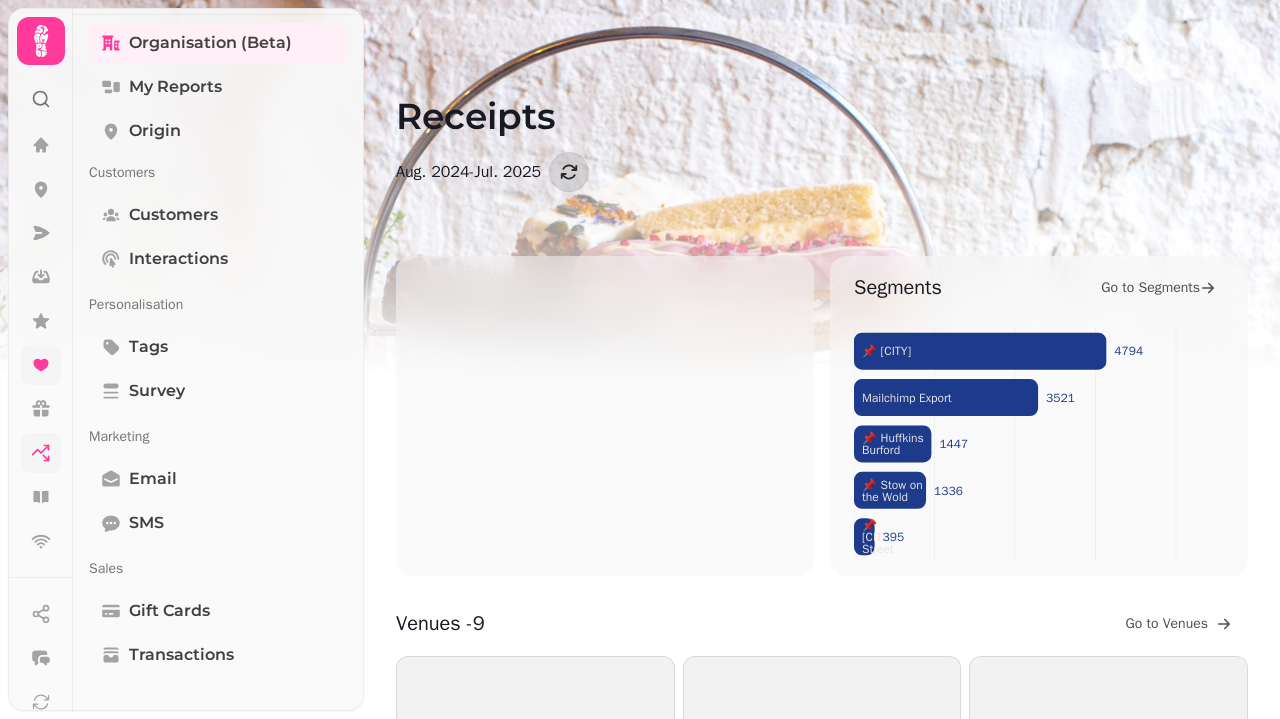 scroll, scrollTop: 40, scrollLeft: 0, axis: vertical 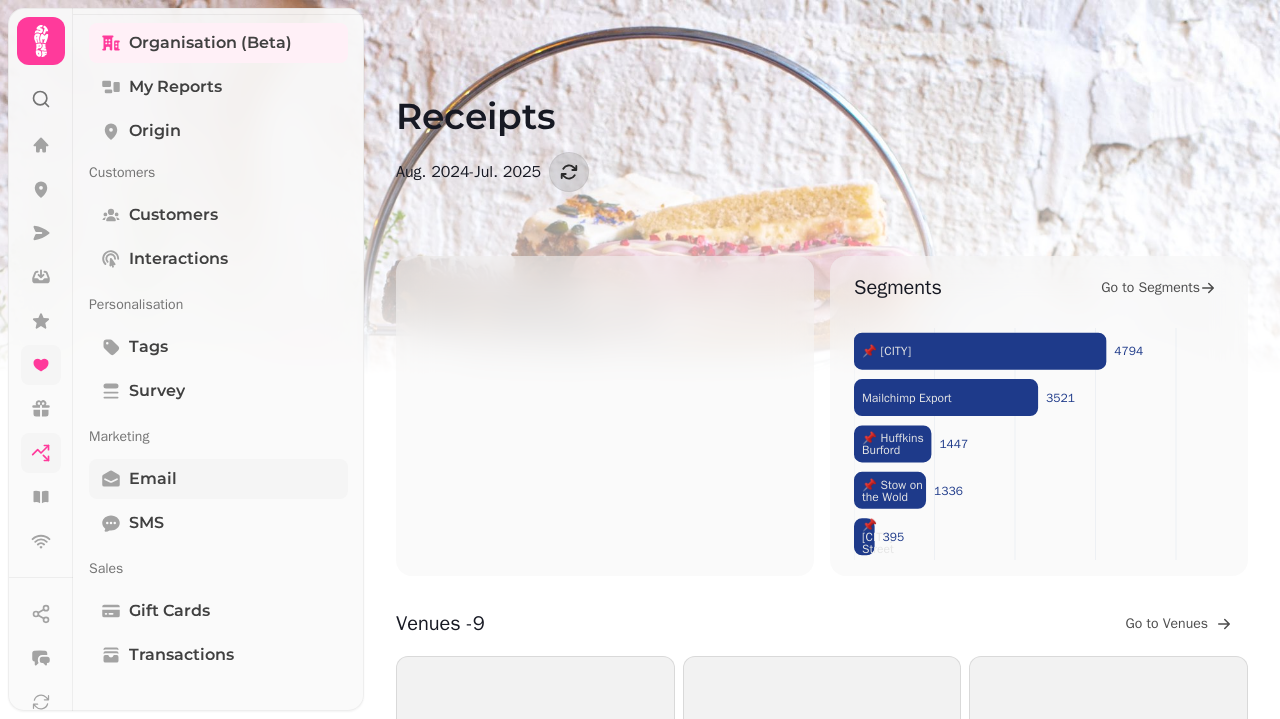 click 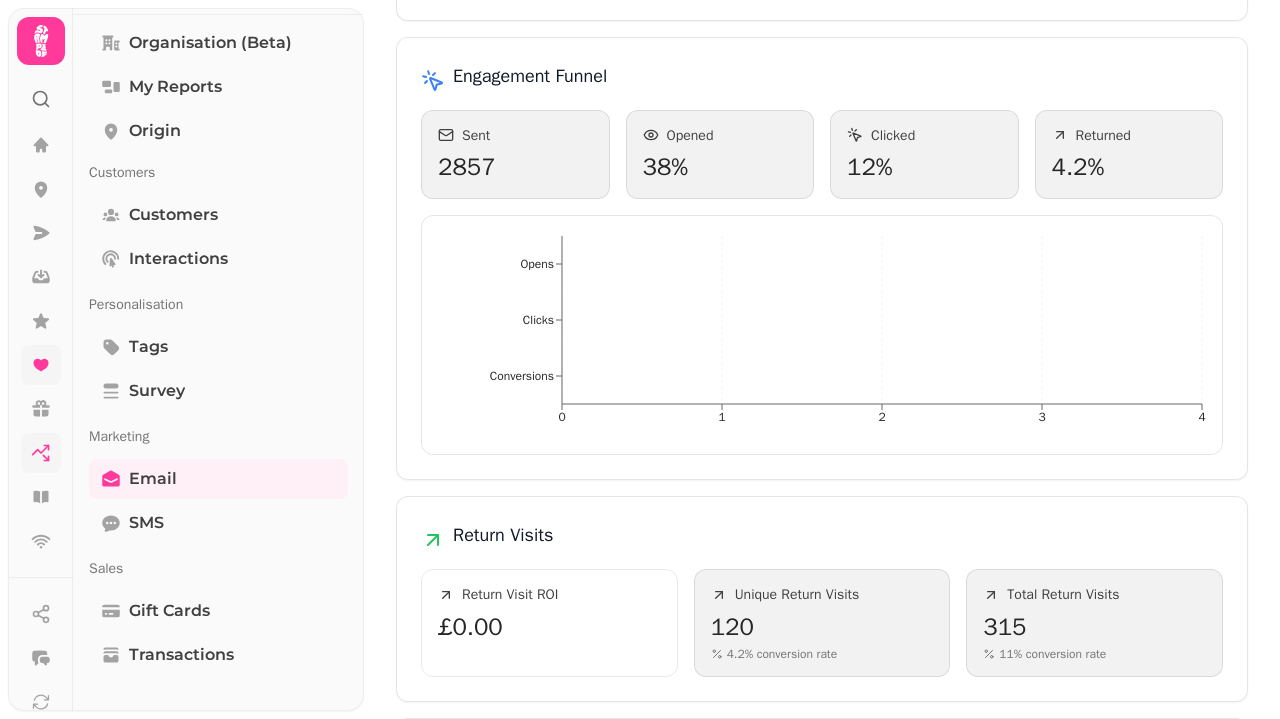 click on "Sent" at bounding box center [515, 136] 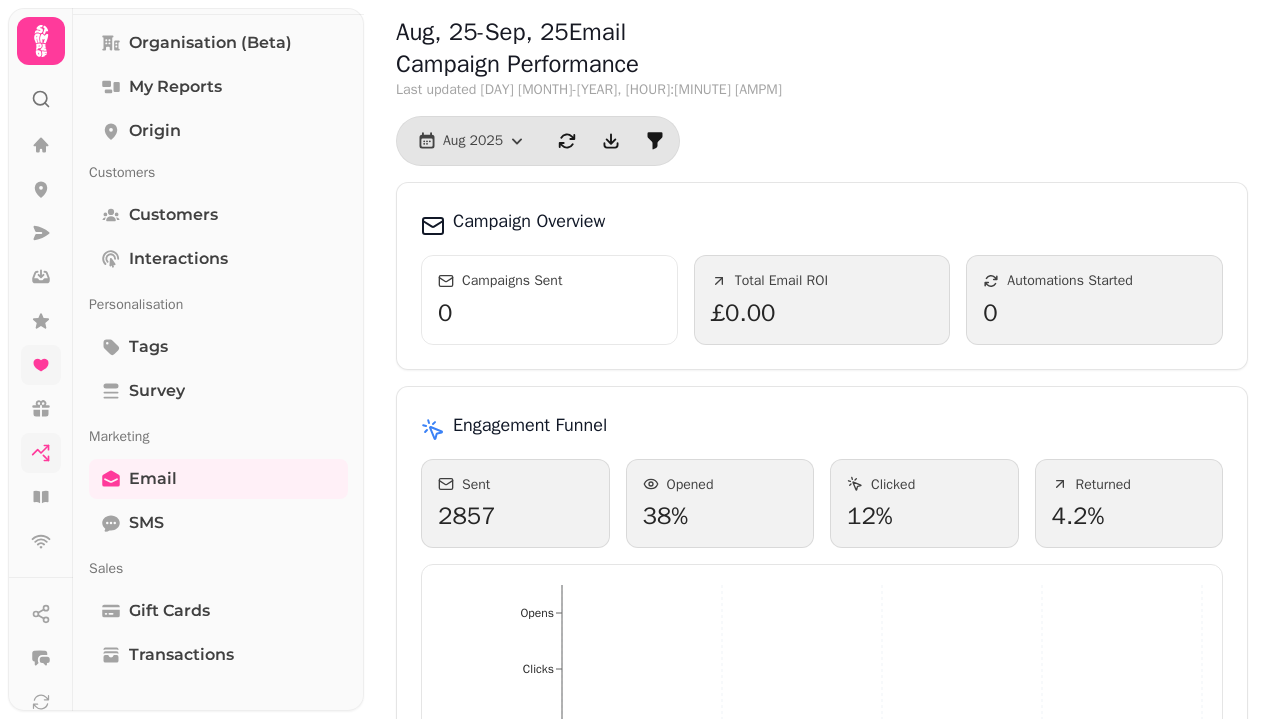 scroll, scrollTop: 0, scrollLeft: 0, axis: both 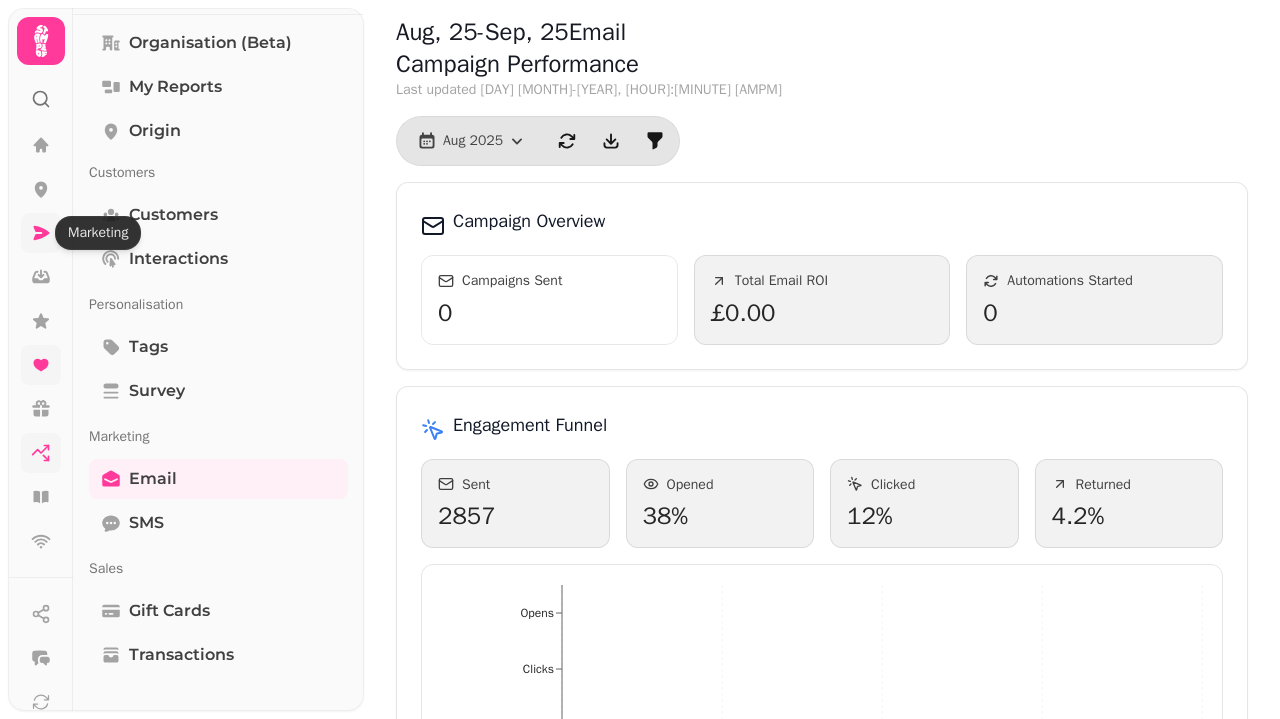 click 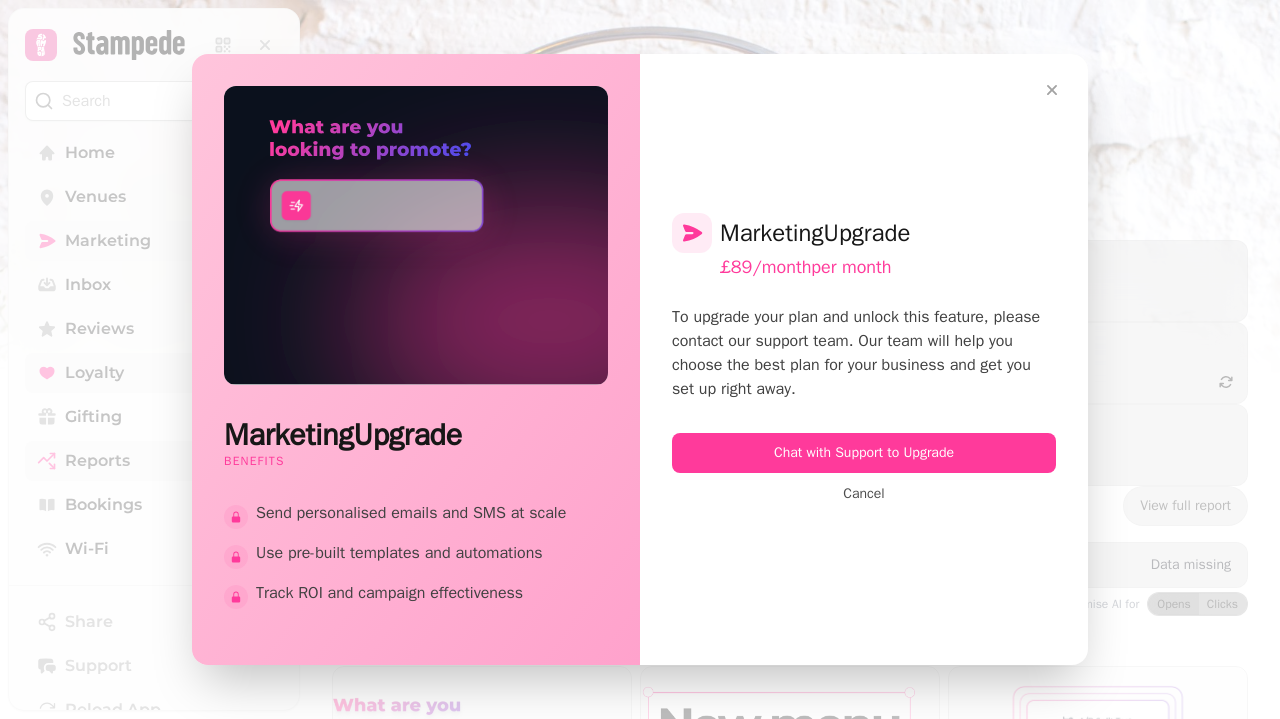 click 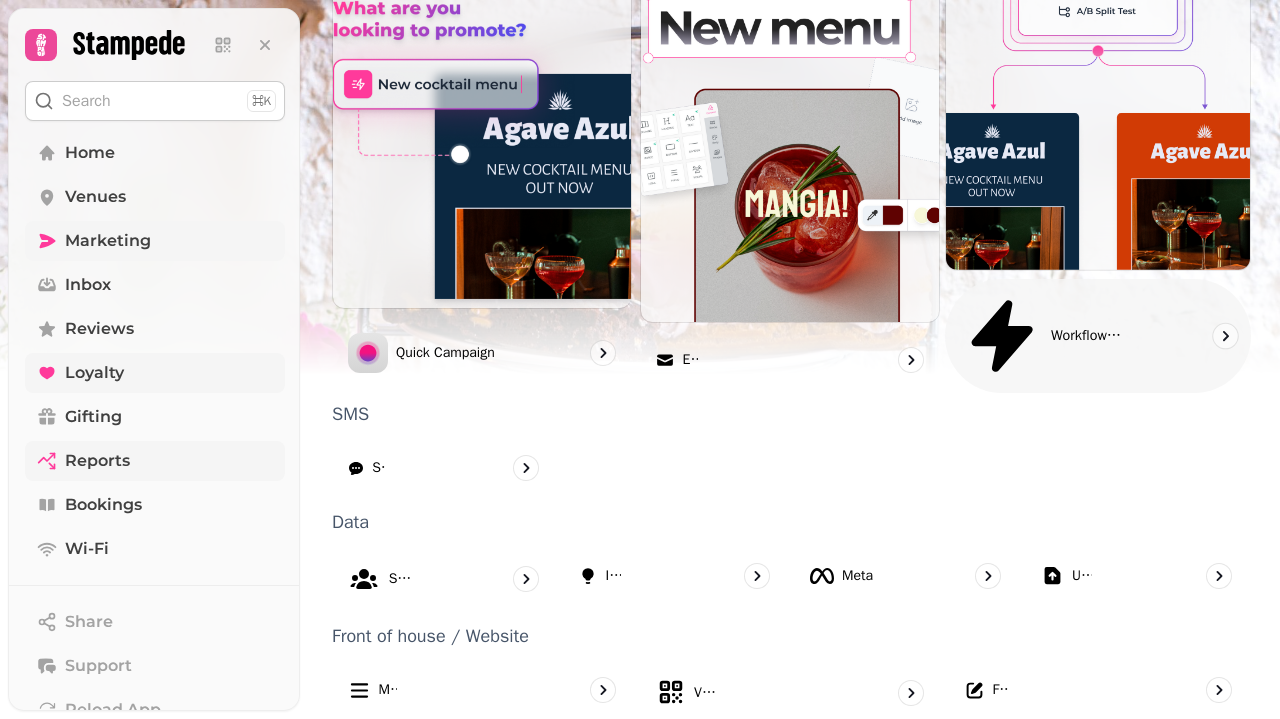 scroll, scrollTop: 695, scrollLeft: 0, axis: vertical 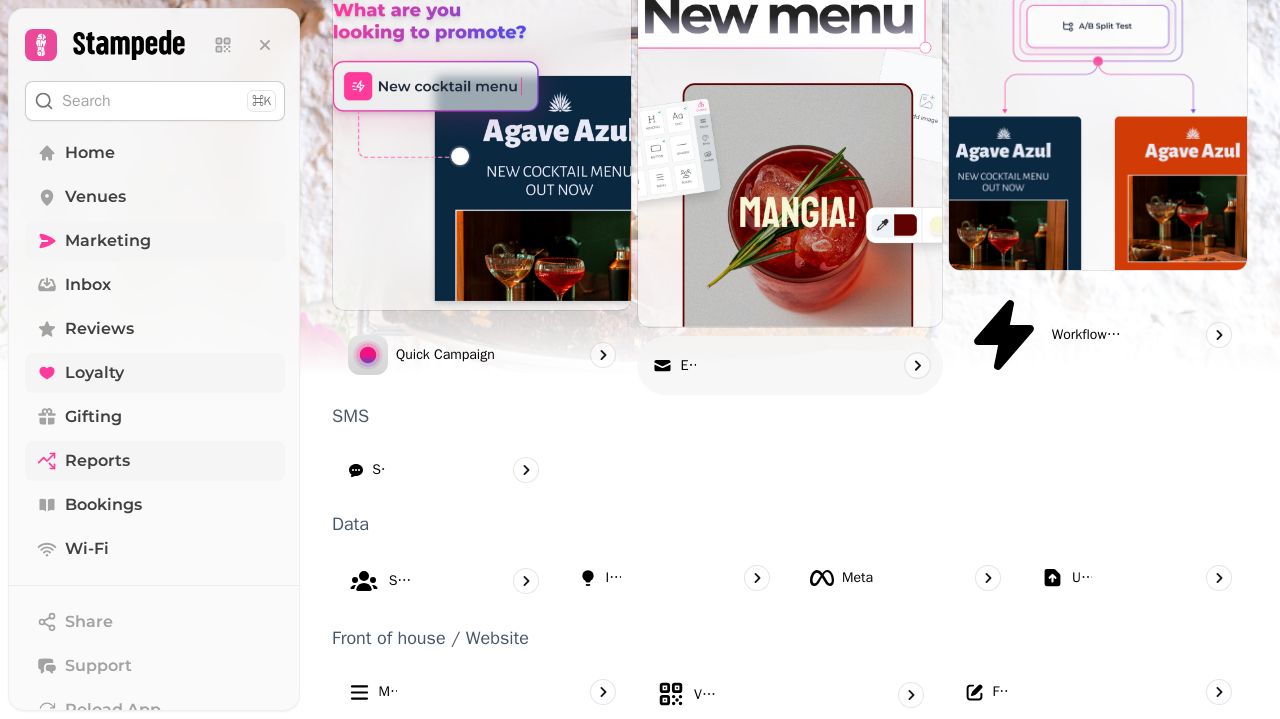 click on "Email" at bounding box center [790, 365] 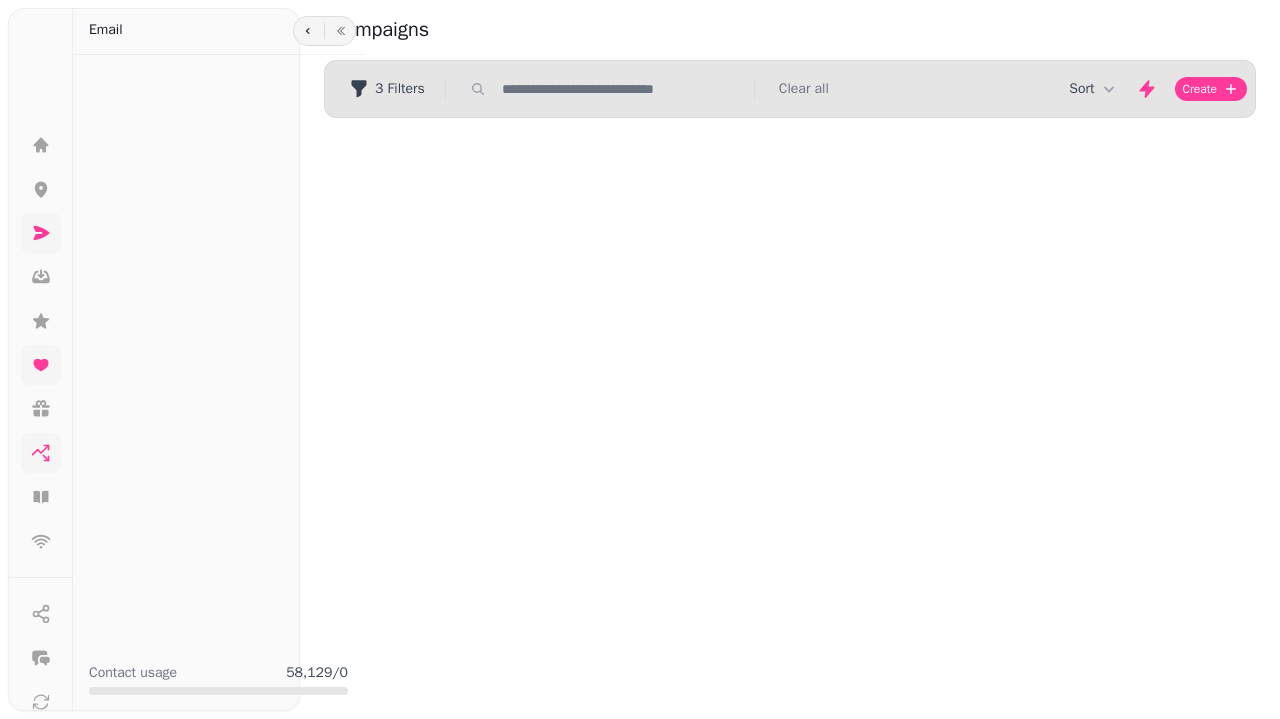 scroll, scrollTop: 0, scrollLeft: 0, axis: both 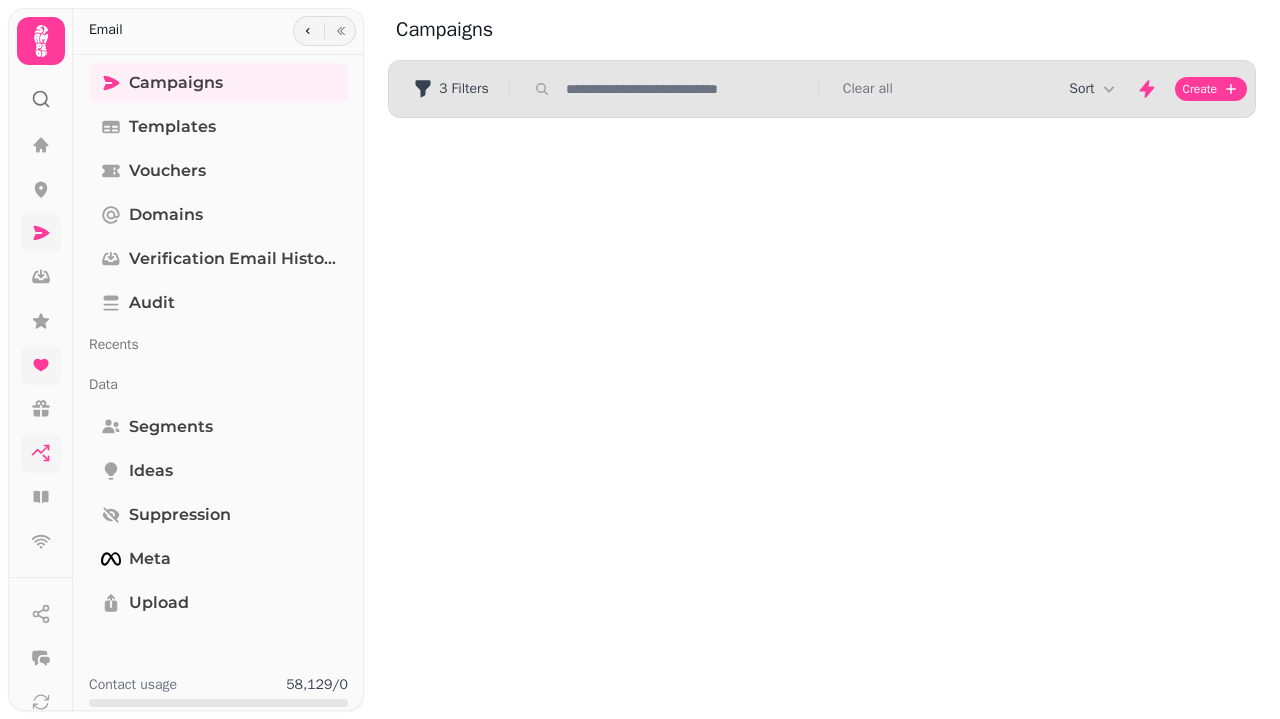 click at bounding box center [686, 89] 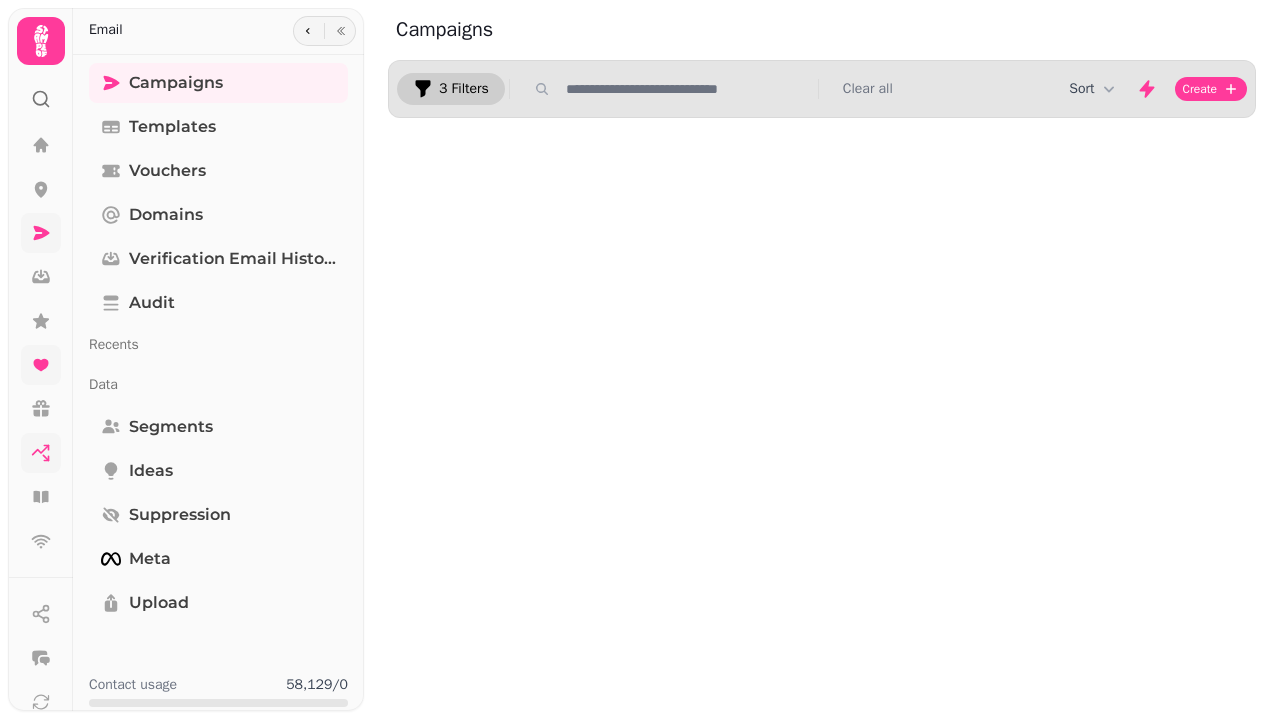 click on "3 Filters" at bounding box center [451, 89] 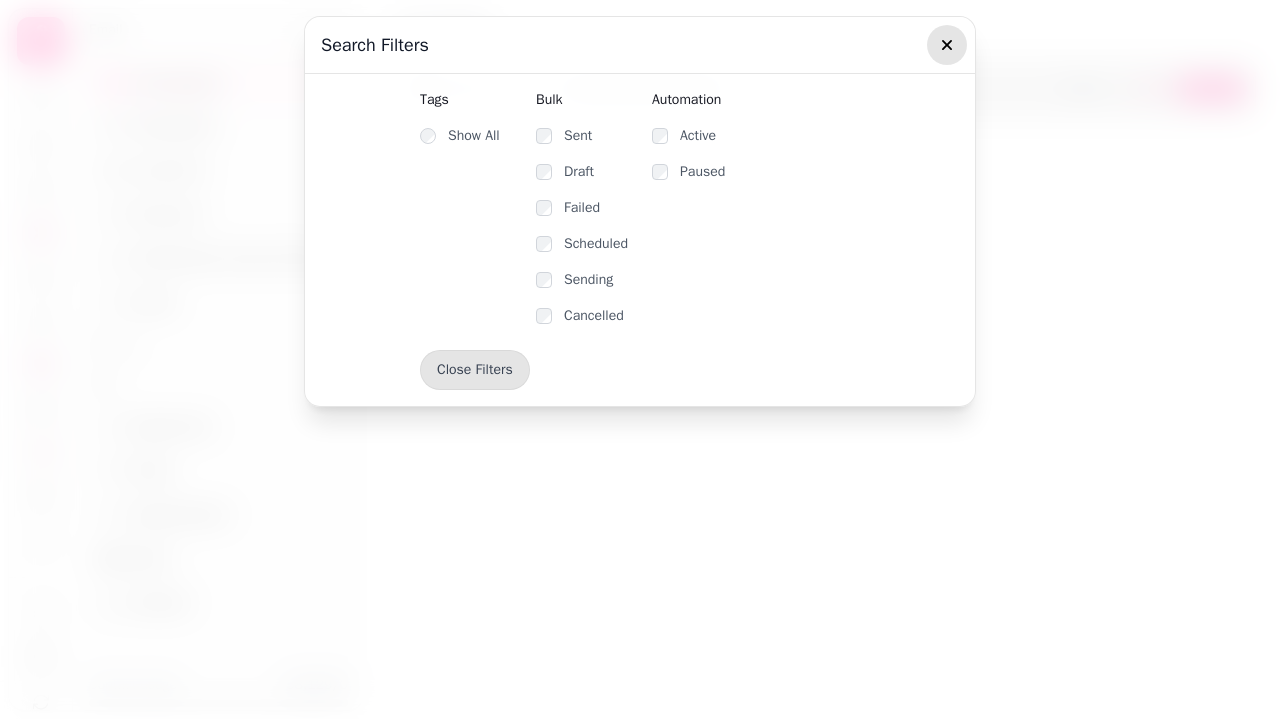 click 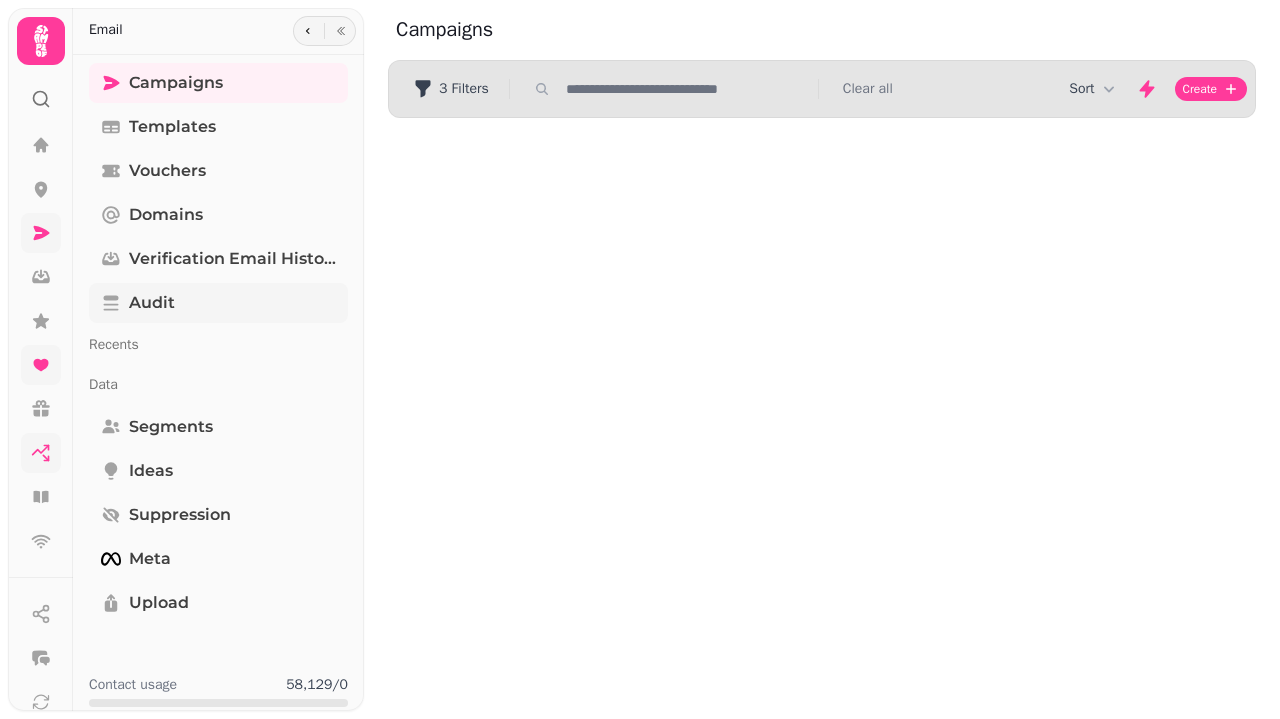 click on "Audit" at bounding box center [218, 303] 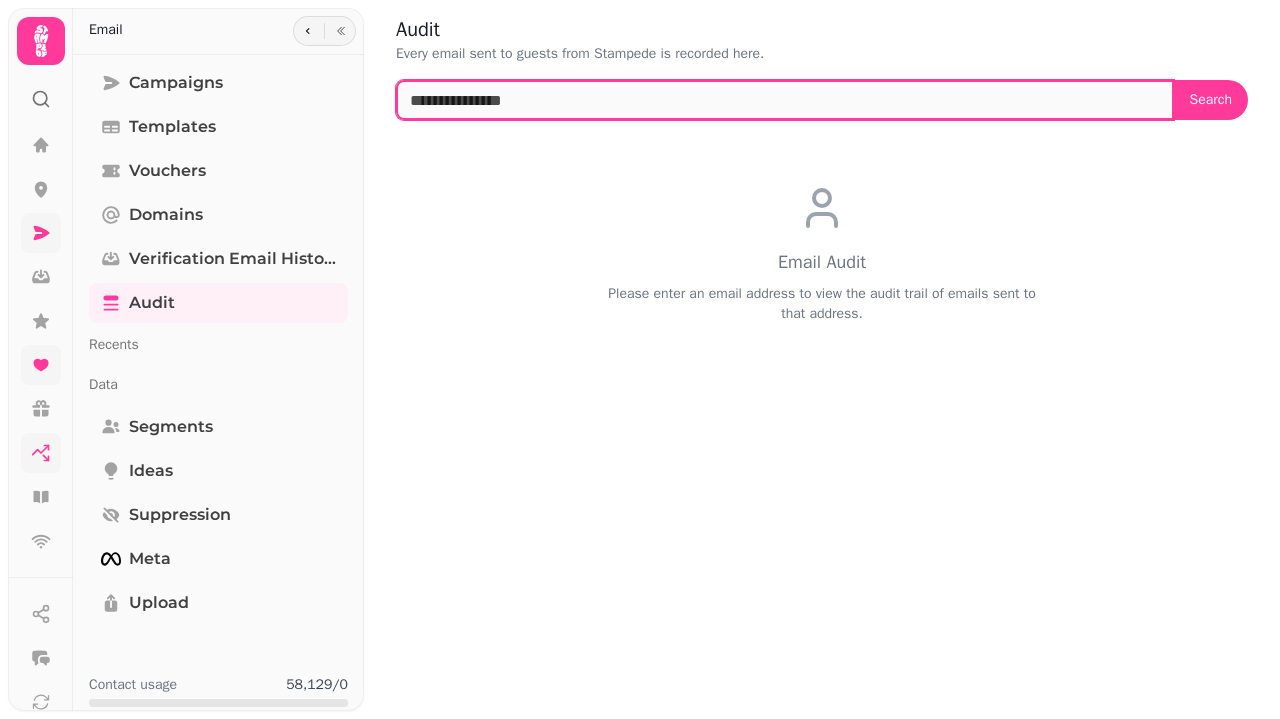 click at bounding box center (785, 100) 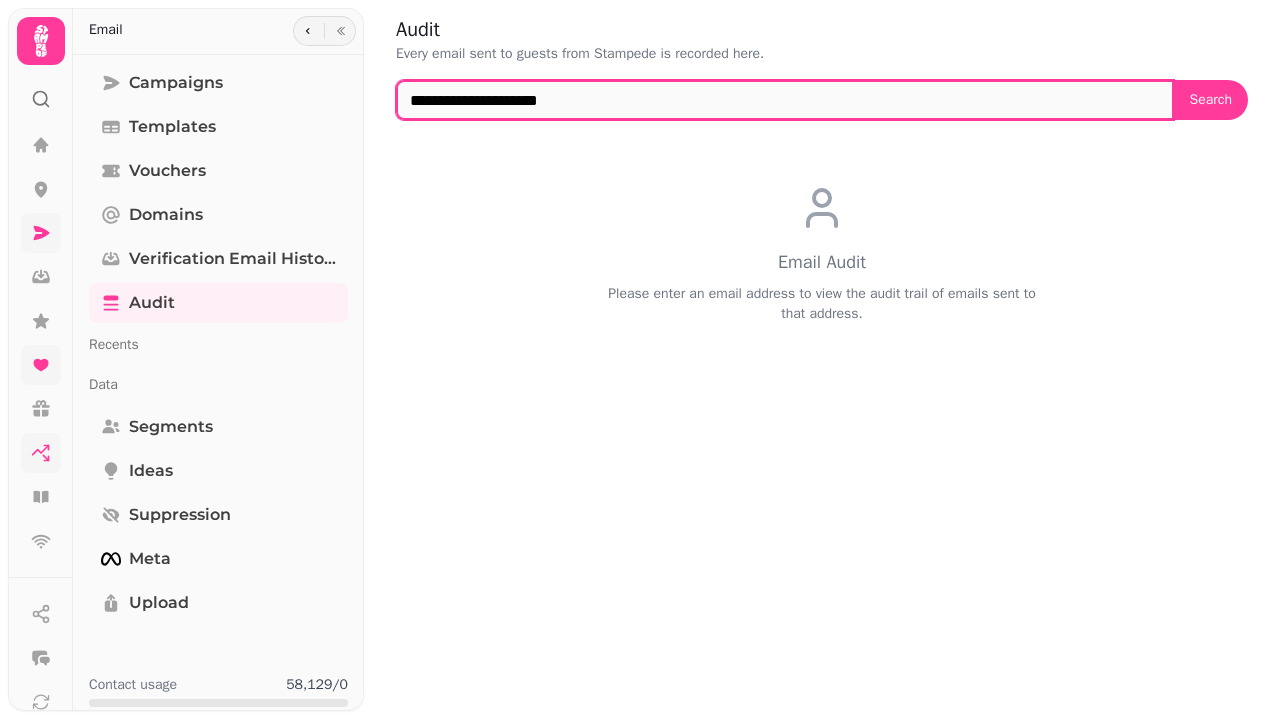 type on "**********" 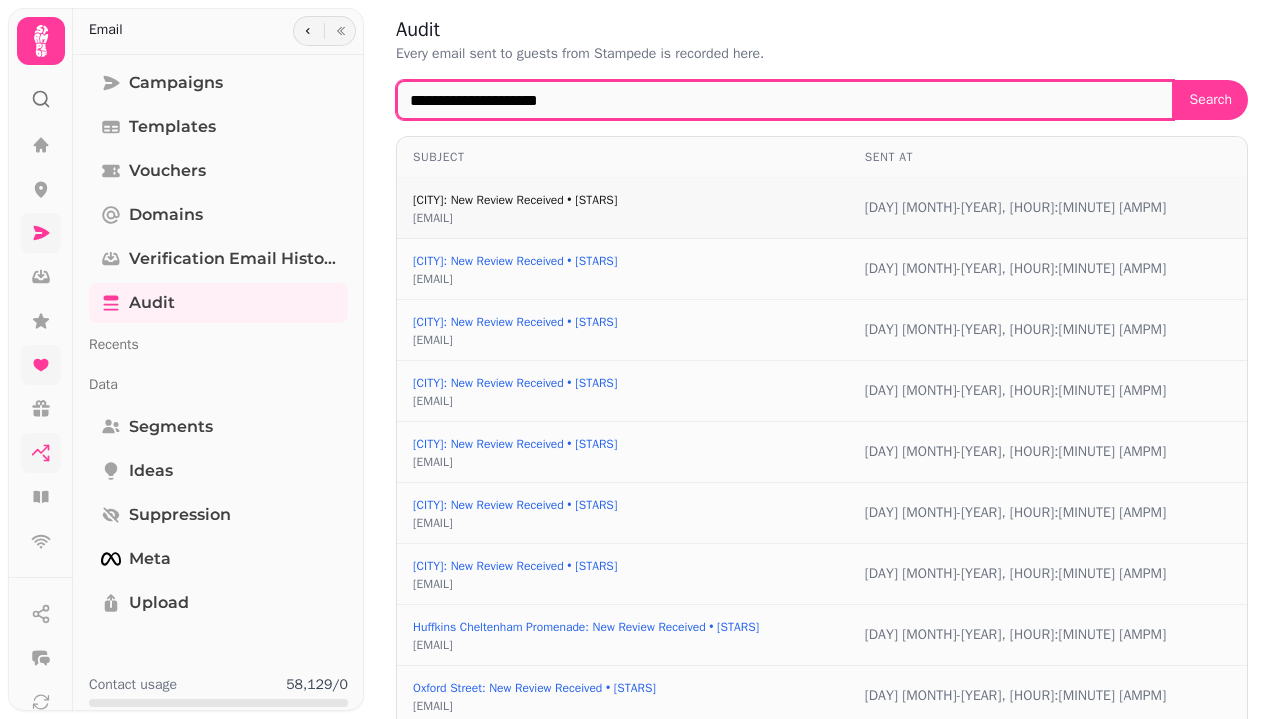 scroll, scrollTop: 0, scrollLeft: 0, axis: both 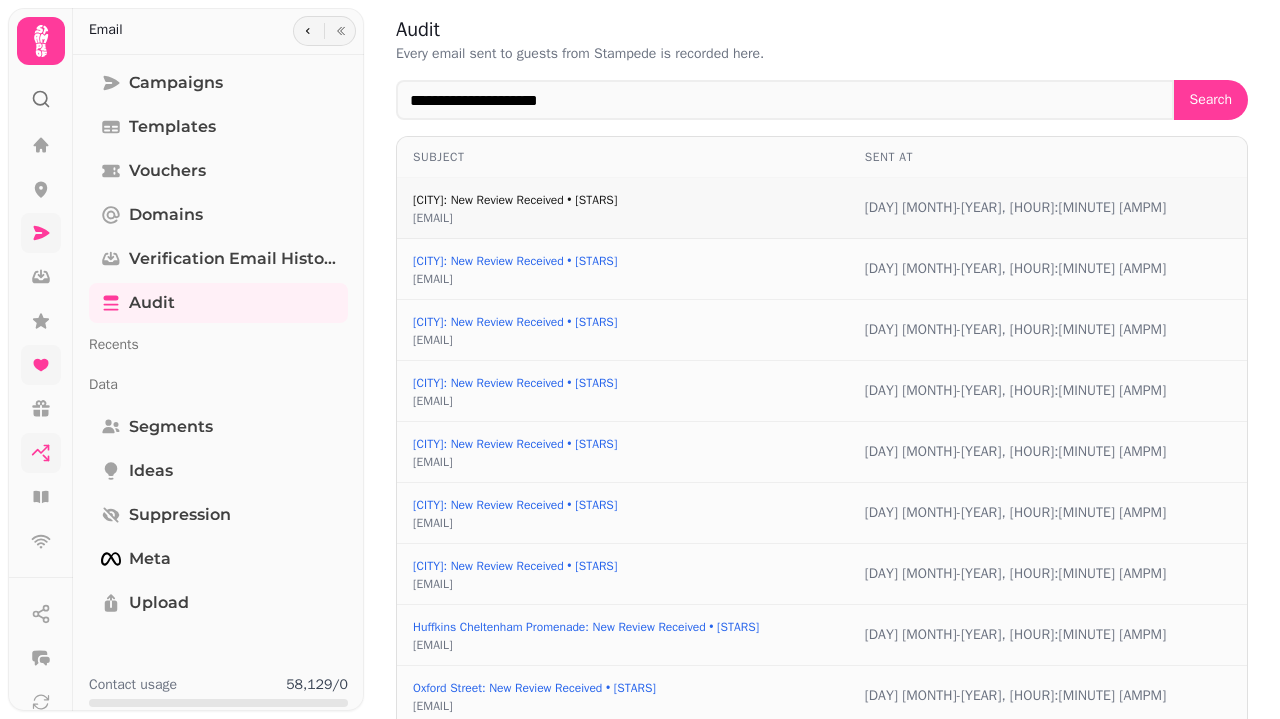 click on "[CITY]: New Review Received • [STARS]" at bounding box center [515, 200] 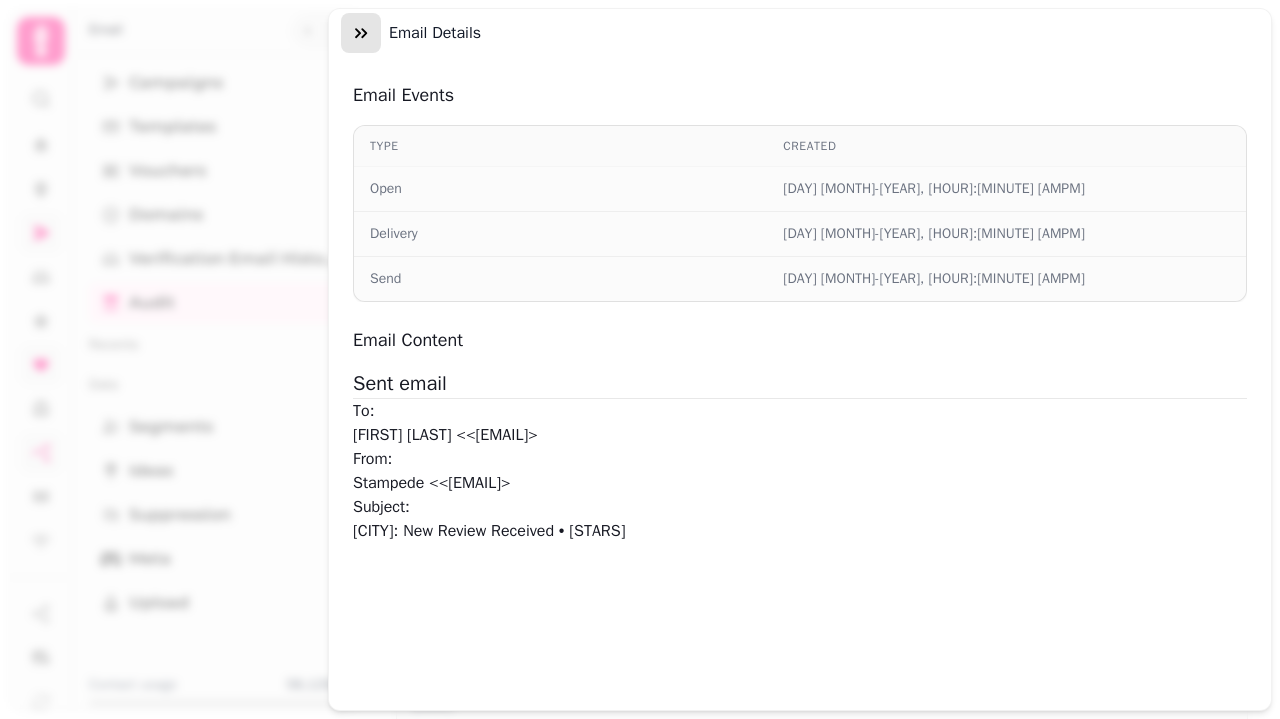 scroll, scrollTop: 0, scrollLeft: 0, axis: both 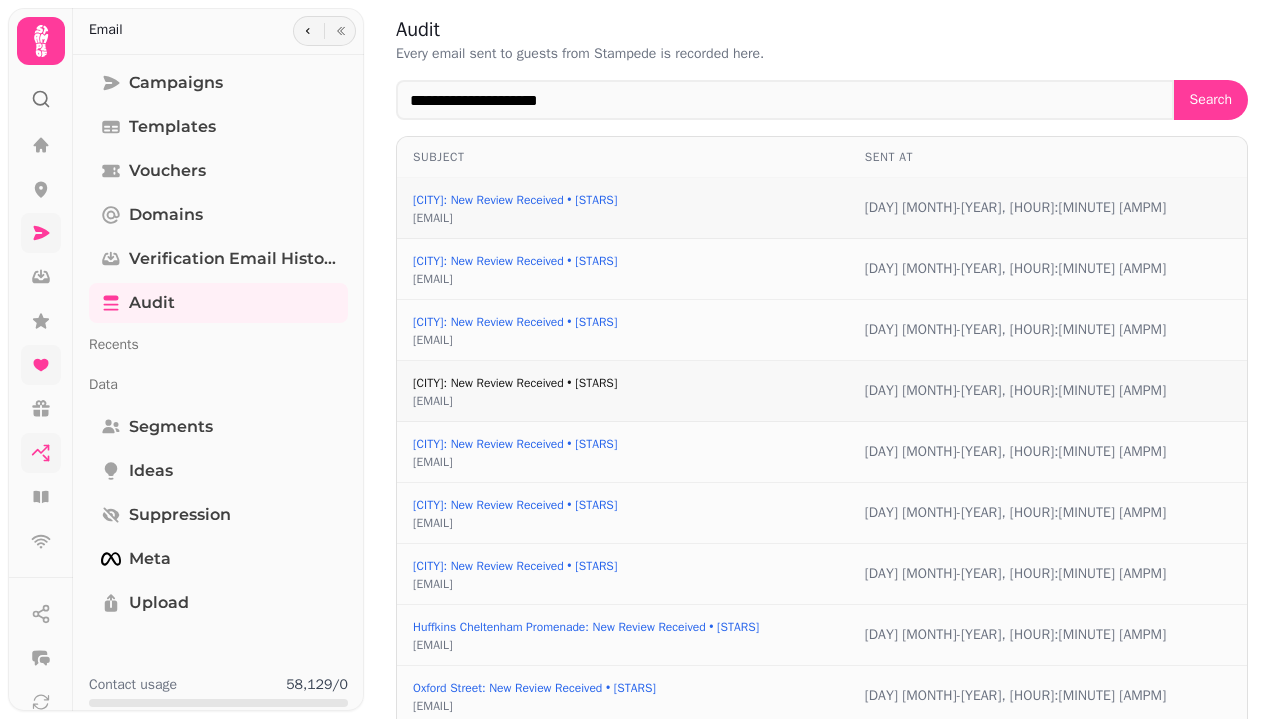 click on "[CITY]: New Review Received • [STARS]" at bounding box center [515, 383] 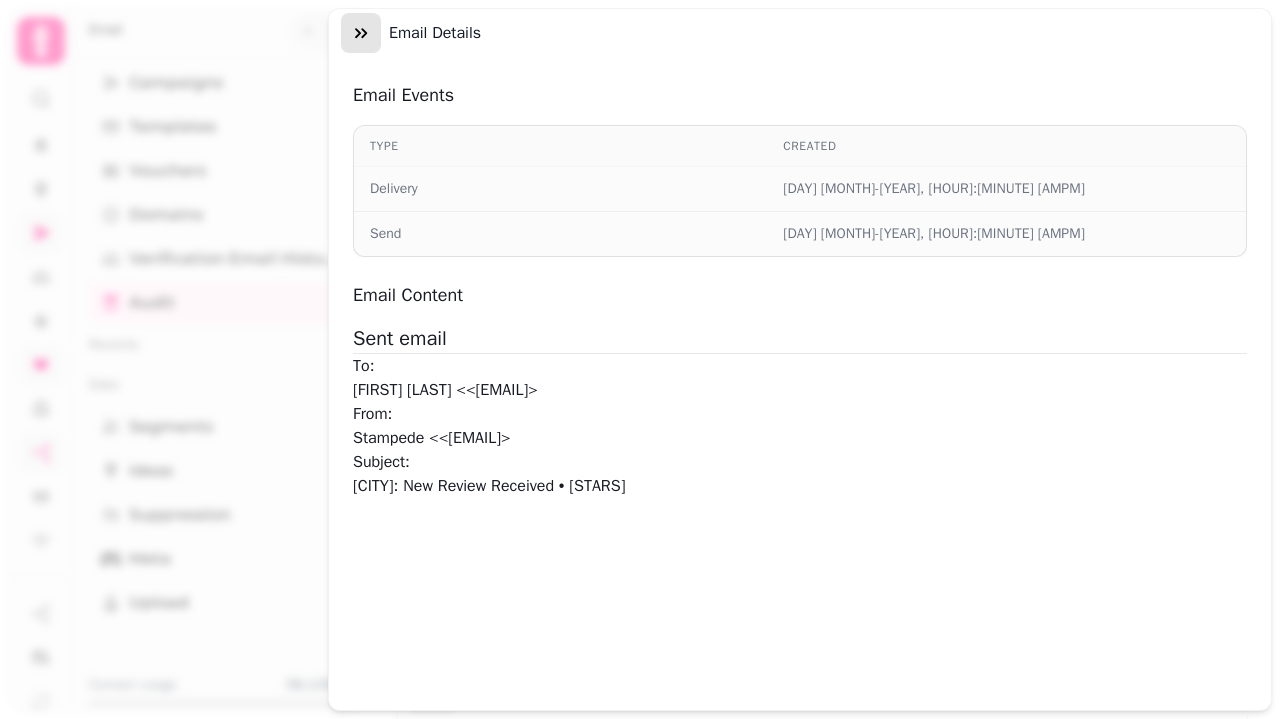 click 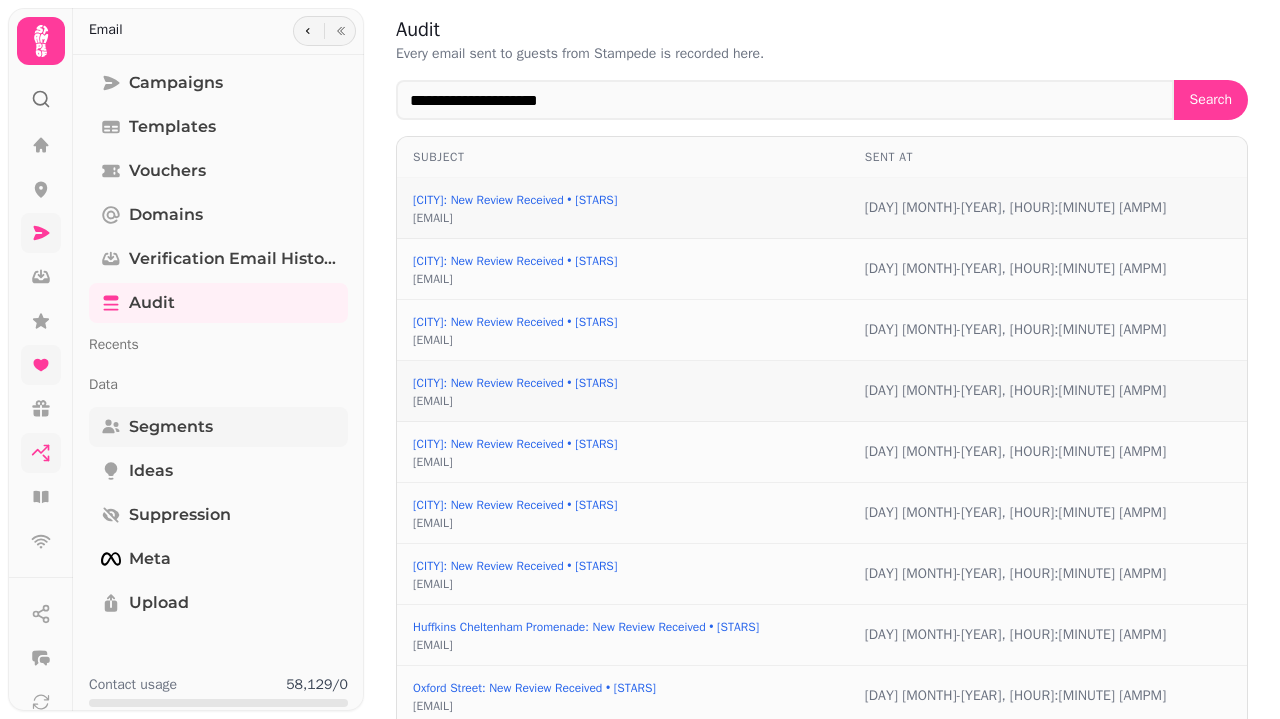 click on "Segments" at bounding box center [218, 427] 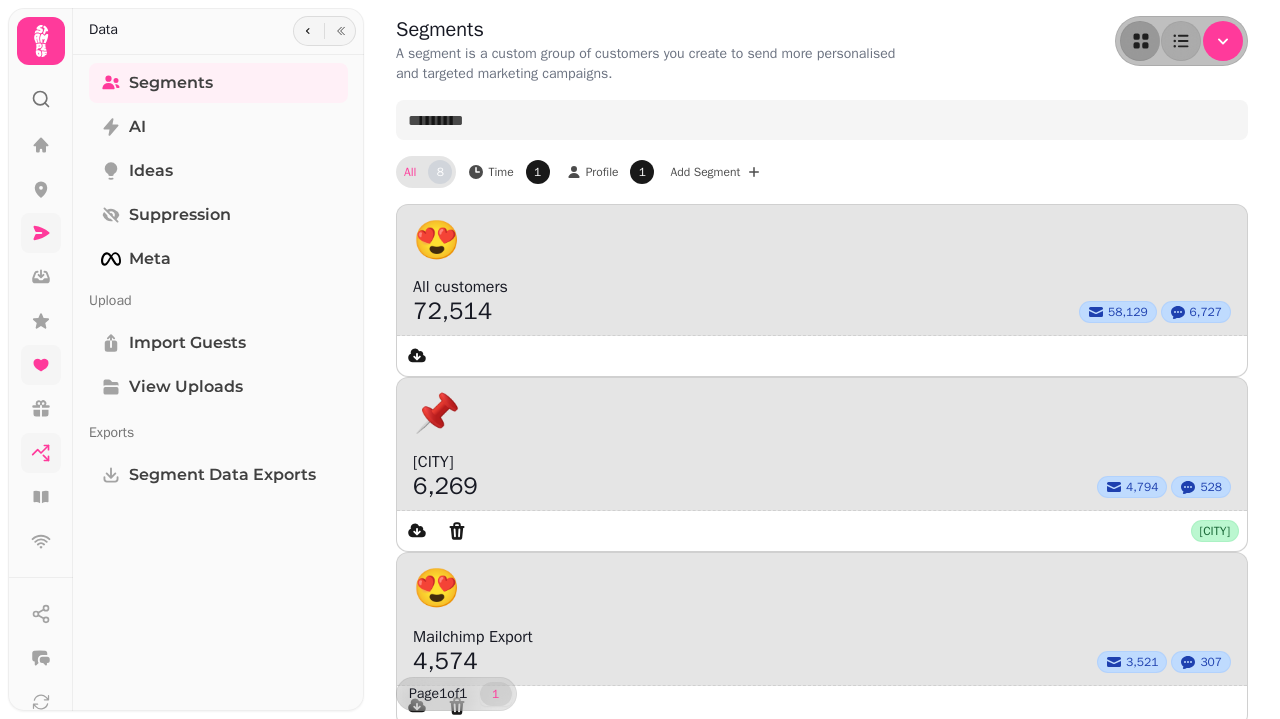 click at bounding box center (41, 91) 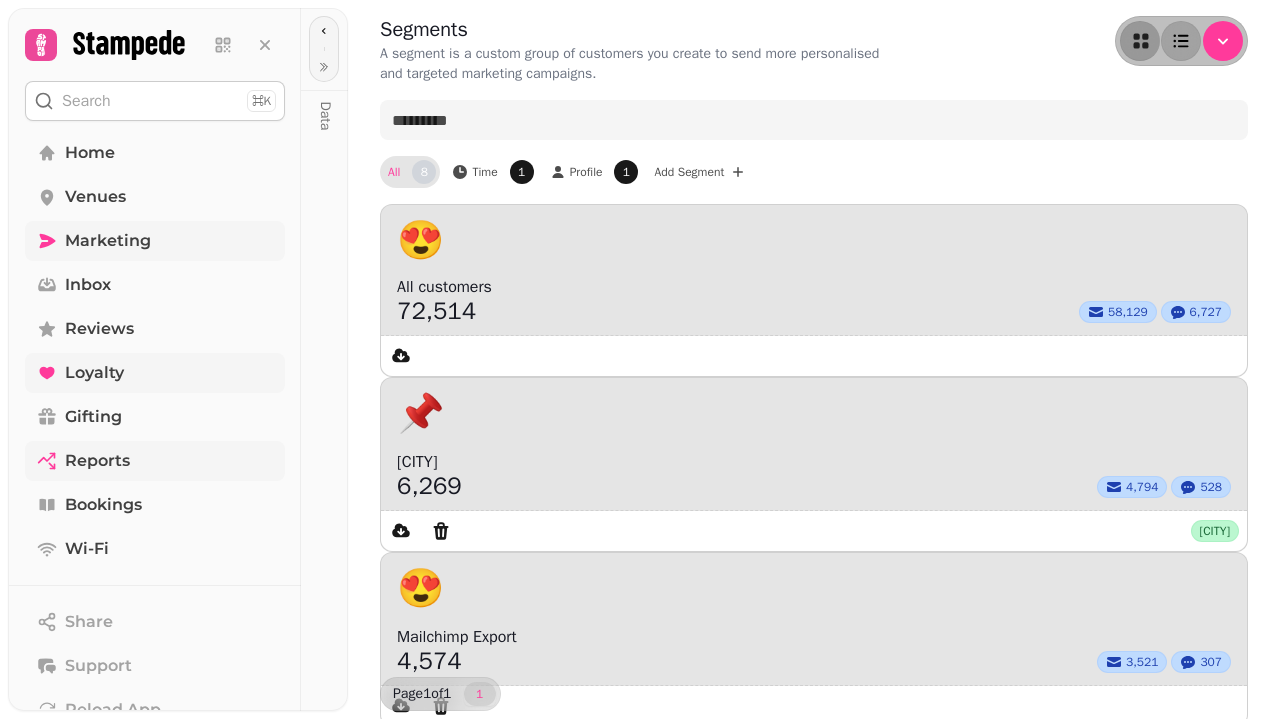 click 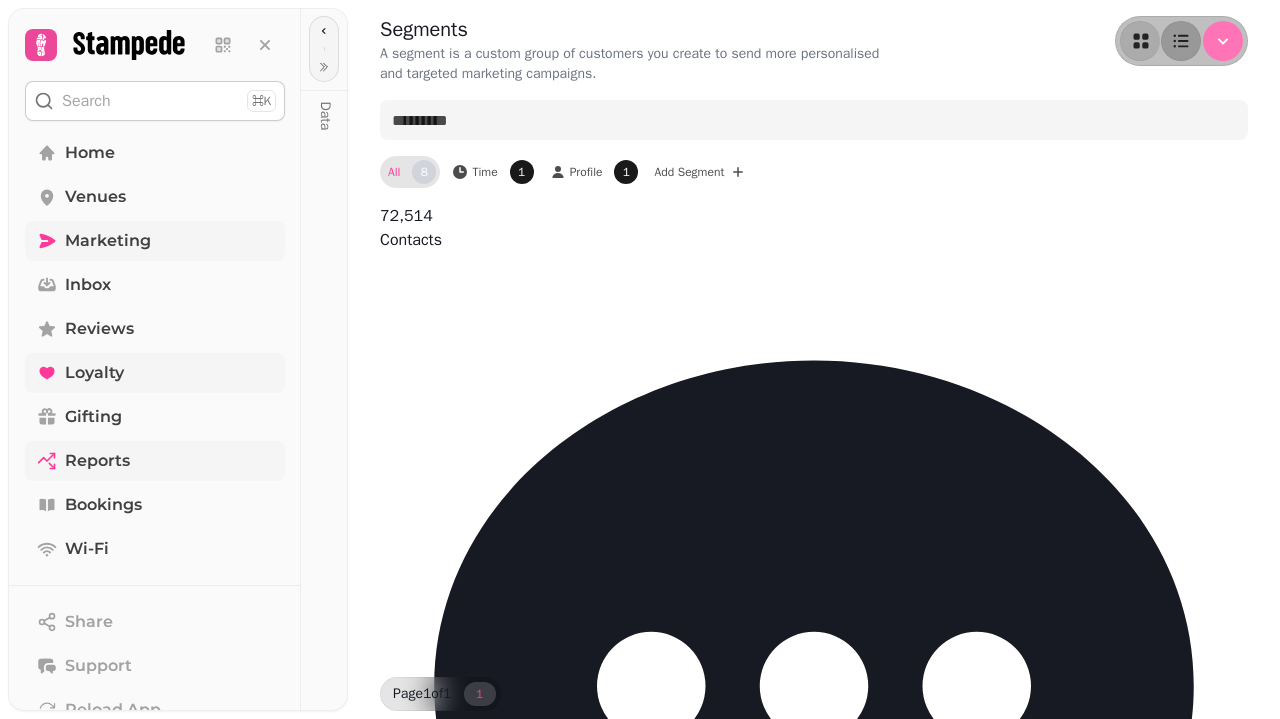 click at bounding box center [1223, 41] 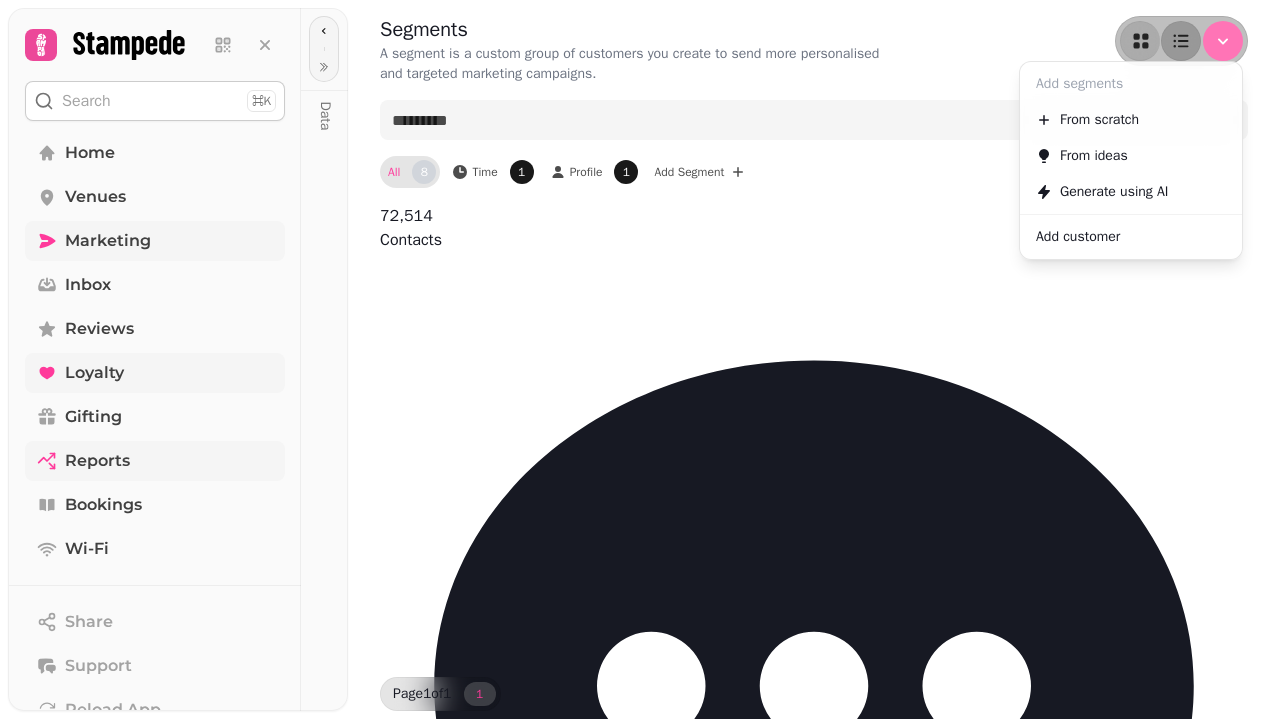 click 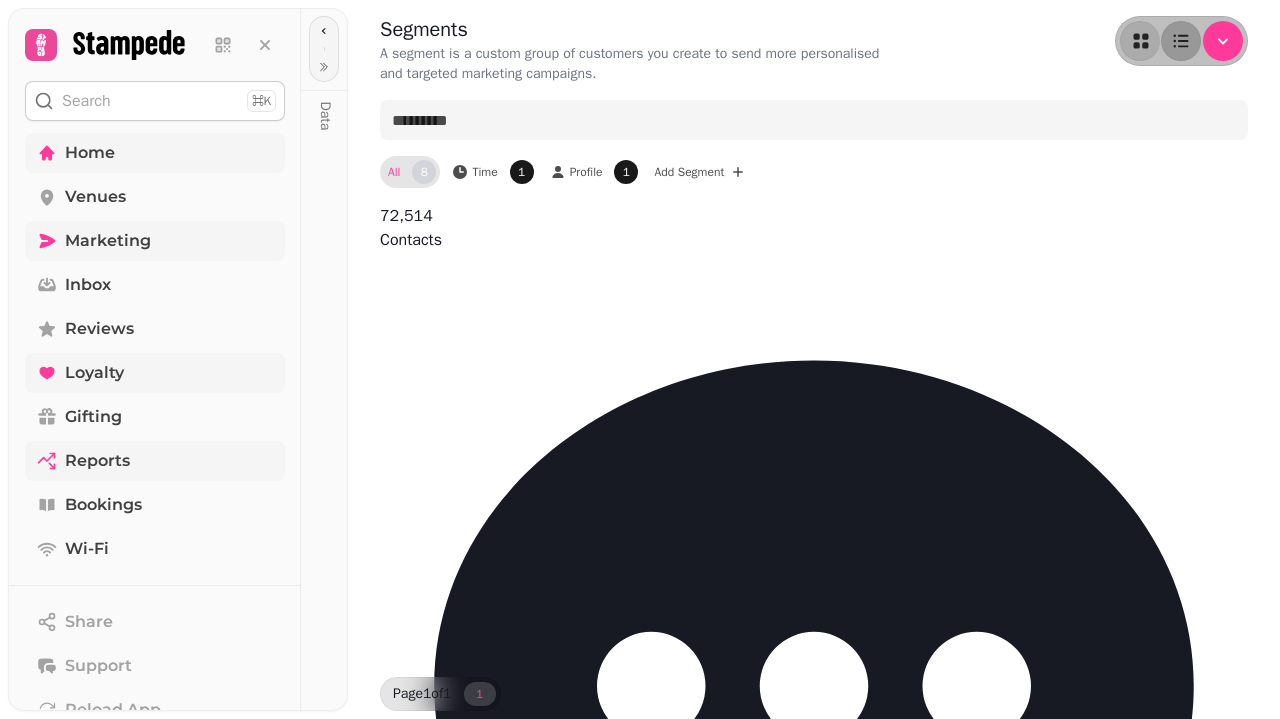 click on "Home" at bounding box center [155, 153] 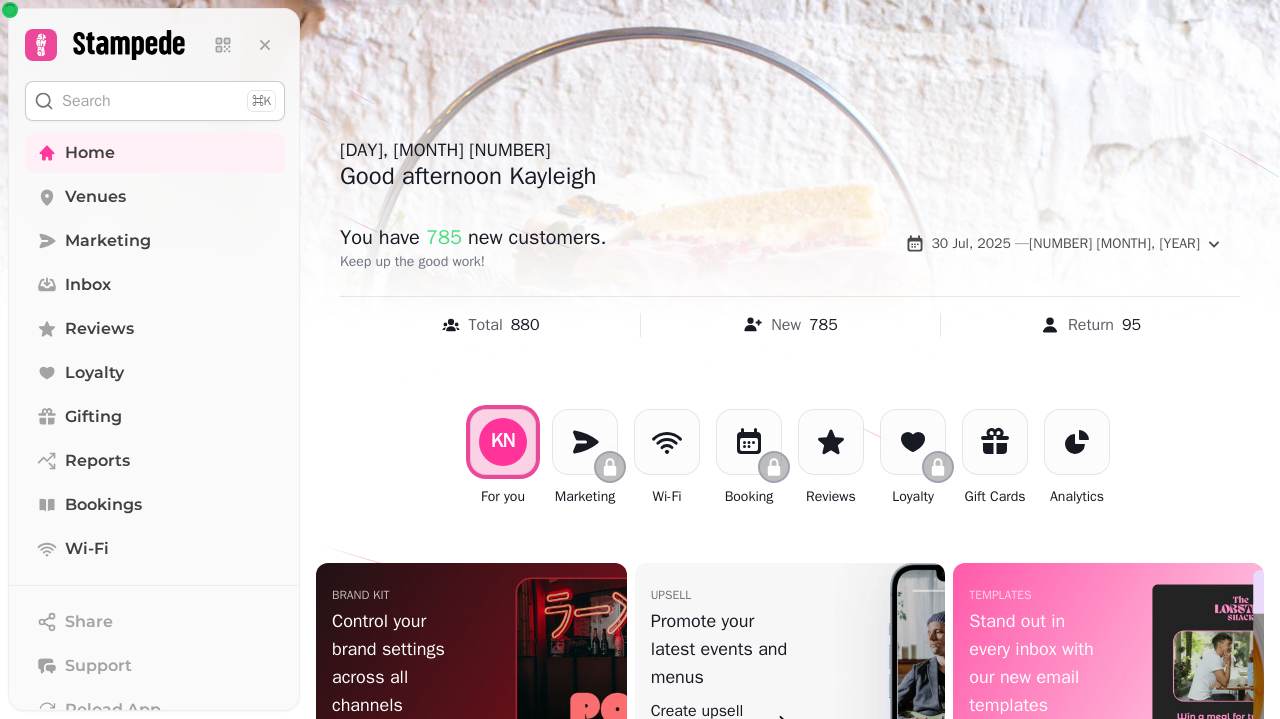 scroll, scrollTop: 0, scrollLeft: 0, axis: both 